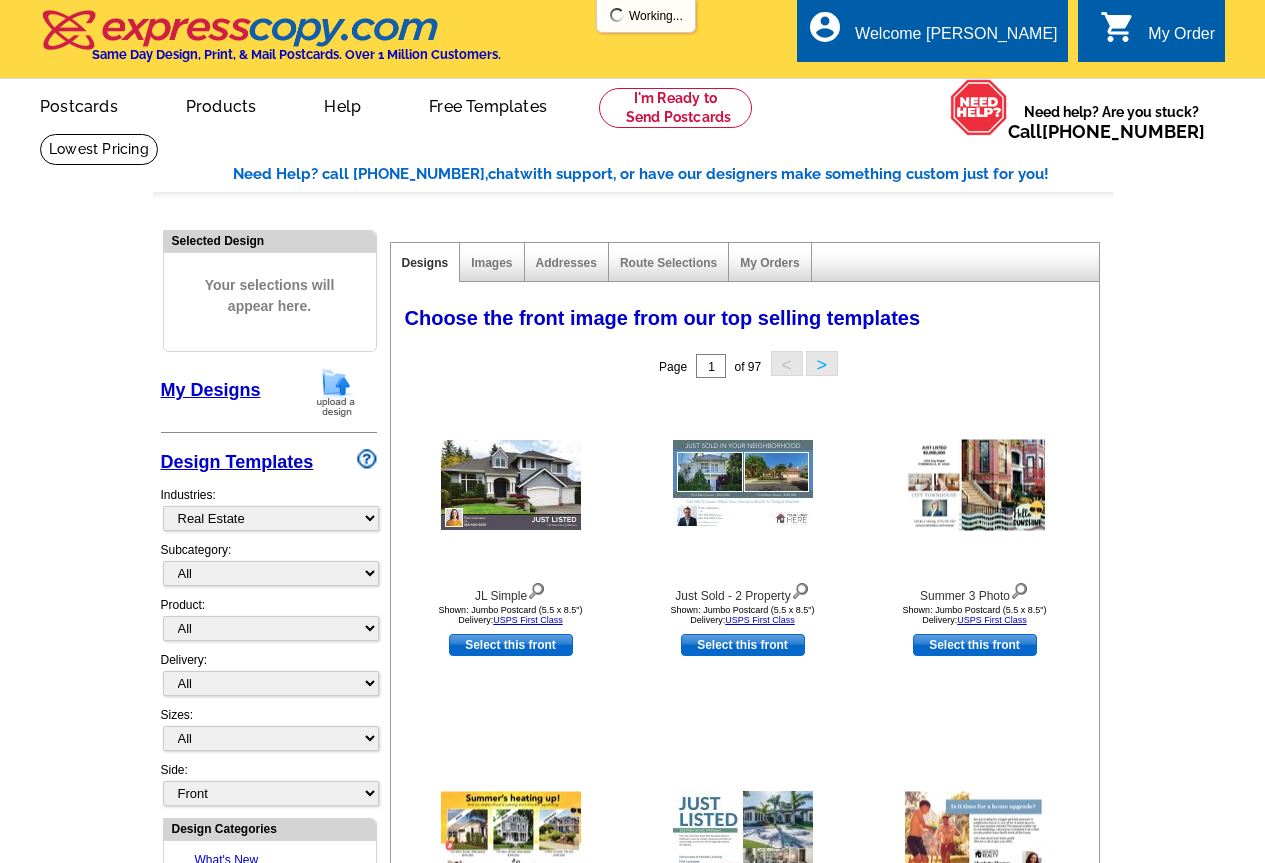 select on "785" 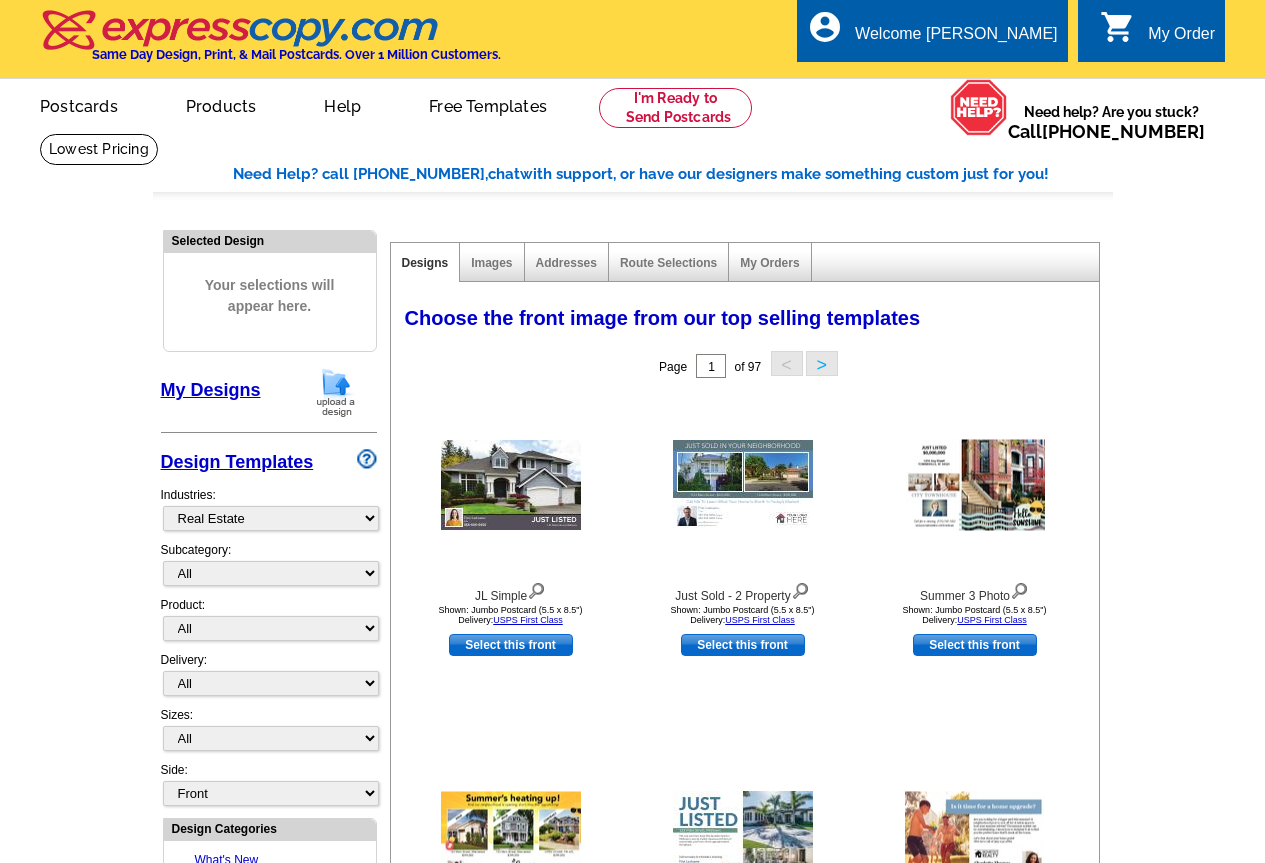 scroll, scrollTop: 0, scrollLeft: 0, axis: both 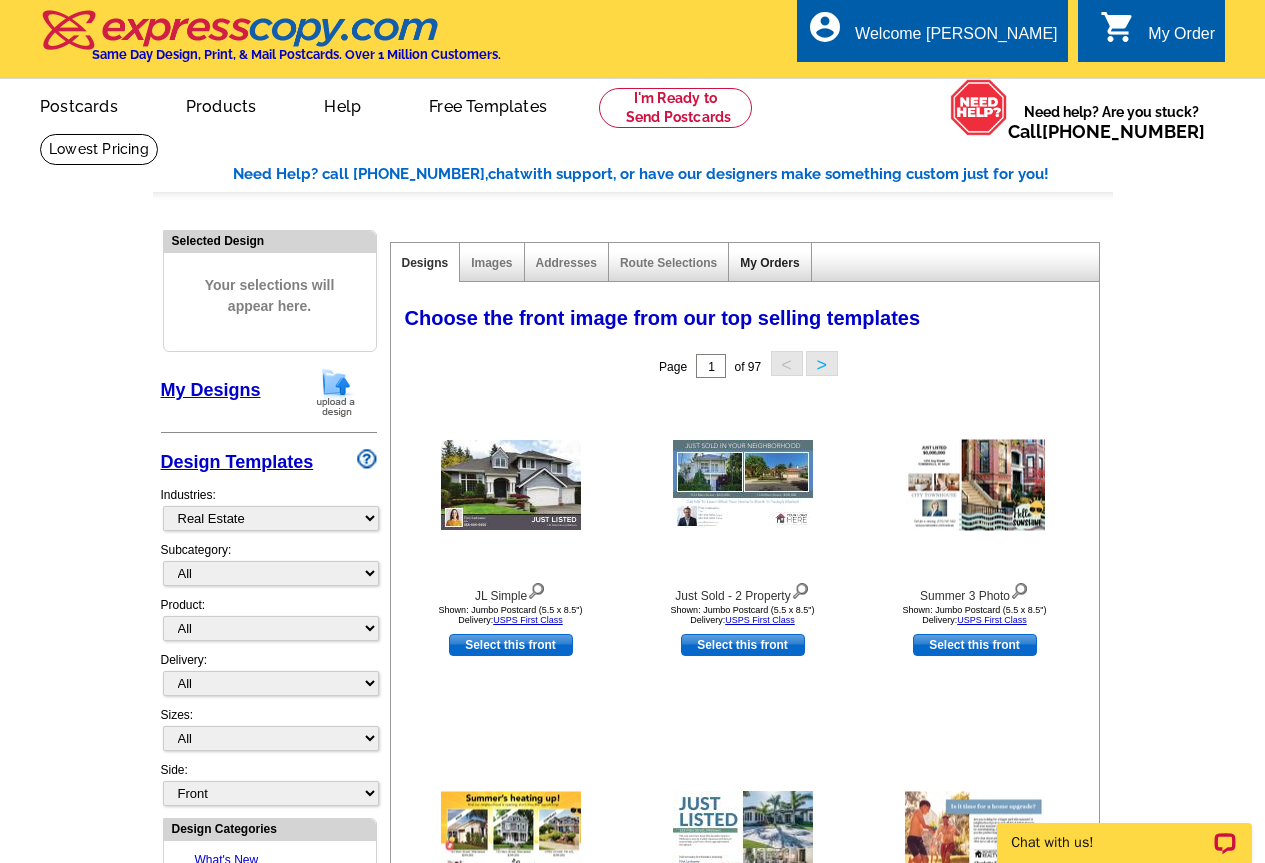 click on "My Orders" at bounding box center (769, 263) 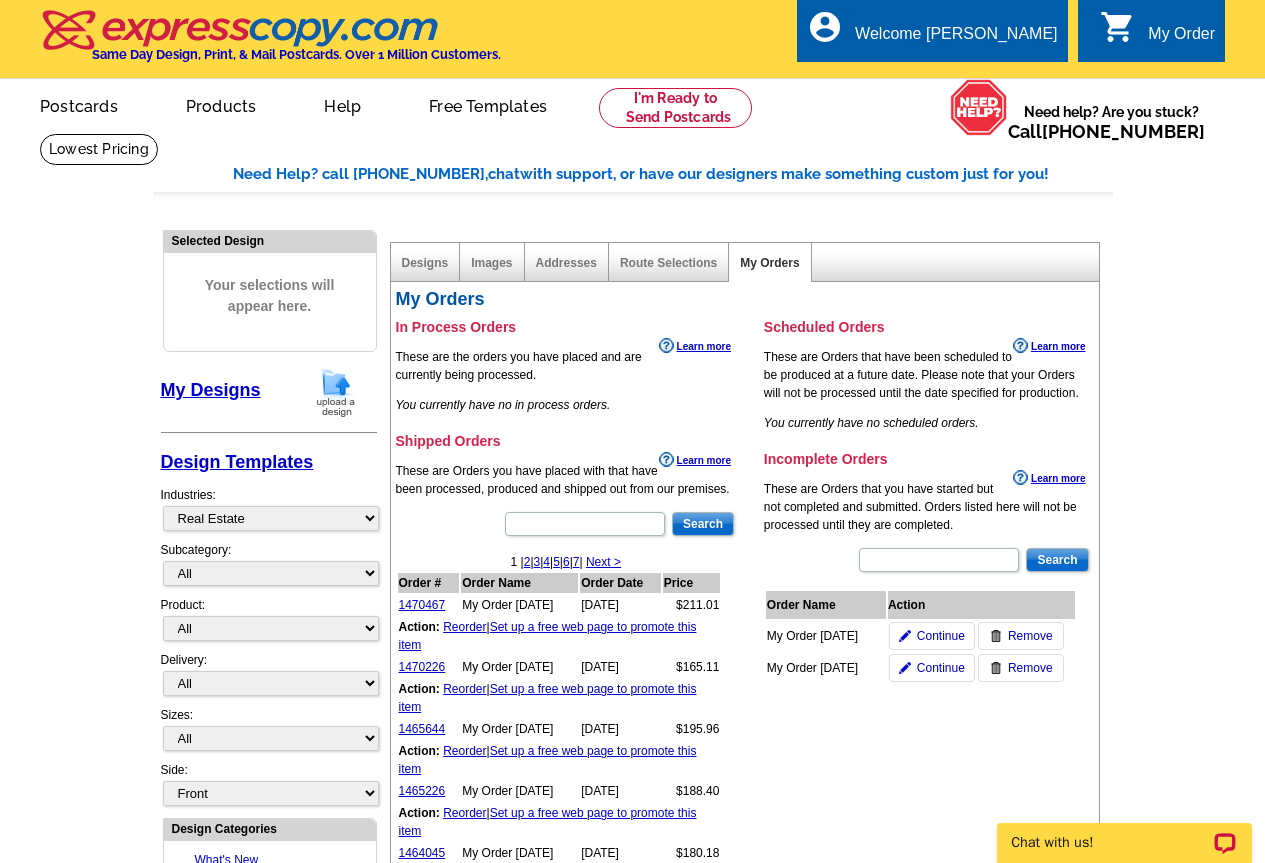 click on "Reorder" at bounding box center [464, 627] 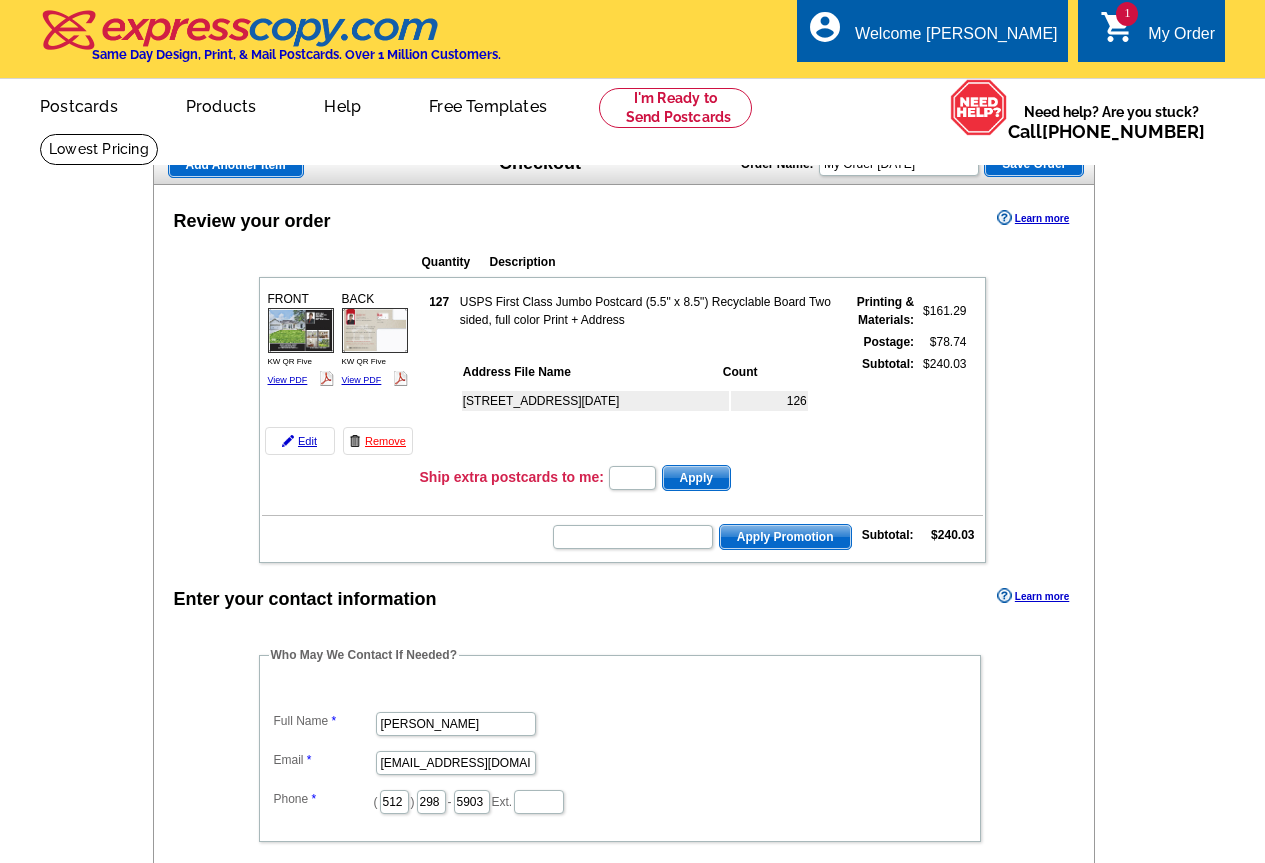 scroll, scrollTop: 0, scrollLeft: 0, axis: both 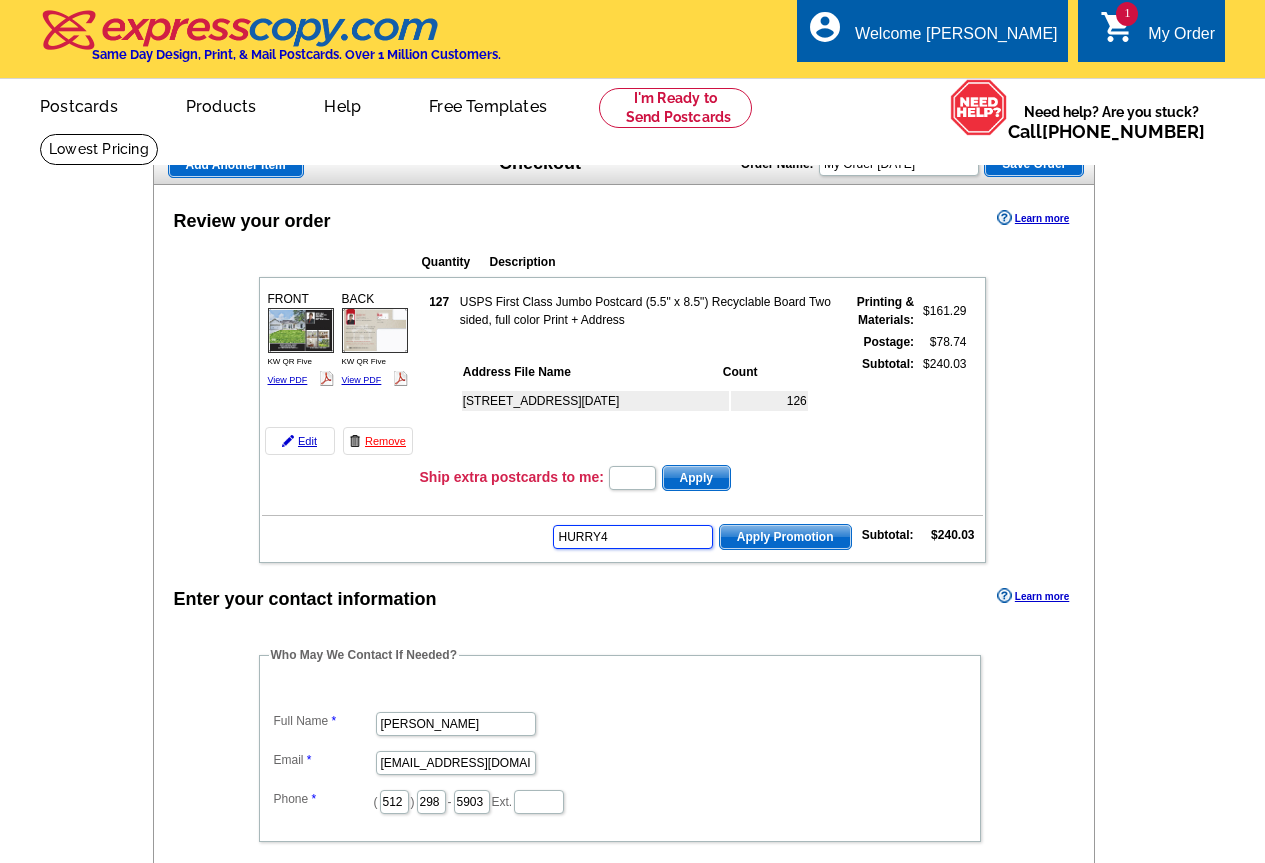 type on "HURRY40" 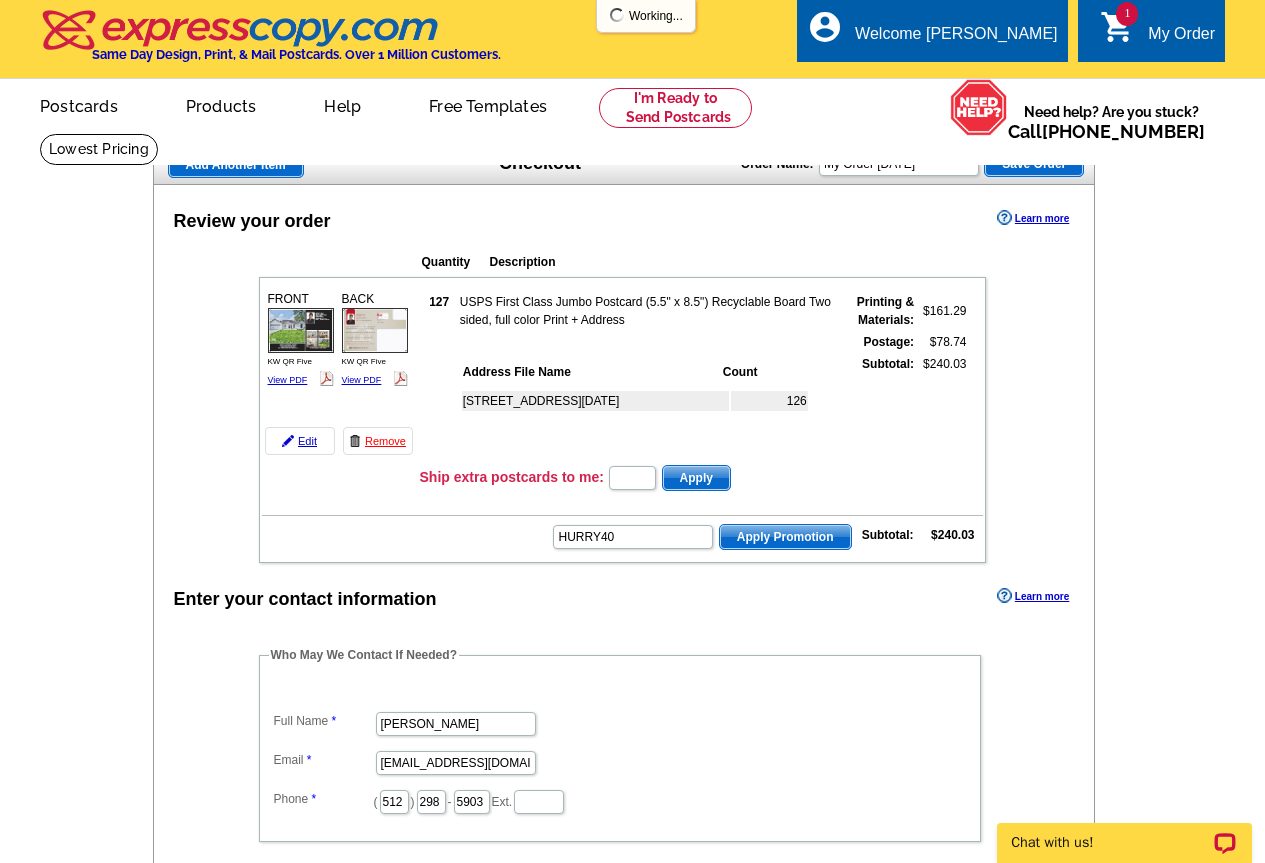 scroll, scrollTop: 0, scrollLeft: 0, axis: both 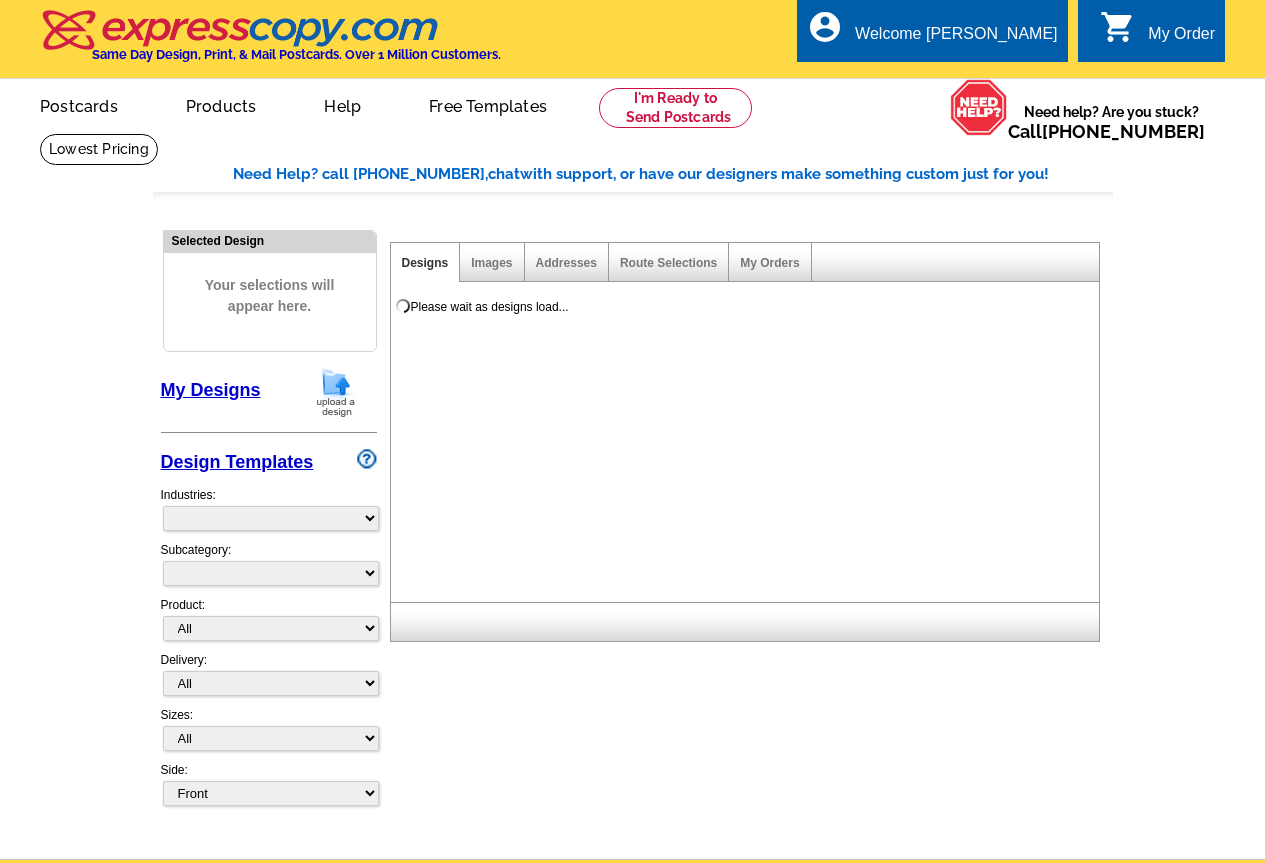 select 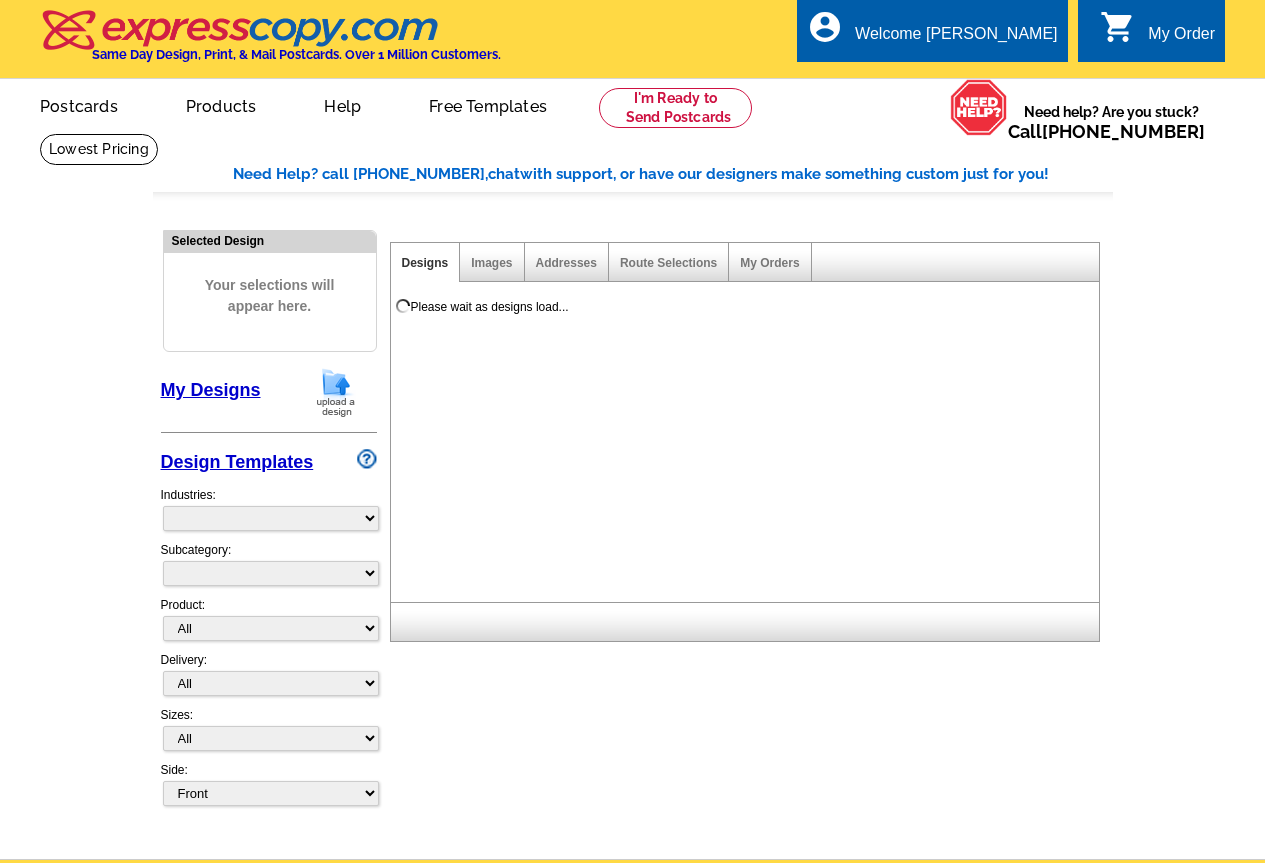 scroll, scrollTop: 0, scrollLeft: 0, axis: both 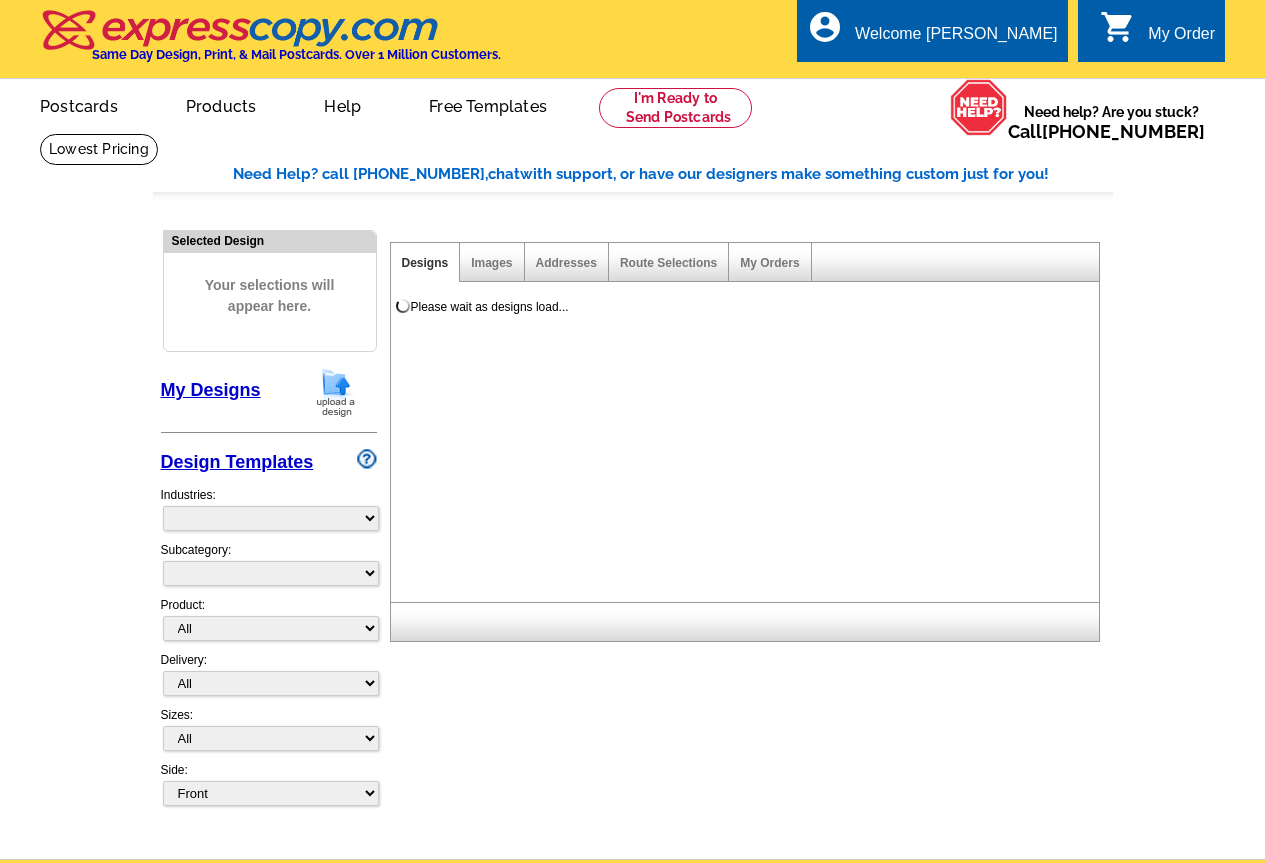 select on "785" 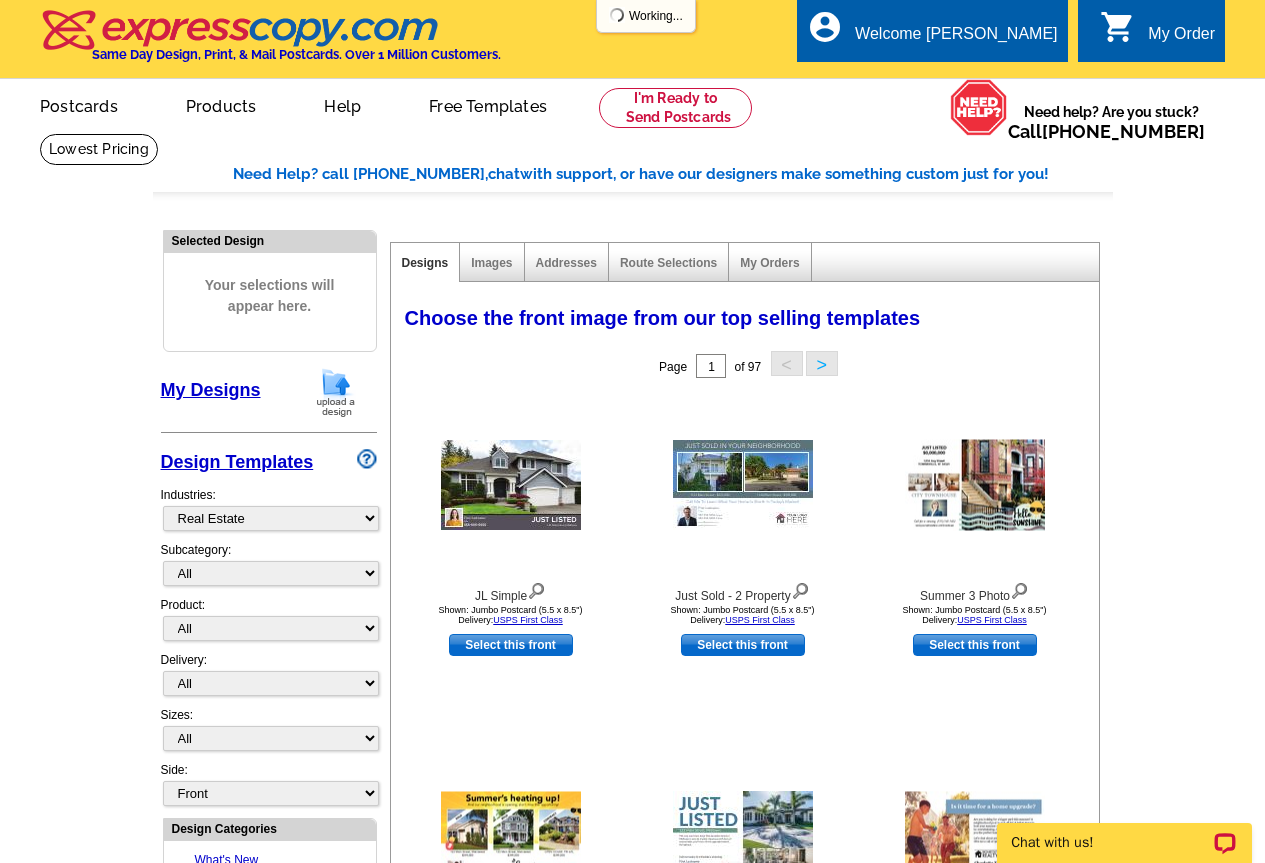scroll, scrollTop: 0, scrollLeft: 0, axis: both 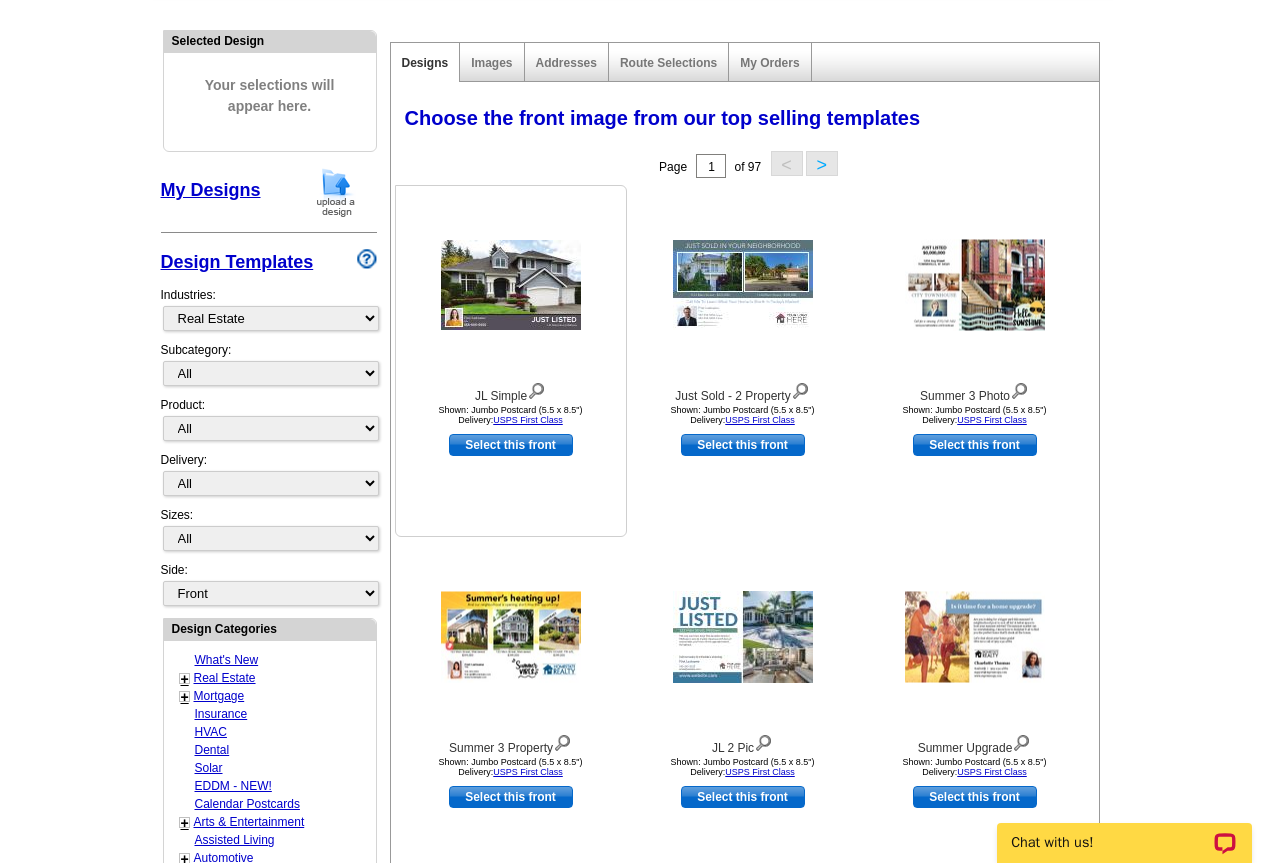 click on "Select this front" at bounding box center [511, 445] 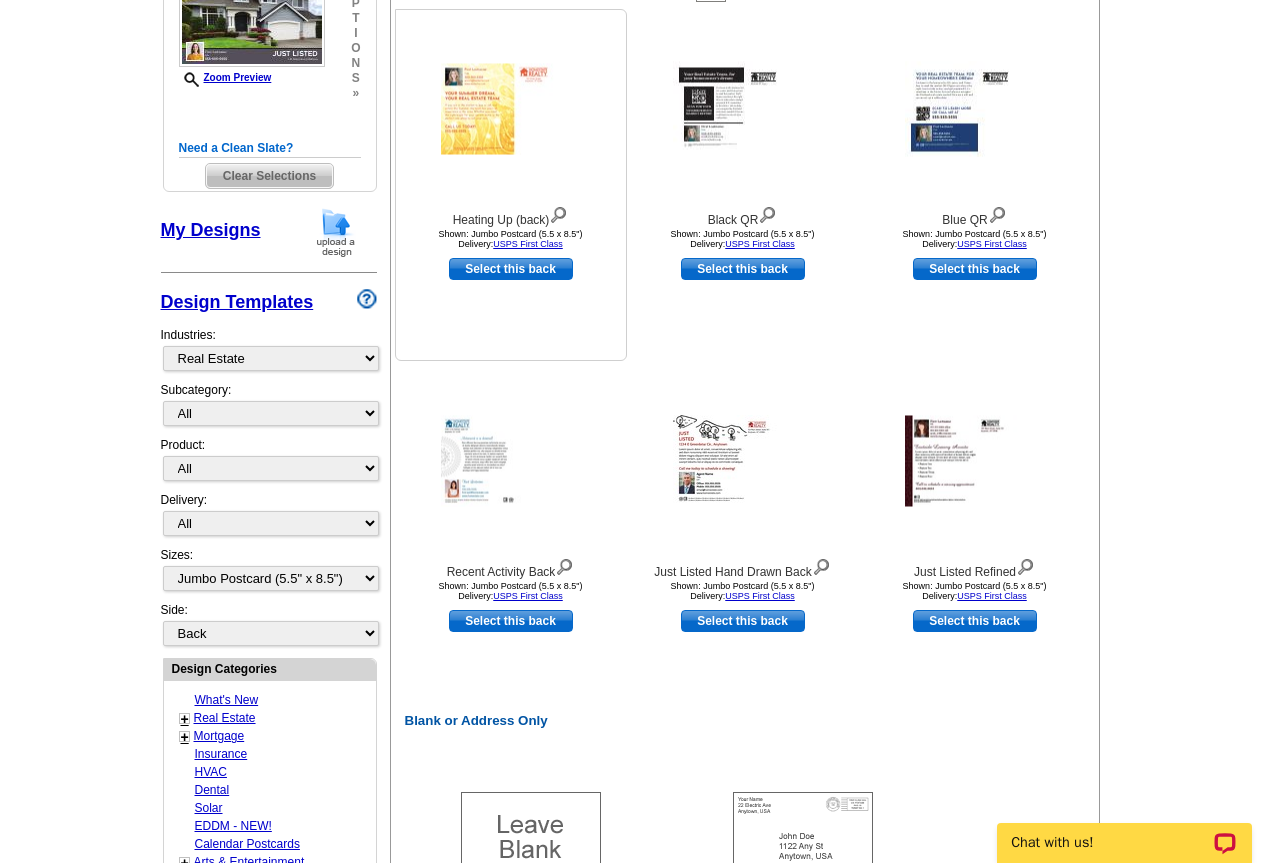 scroll, scrollTop: 200, scrollLeft: 0, axis: vertical 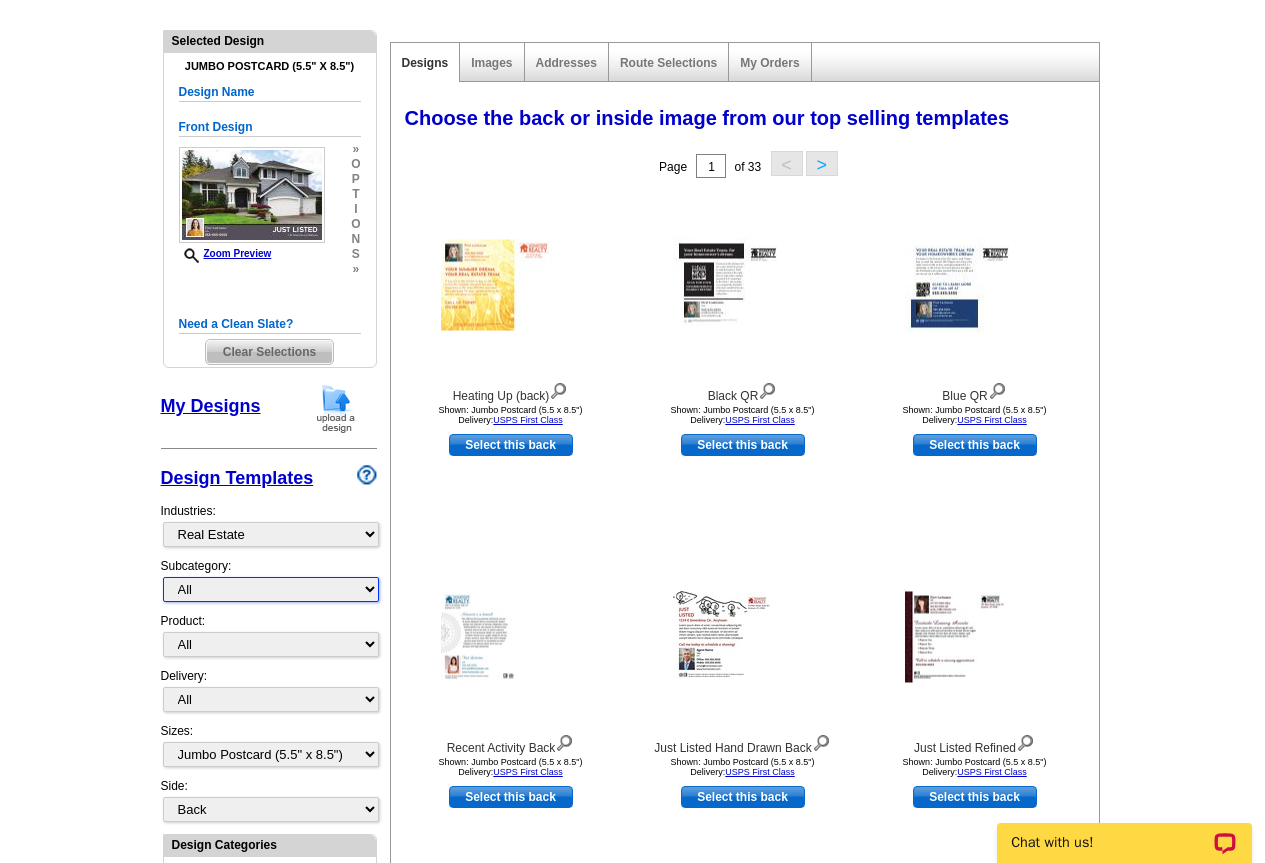 click on "All RE/MAX® Referrals Keller Williams® Berkshire Hathaway Home Services Century 21 Commercial Real Estate QR Code Cards 1st Time Home Buyer Distressed Homeowners Social Networking Farming Just Listed Just Sold Open House Market Report" at bounding box center (271, 589) 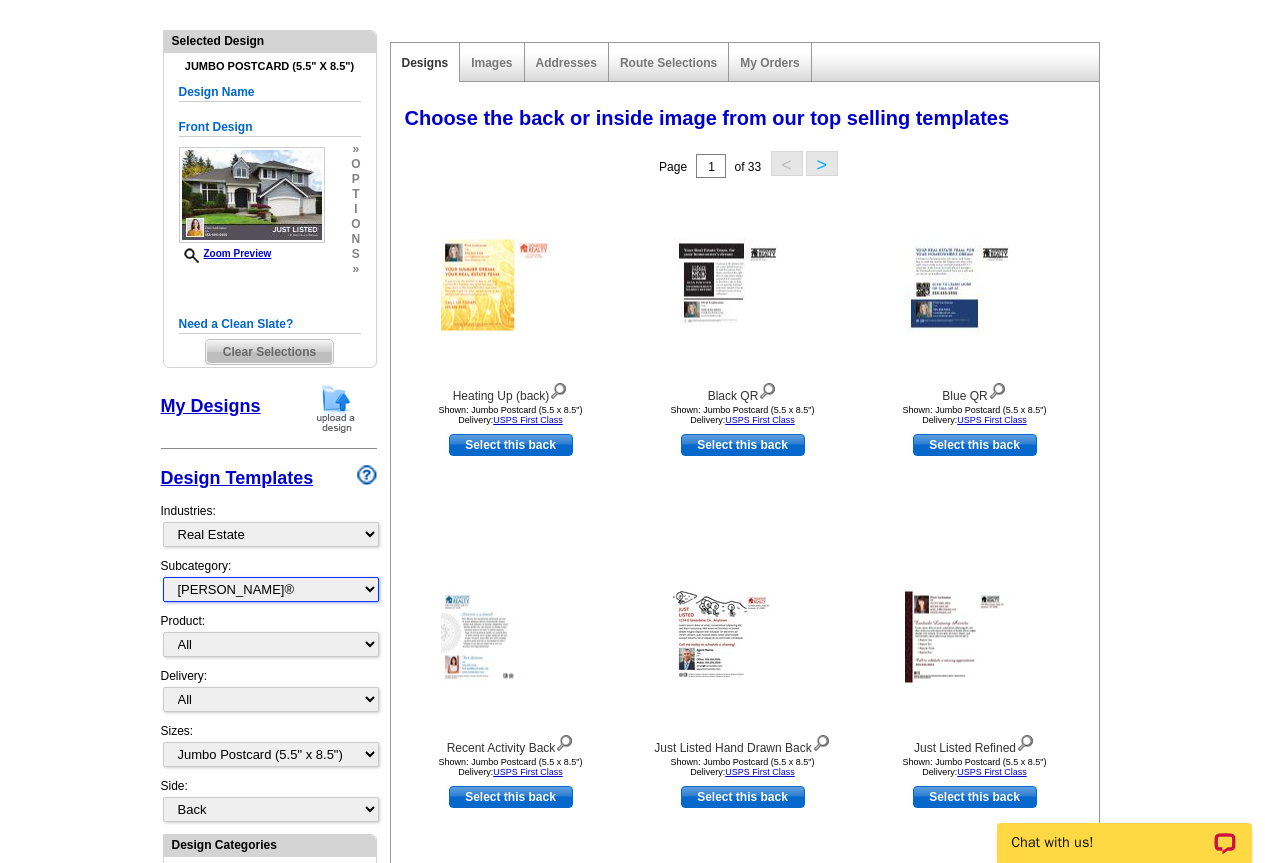 click on "All RE/MAX® Referrals Keller Williams® Berkshire Hathaway Home Services Century 21 Commercial Real Estate QR Code Cards 1st Time Home Buyer Distressed Homeowners Social Networking Farming Just Listed Just Sold Open House Market Report" at bounding box center (271, 589) 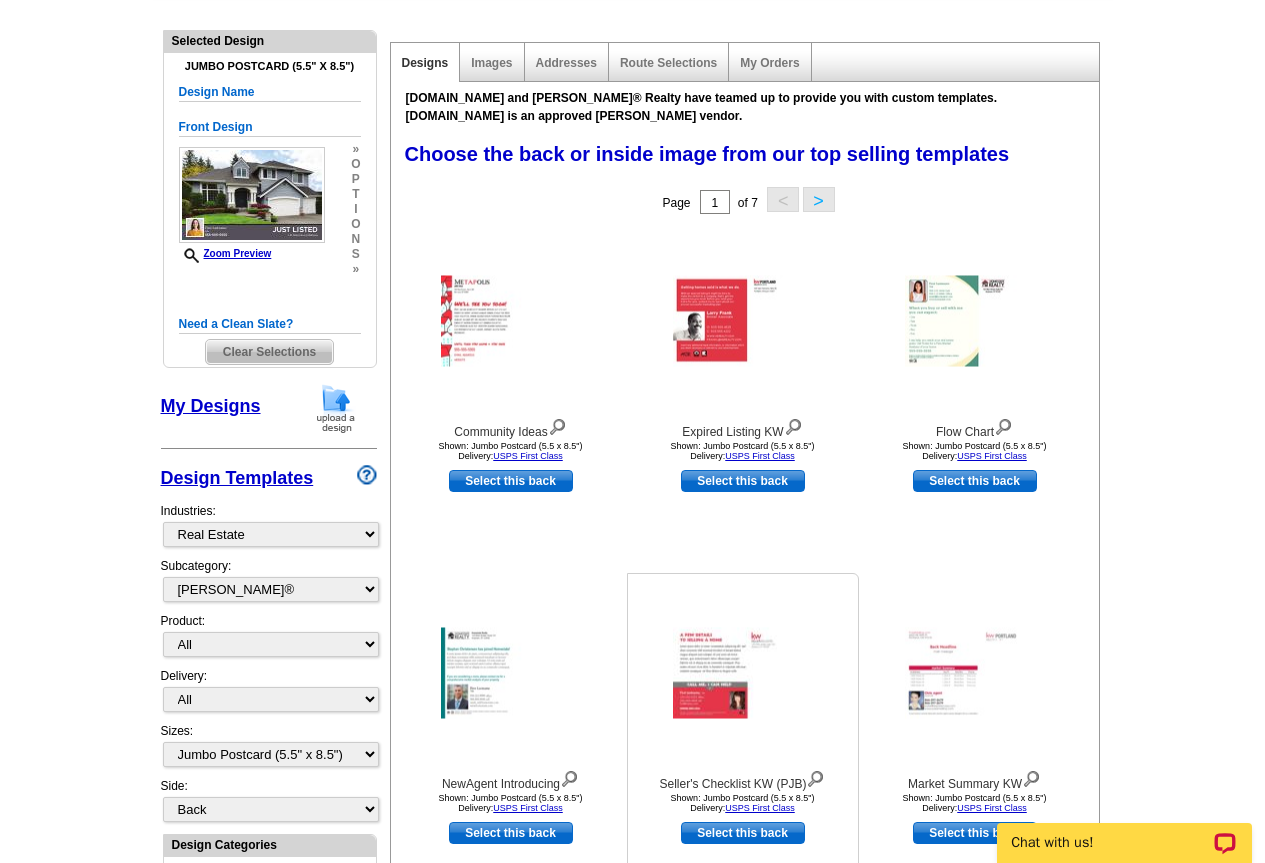 click on "Select this back" at bounding box center [743, 833] 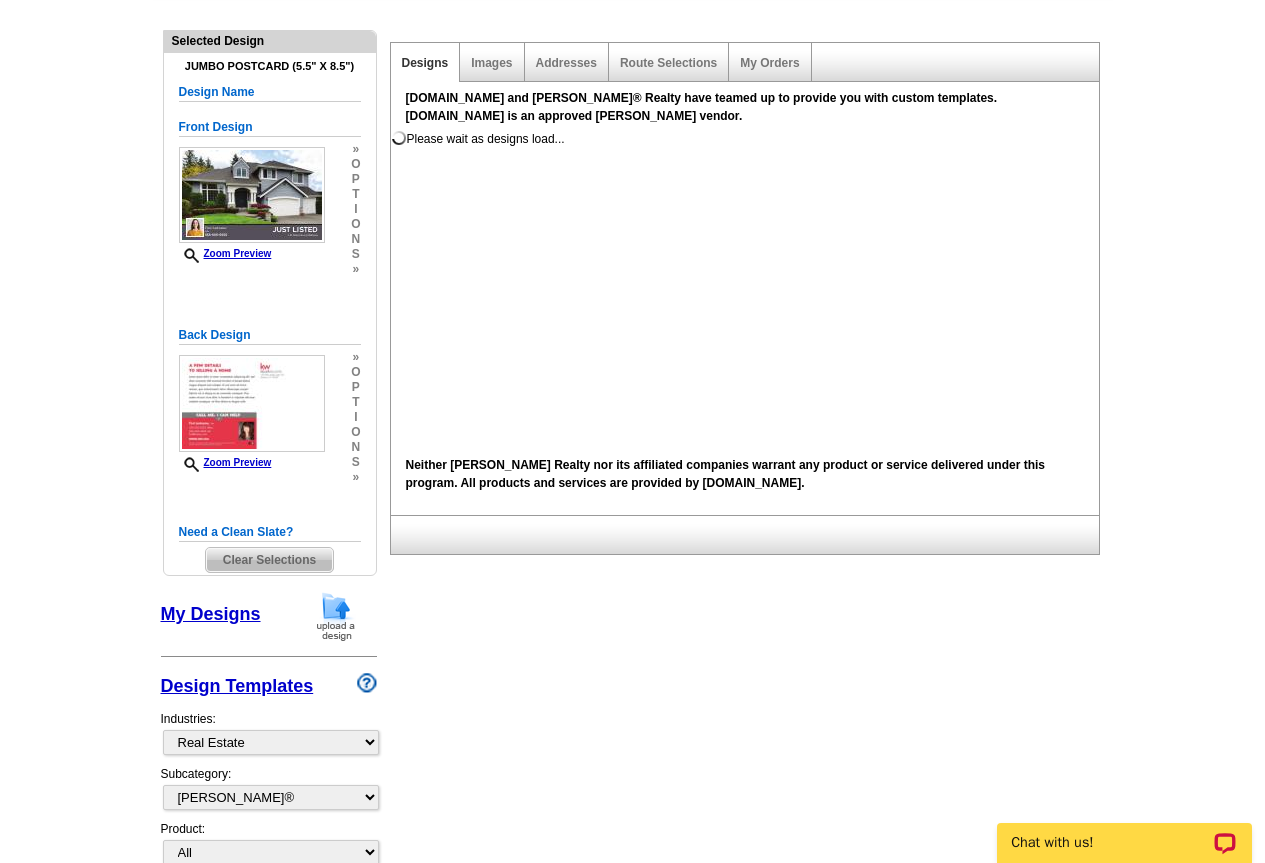 scroll, scrollTop: 0, scrollLeft: 0, axis: both 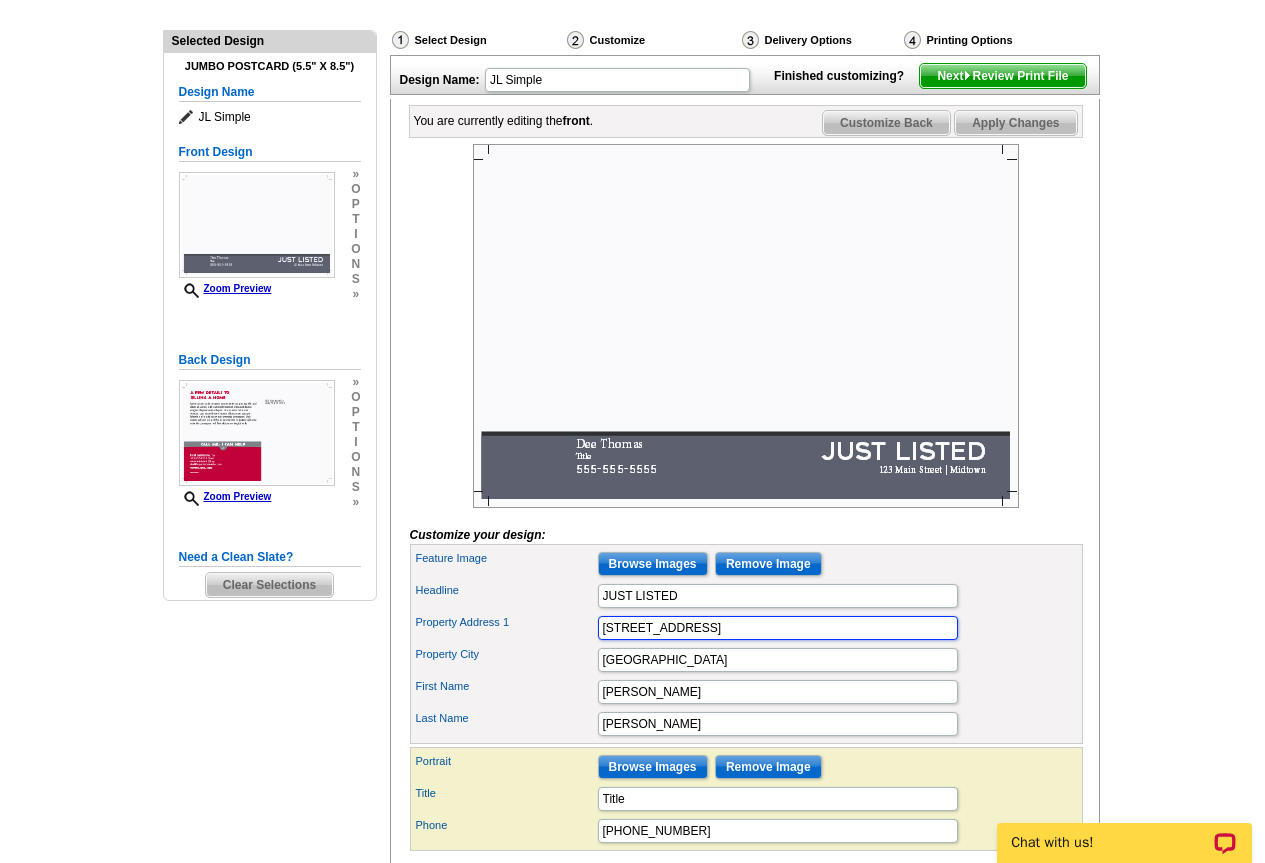 drag, startPoint x: 694, startPoint y: 663, endPoint x: 568, endPoint y: 667, distance: 126.06348 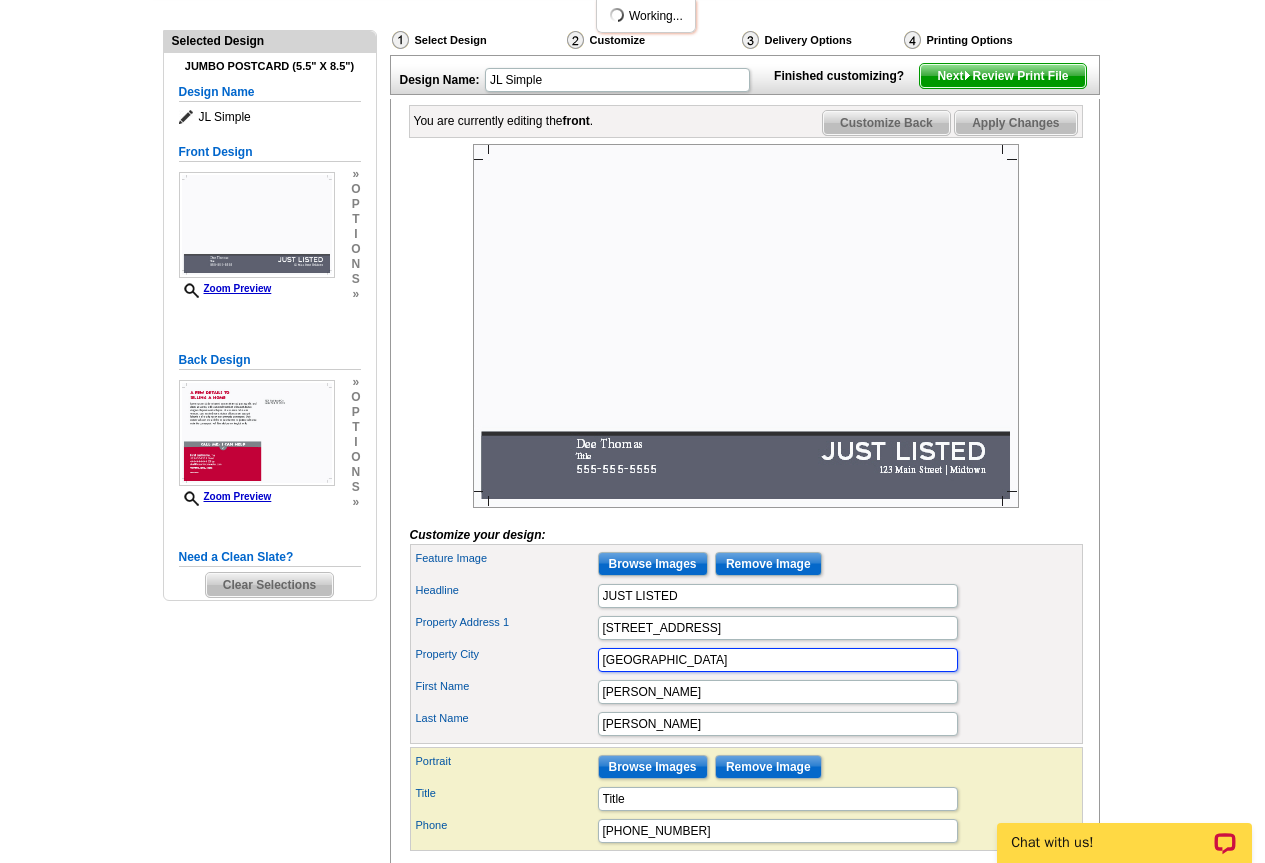 scroll, scrollTop: 0, scrollLeft: 0, axis: both 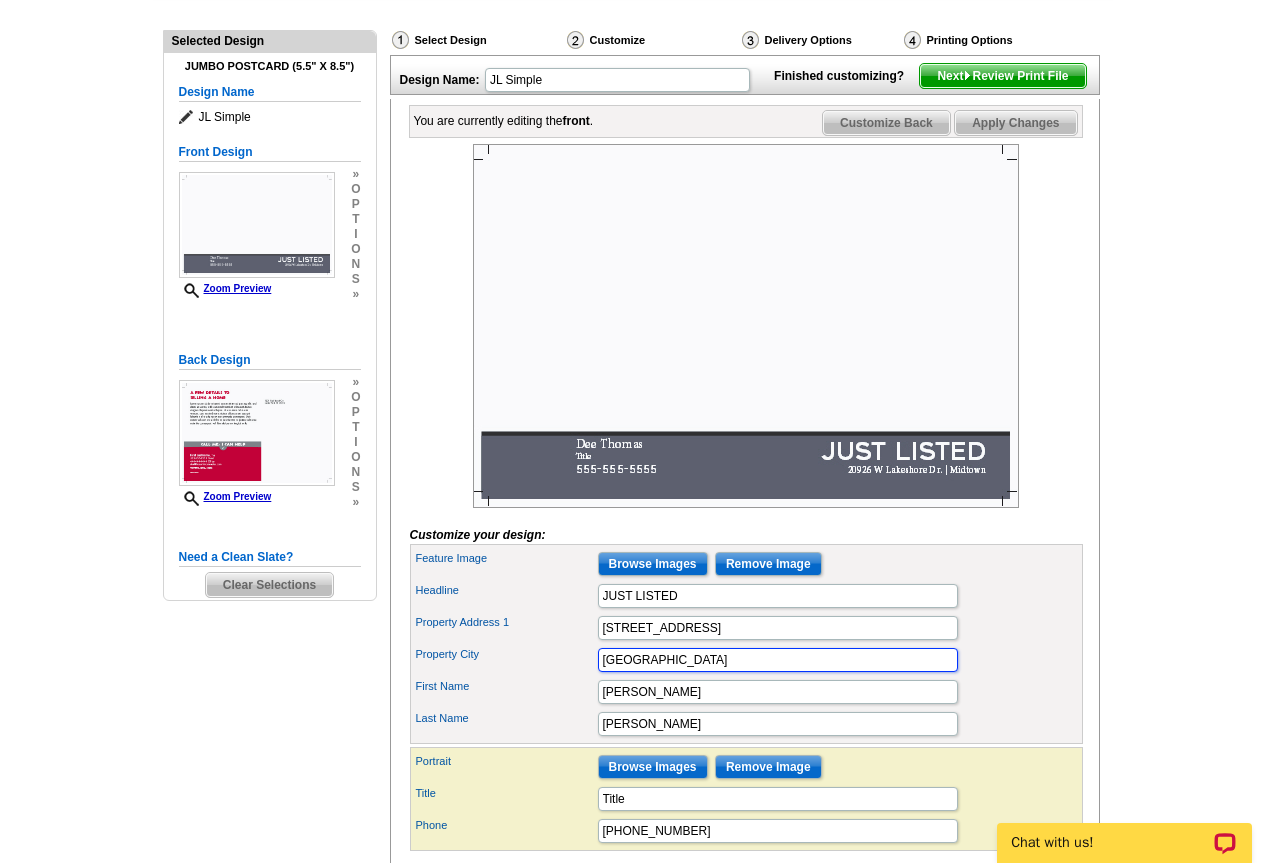 type on "Spicewood, TX  78669" 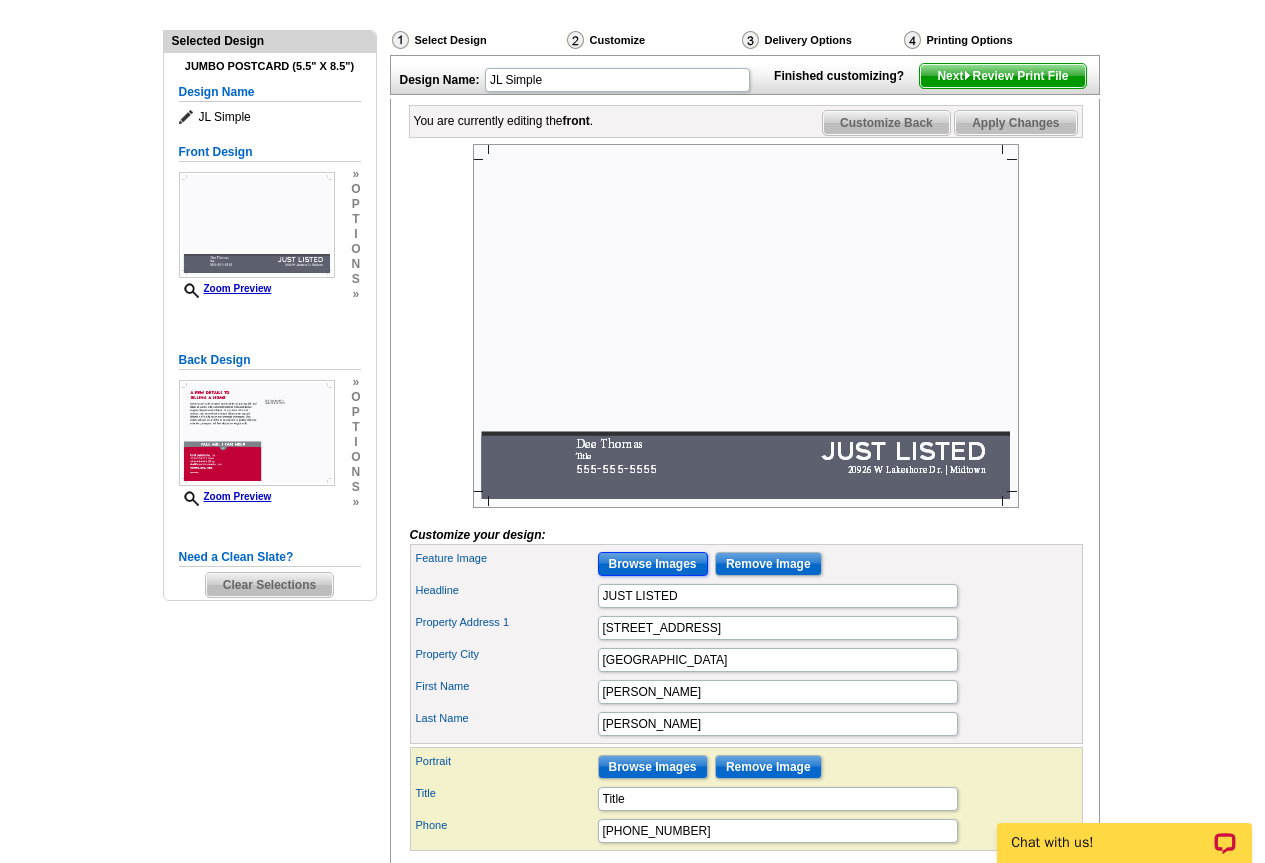 click on "Browse Images" at bounding box center [653, 564] 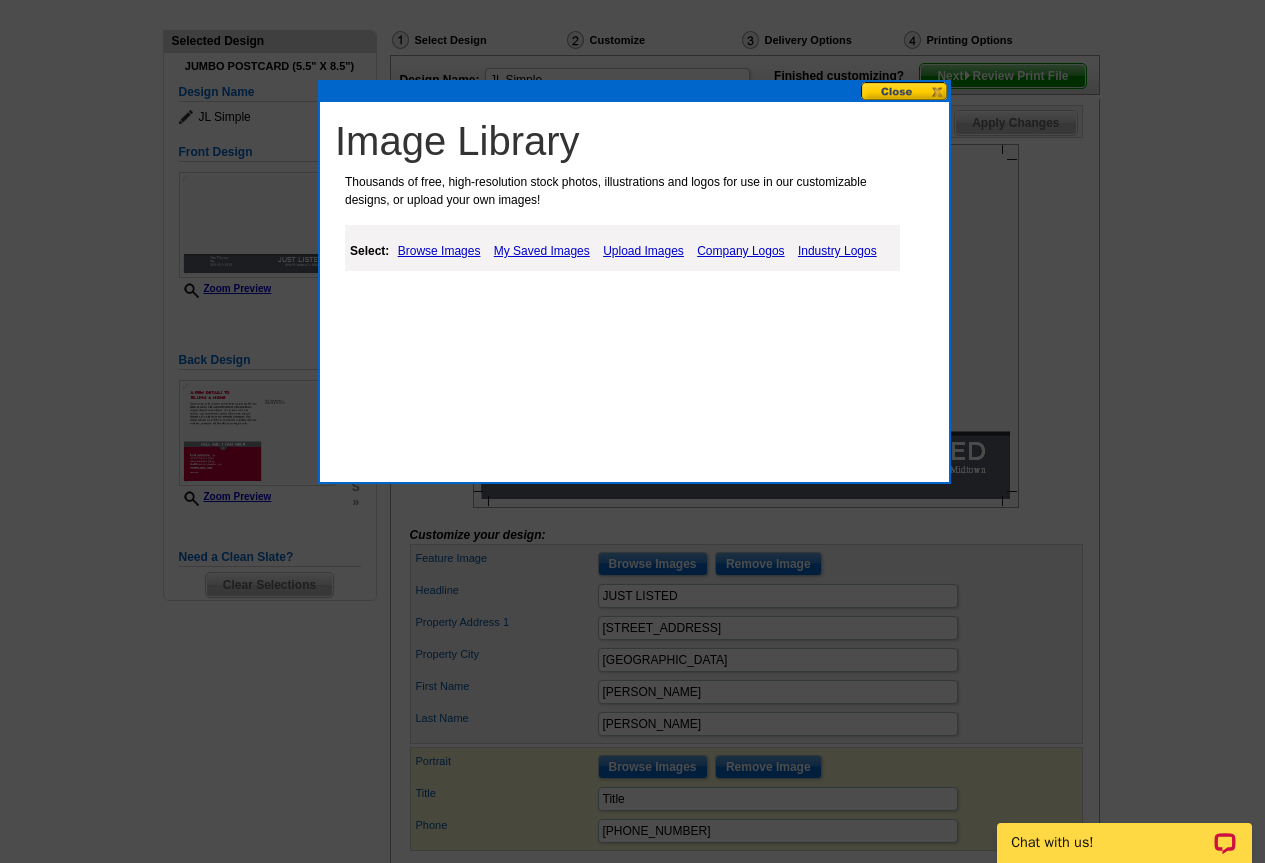 click on "Upload Images" at bounding box center [643, 251] 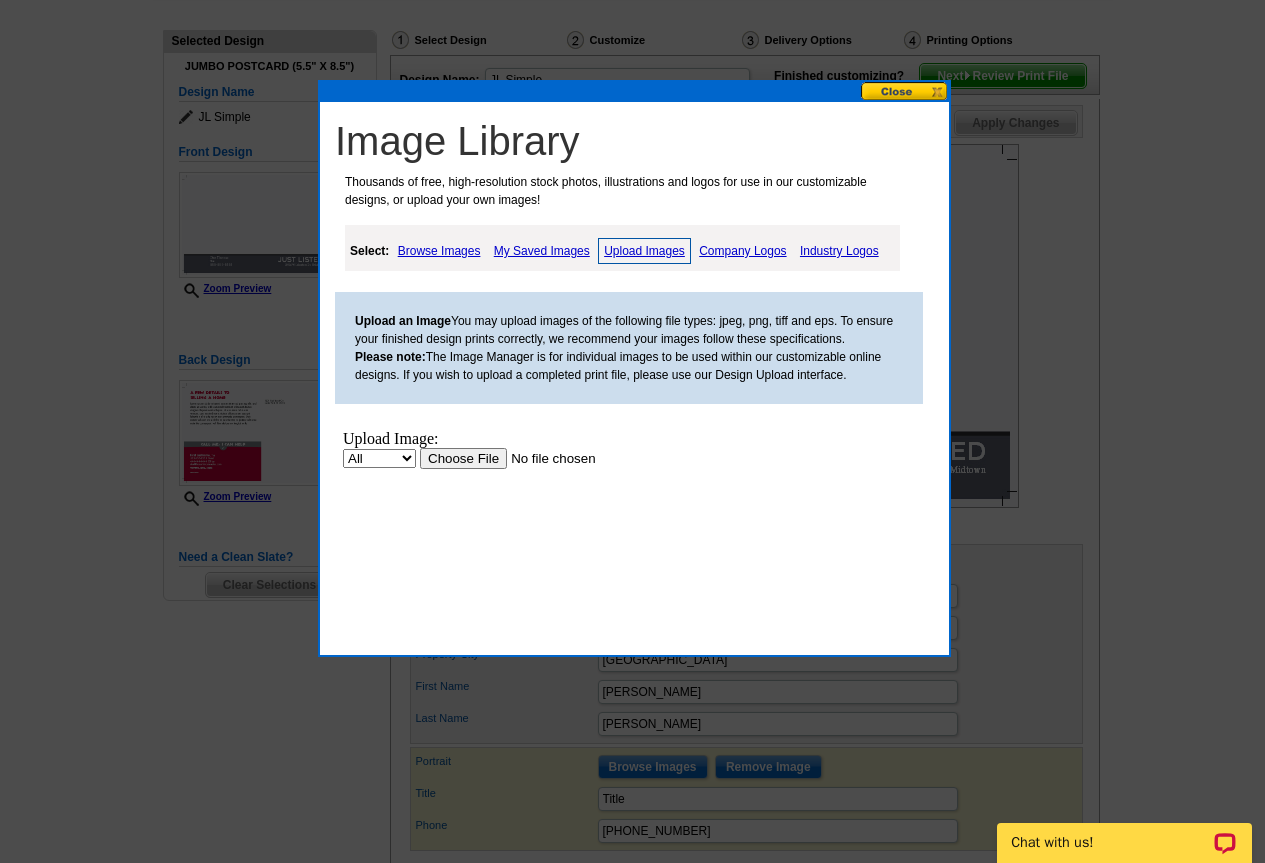 scroll, scrollTop: 0, scrollLeft: 0, axis: both 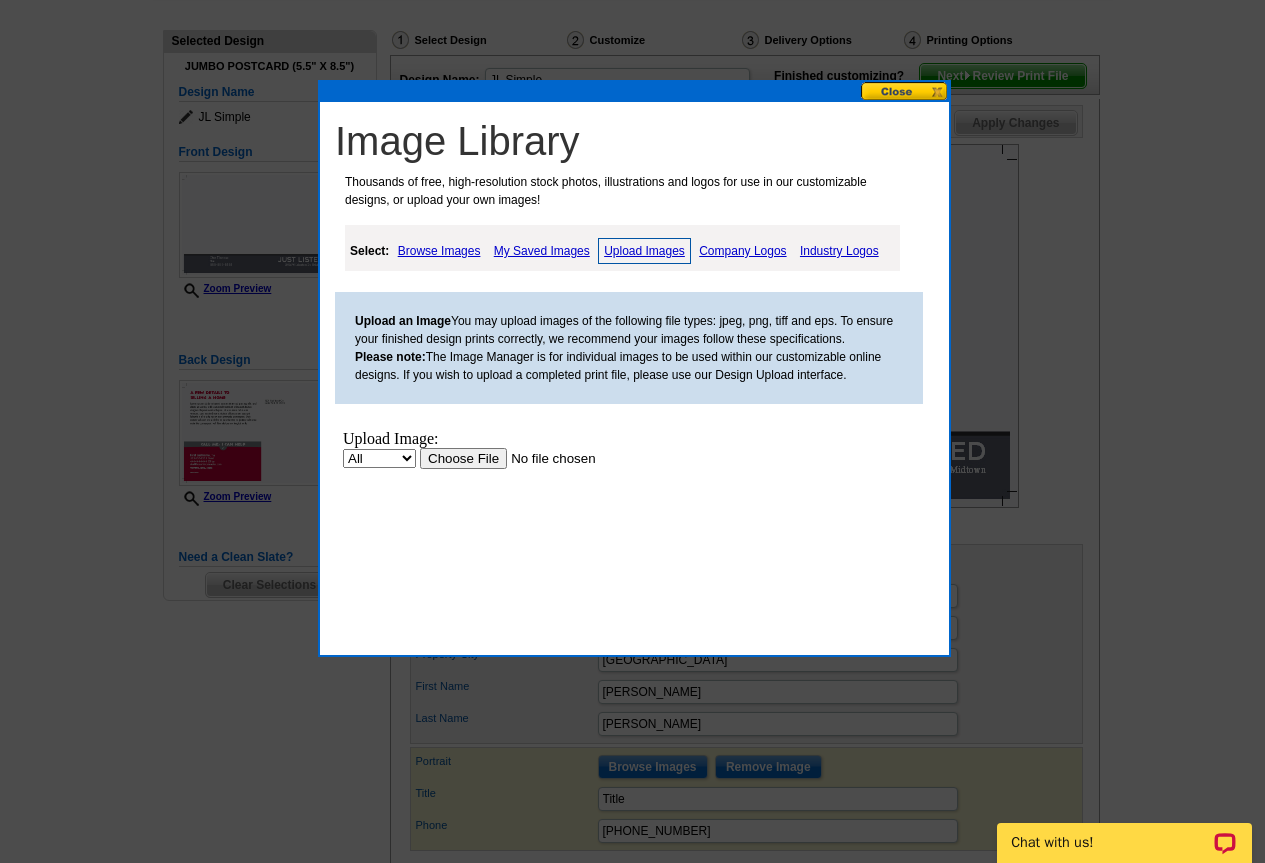 click at bounding box center [546, 458] 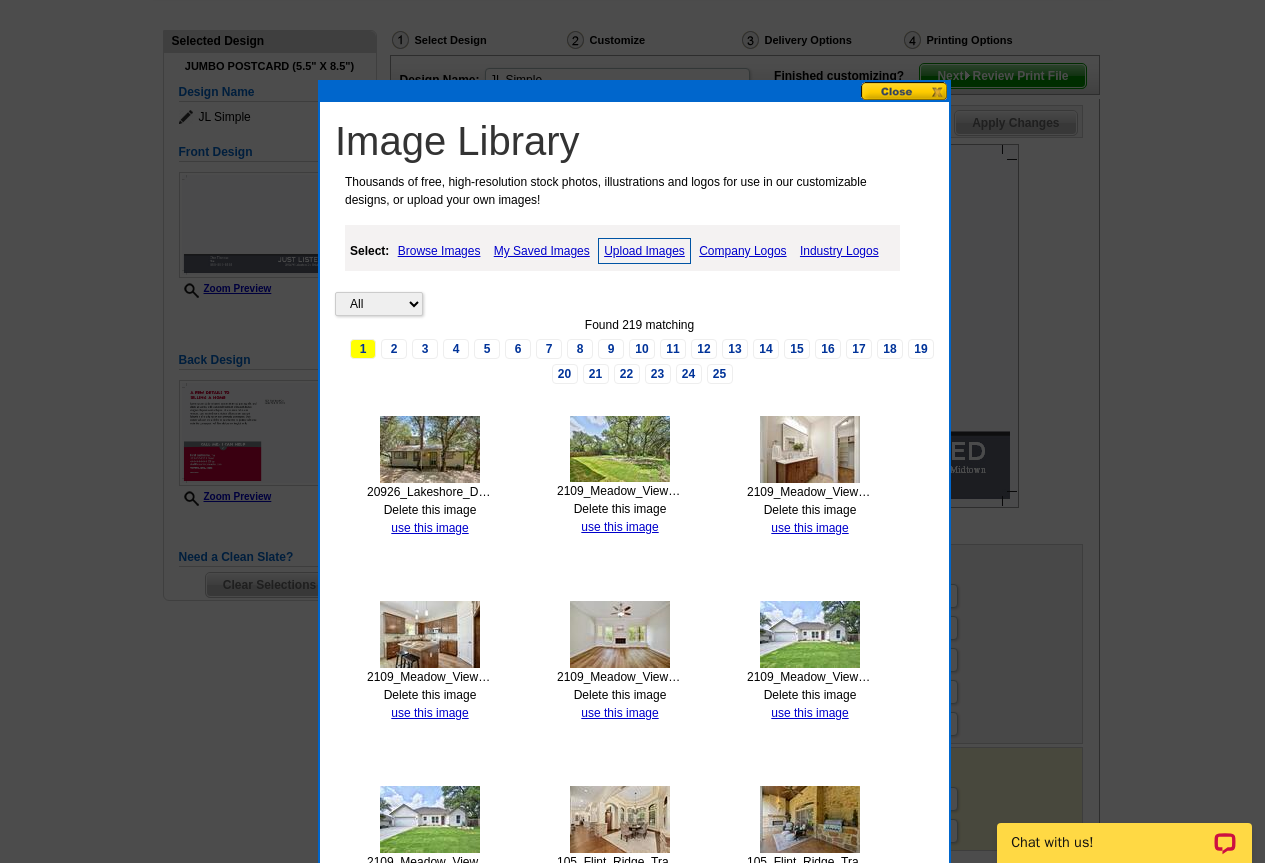 click on "Browse Images" at bounding box center (439, 251) 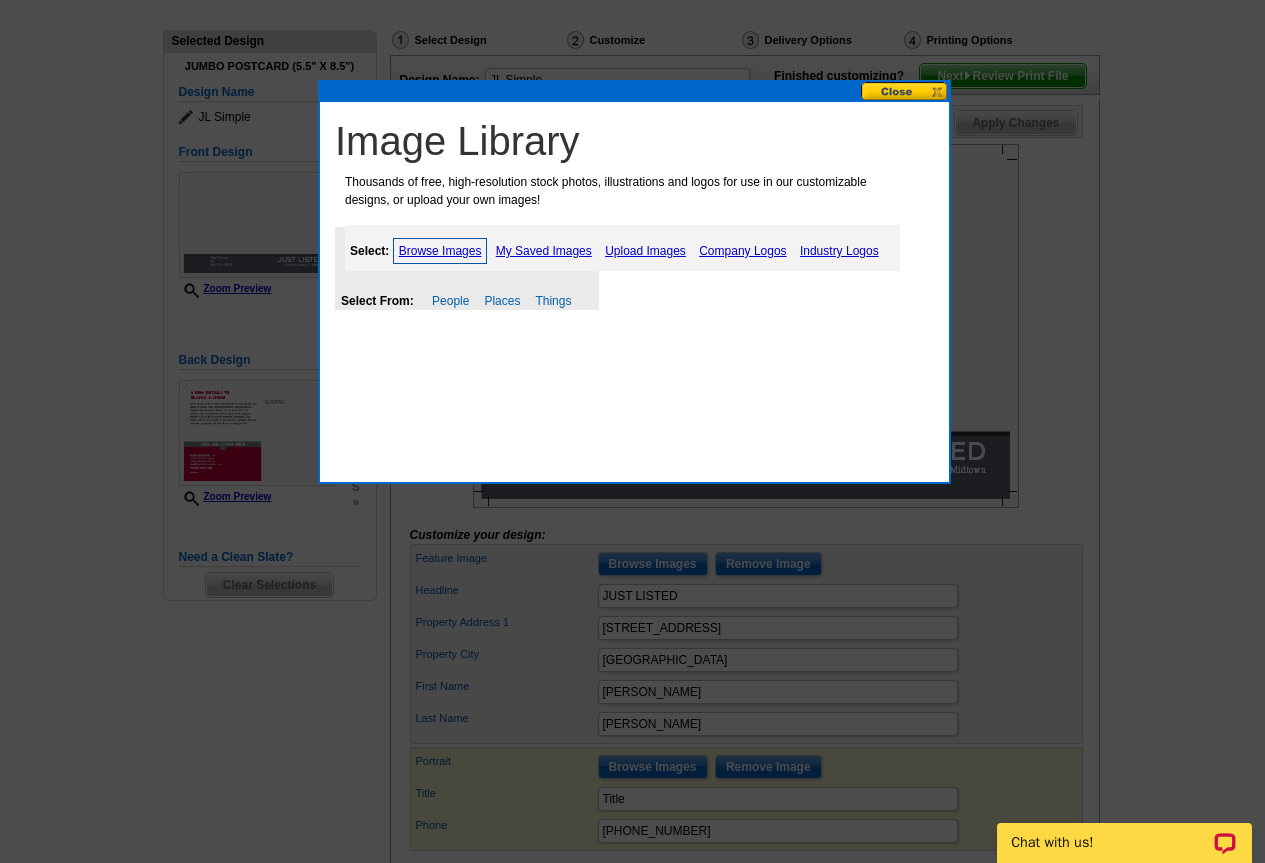 click on "Upload Images" at bounding box center [645, 251] 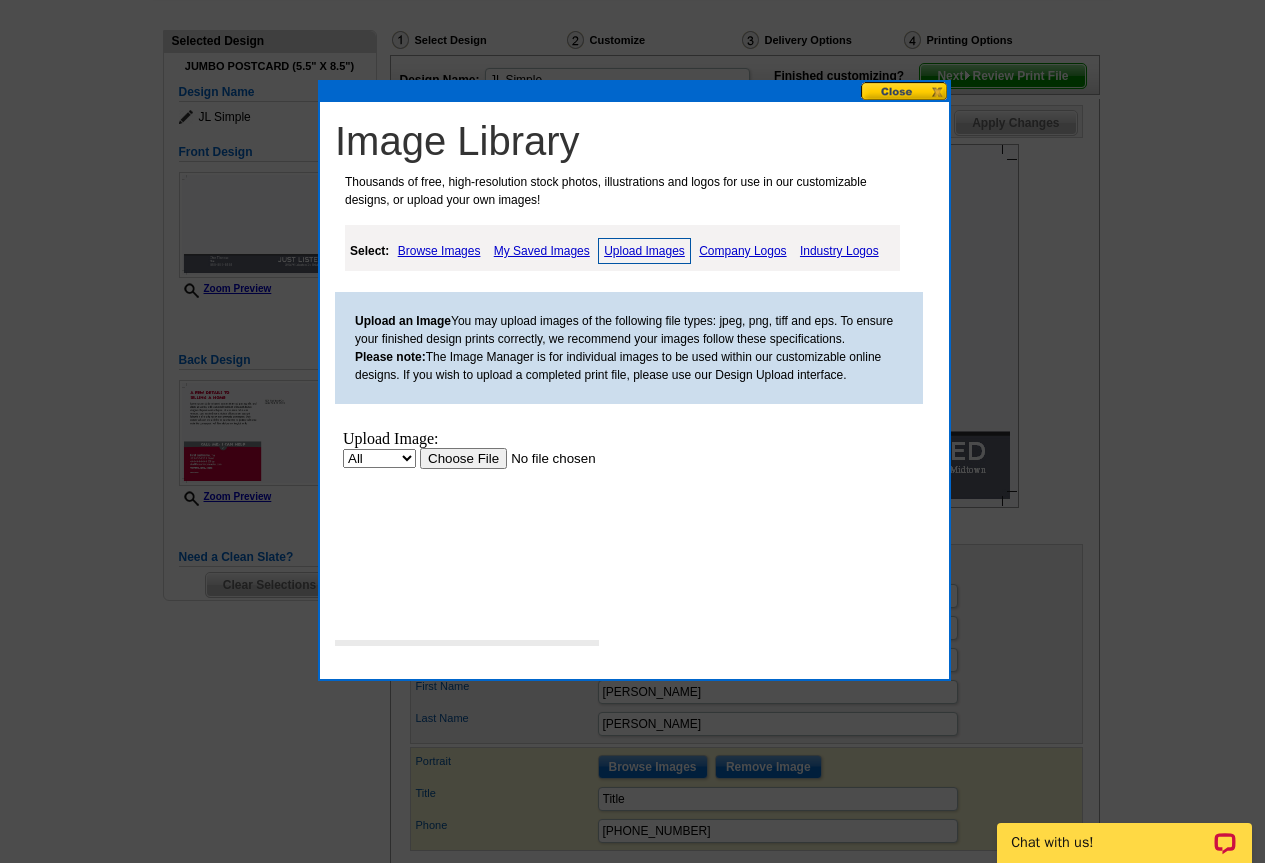 scroll, scrollTop: 0, scrollLeft: 0, axis: both 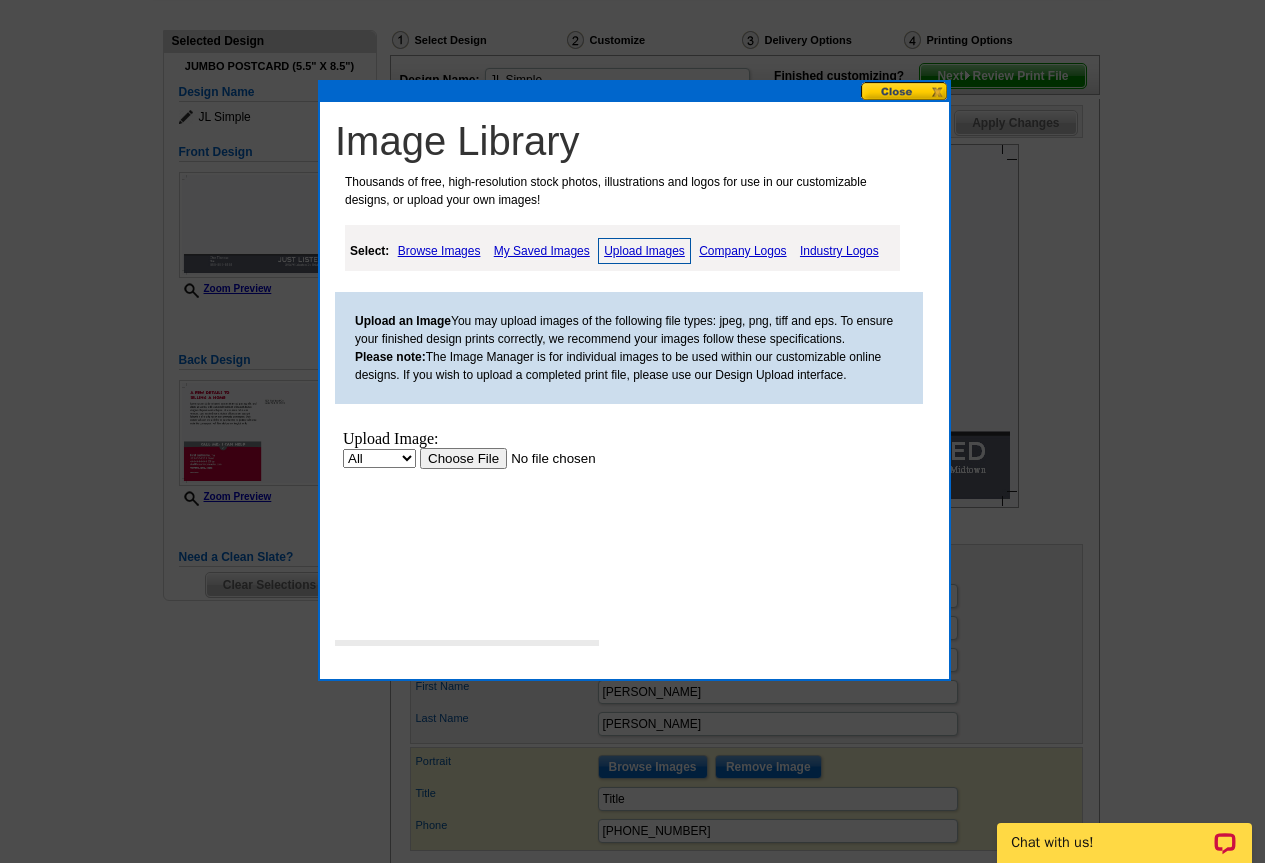 click at bounding box center [546, 458] 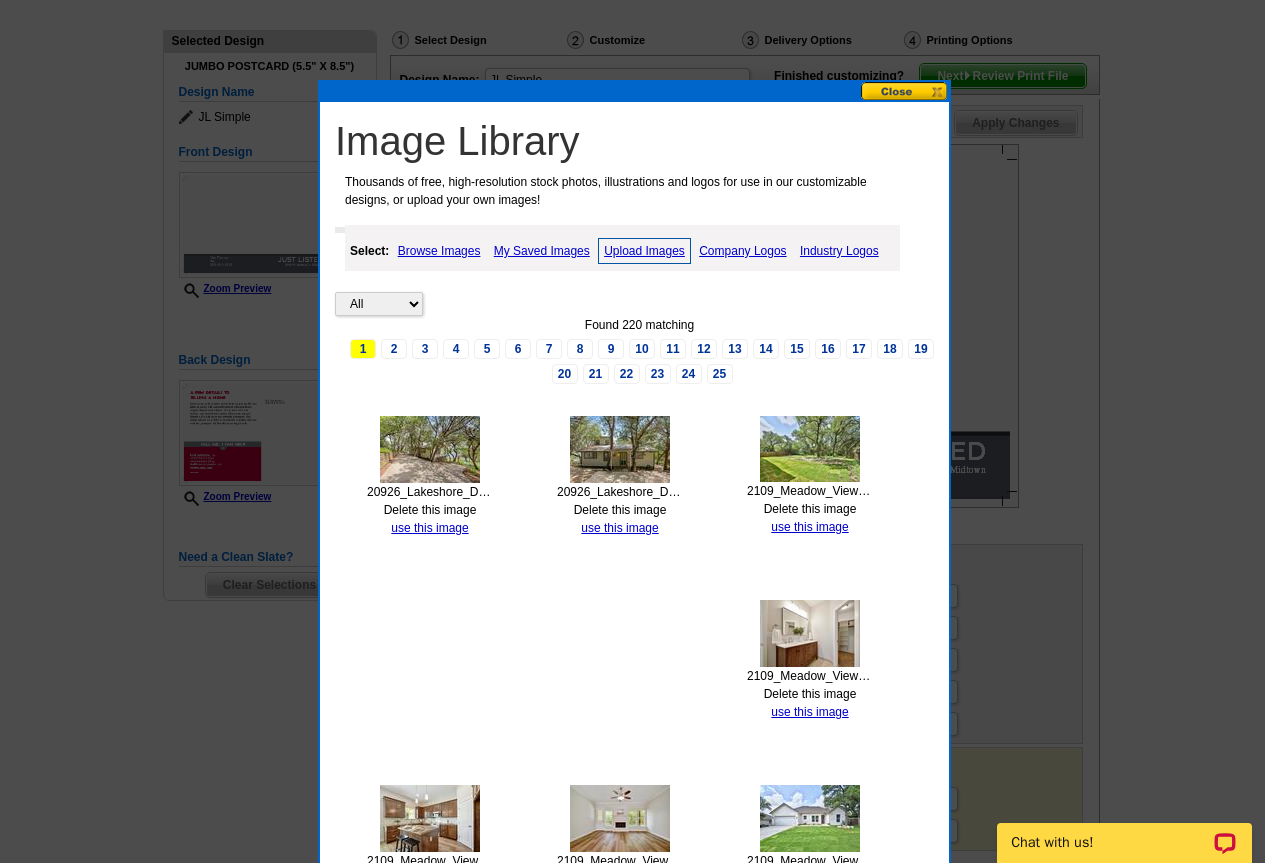 click on "Upload Images" at bounding box center (644, 251) 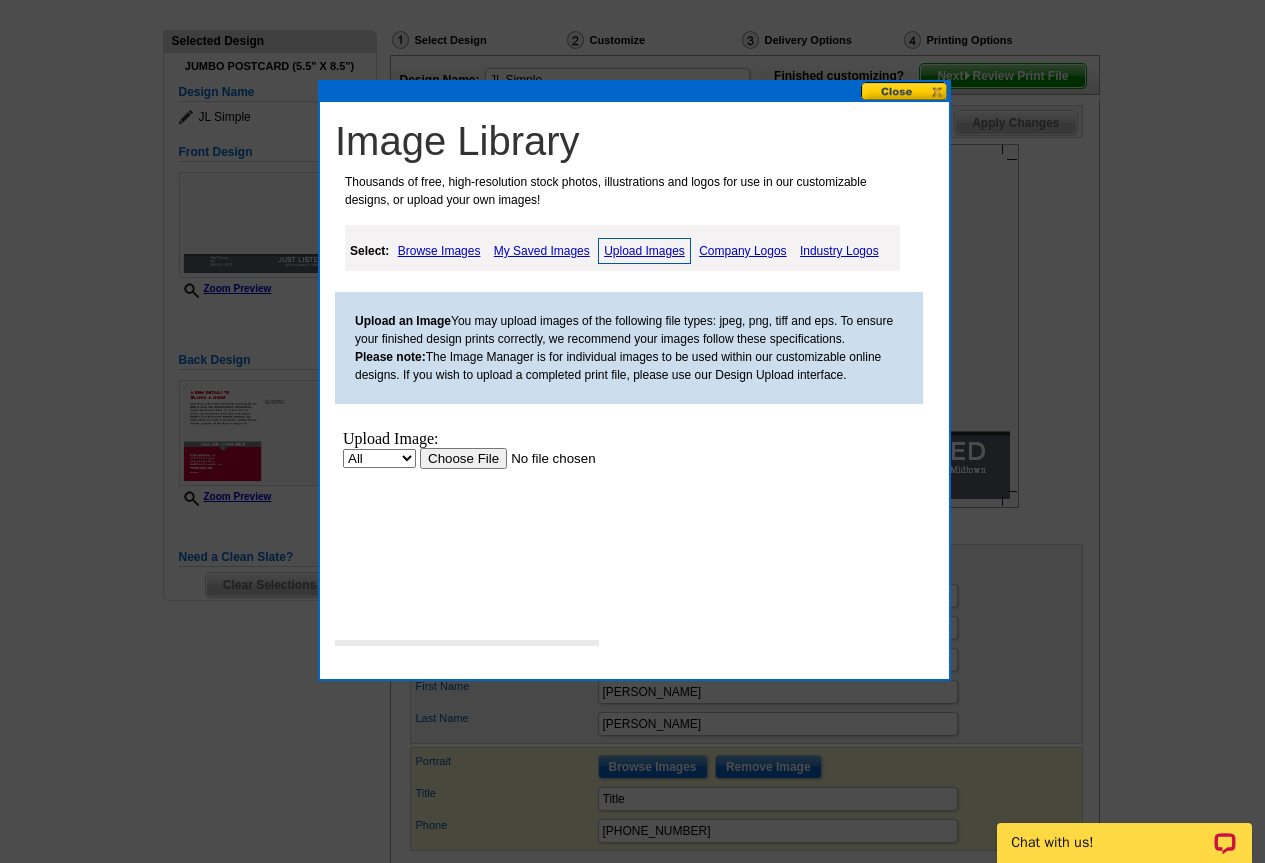 scroll, scrollTop: 0, scrollLeft: 0, axis: both 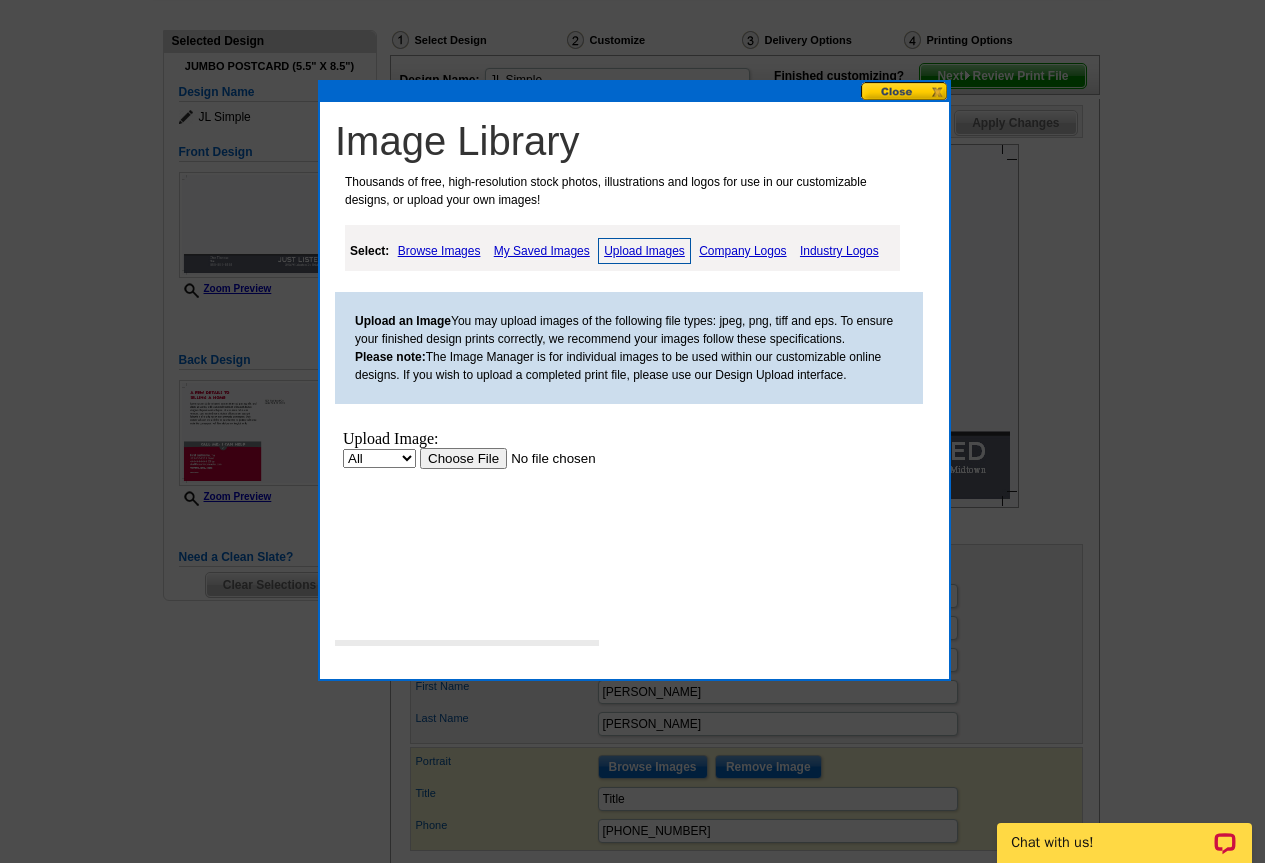 click at bounding box center [546, 458] 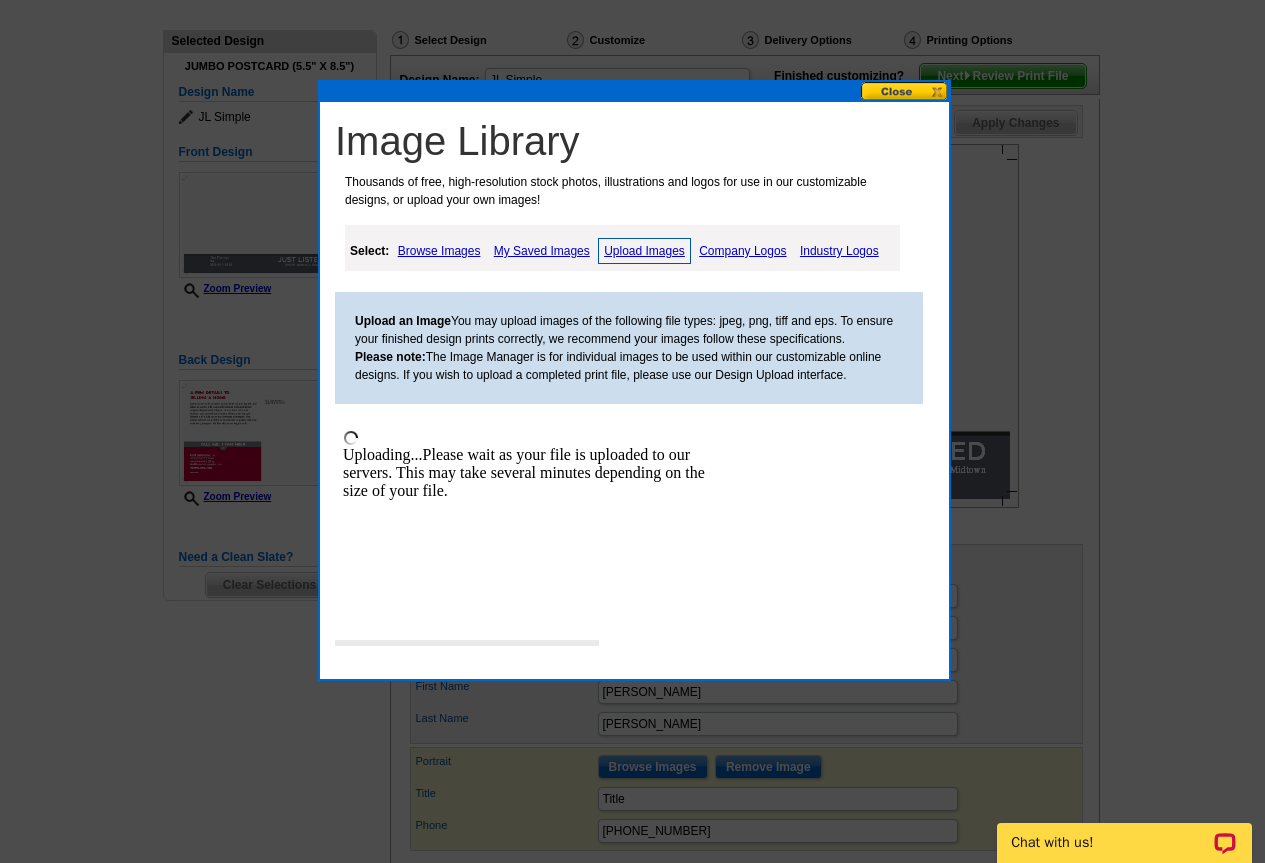 click on "Upload Images" at bounding box center (644, 251) 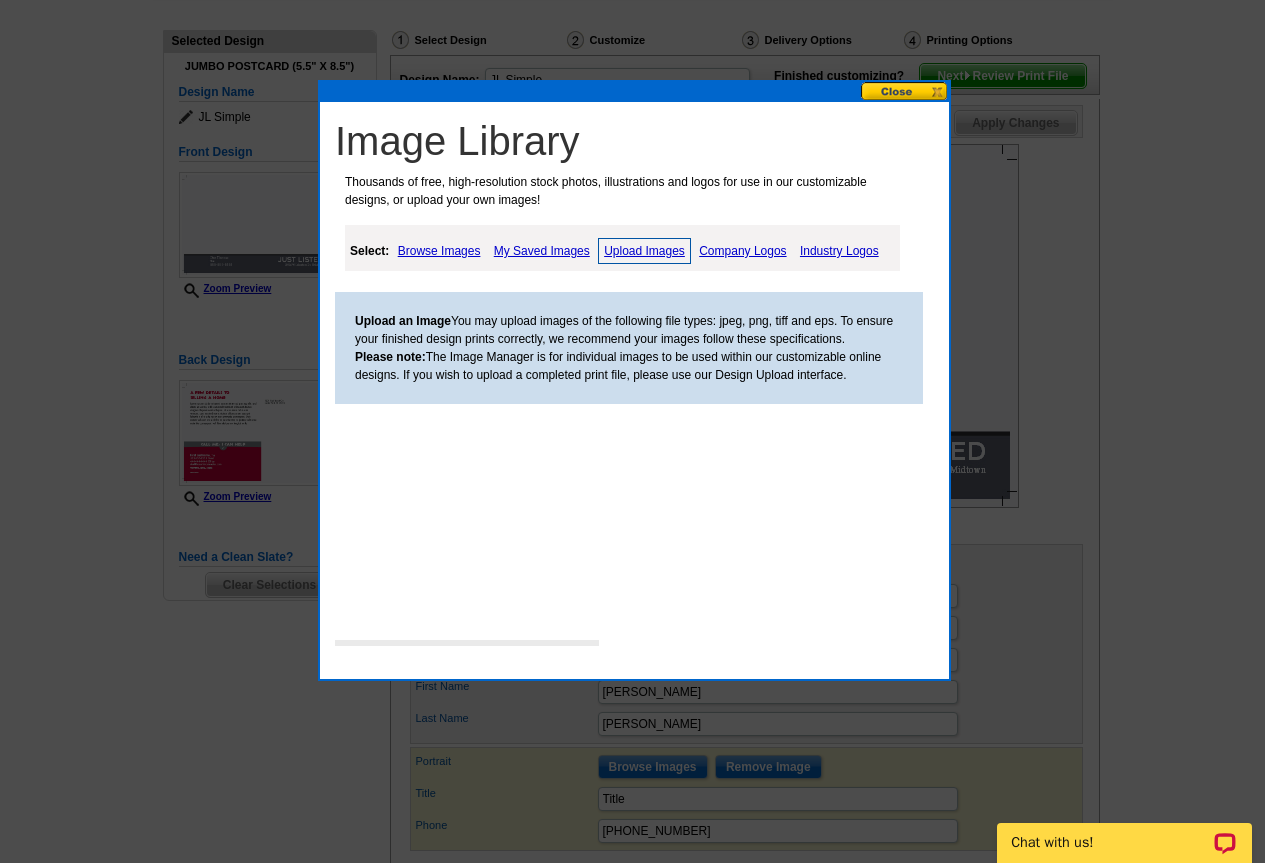 click on "Upload Images" at bounding box center [644, 251] 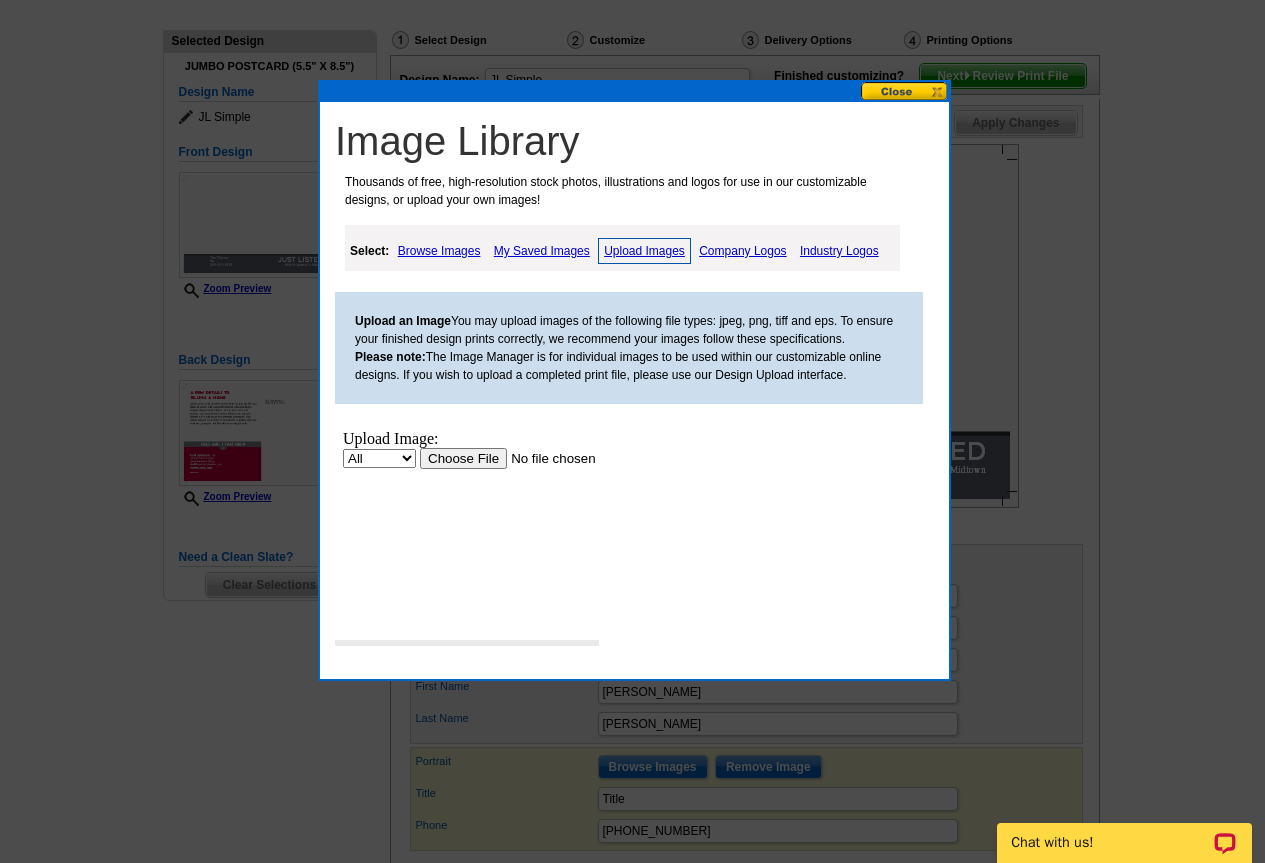 scroll, scrollTop: 0, scrollLeft: 0, axis: both 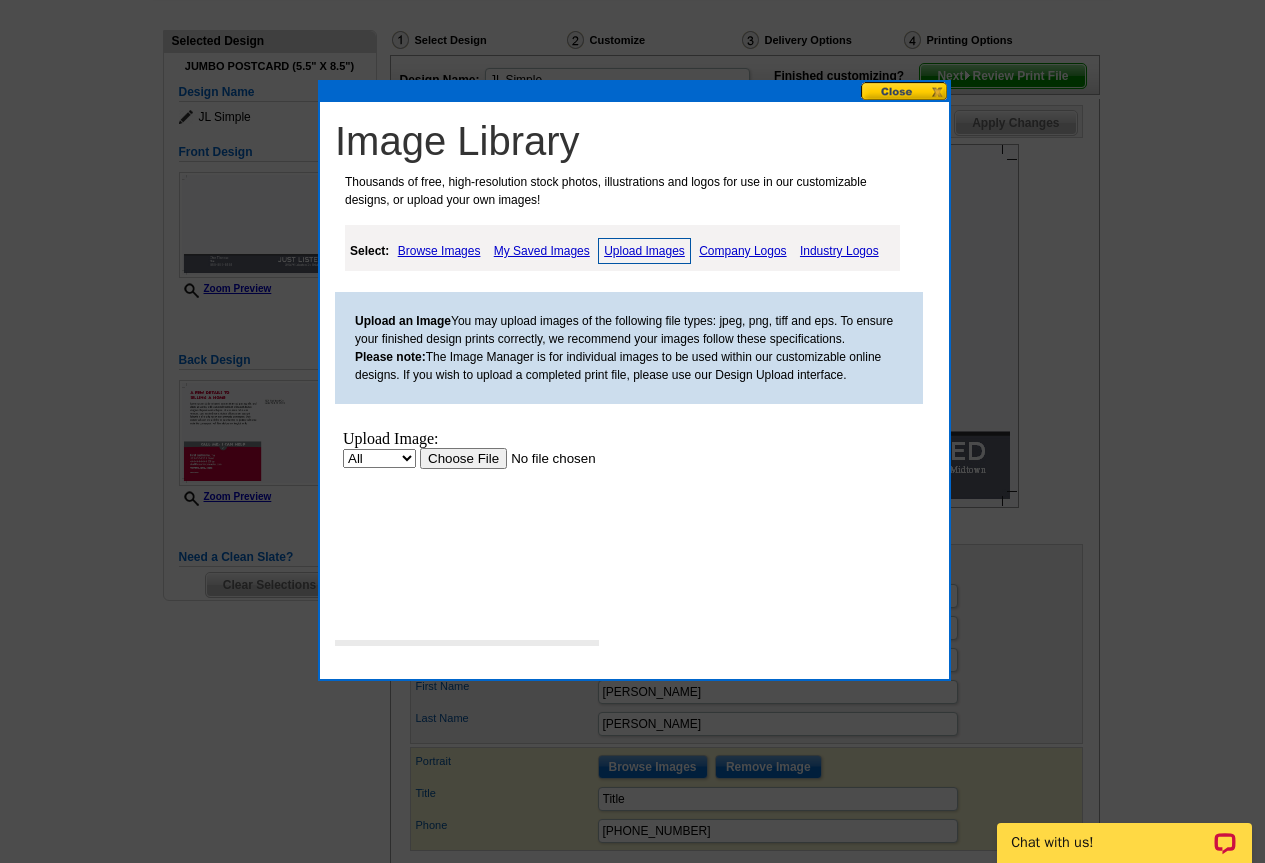 click at bounding box center (546, 458) 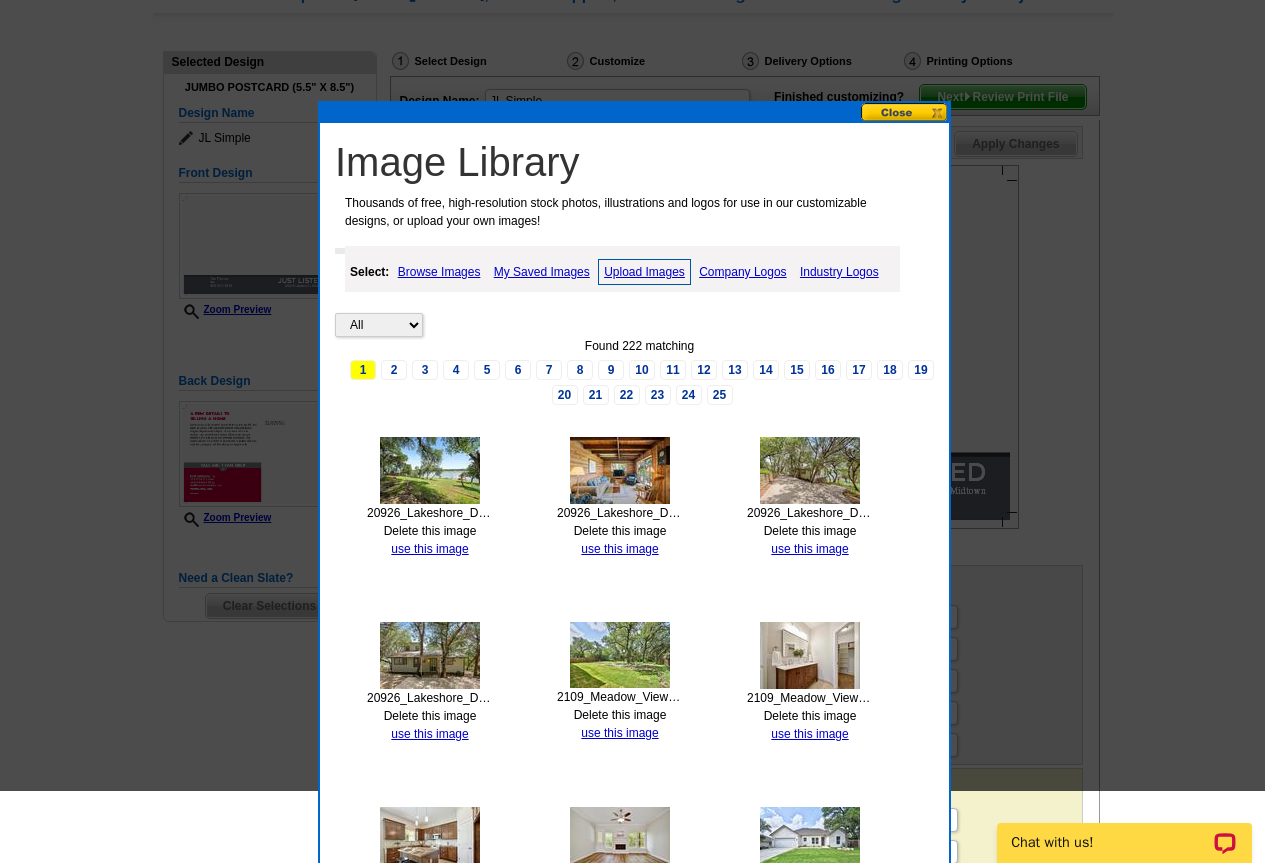 scroll, scrollTop: 0, scrollLeft: 0, axis: both 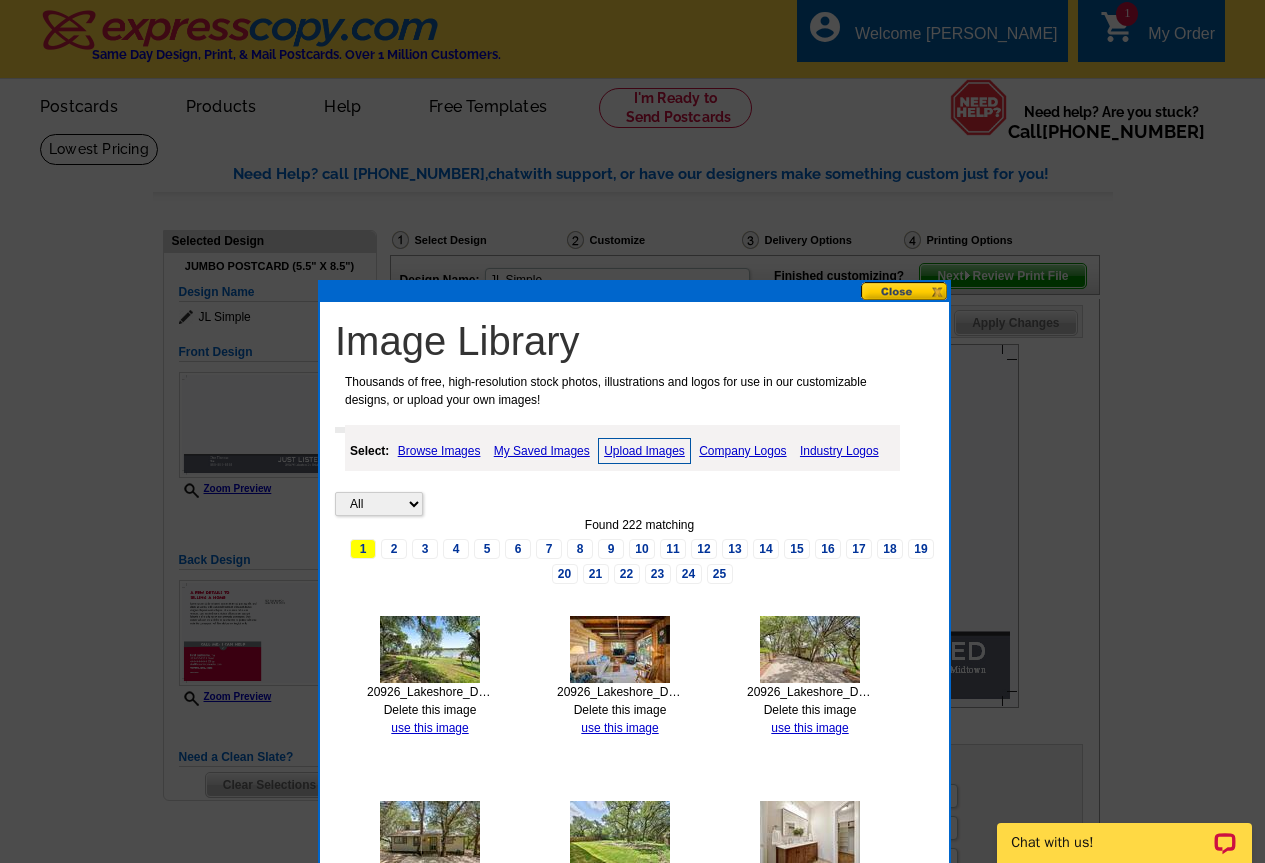 click on "Upload Images" at bounding box center (644, 451) 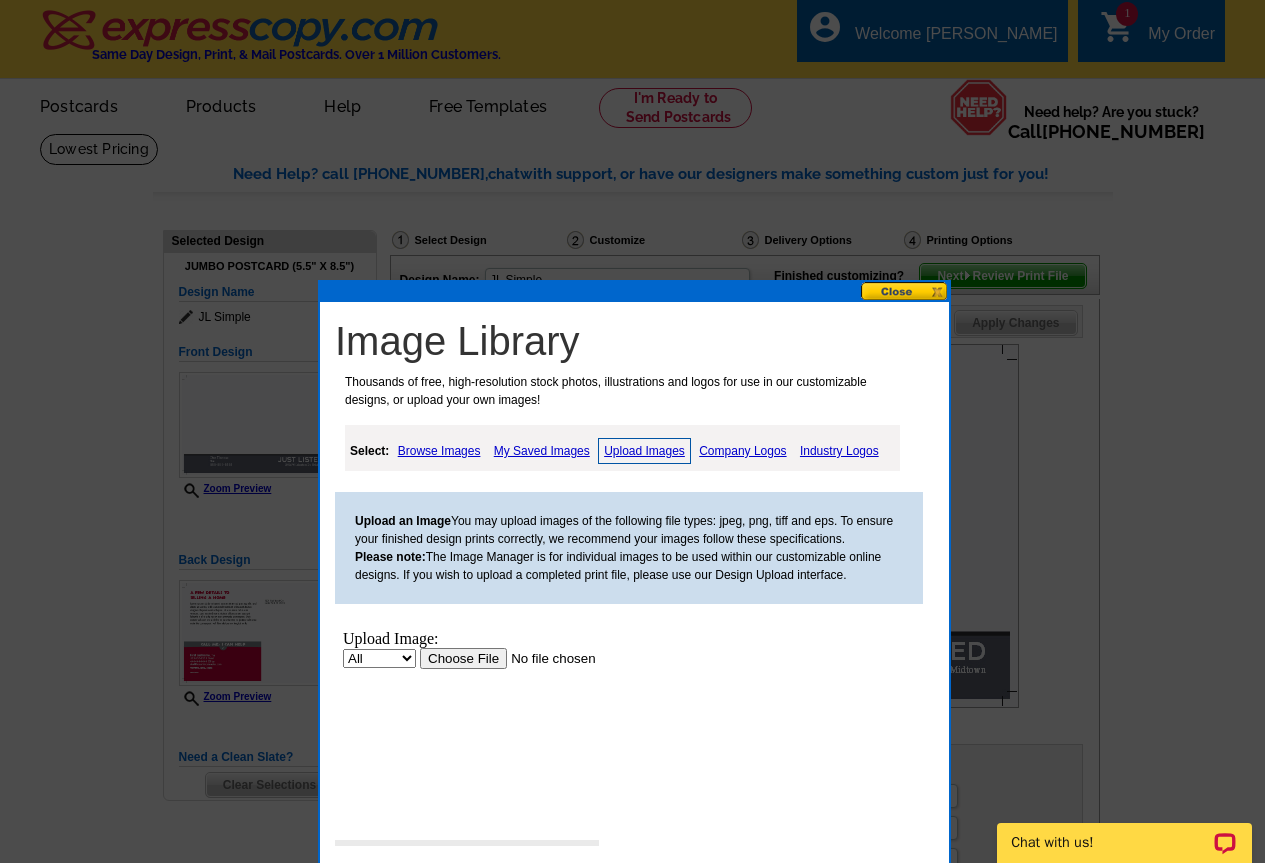 scroll, scrollTop: 0, scrollLeft: 0, axis: both 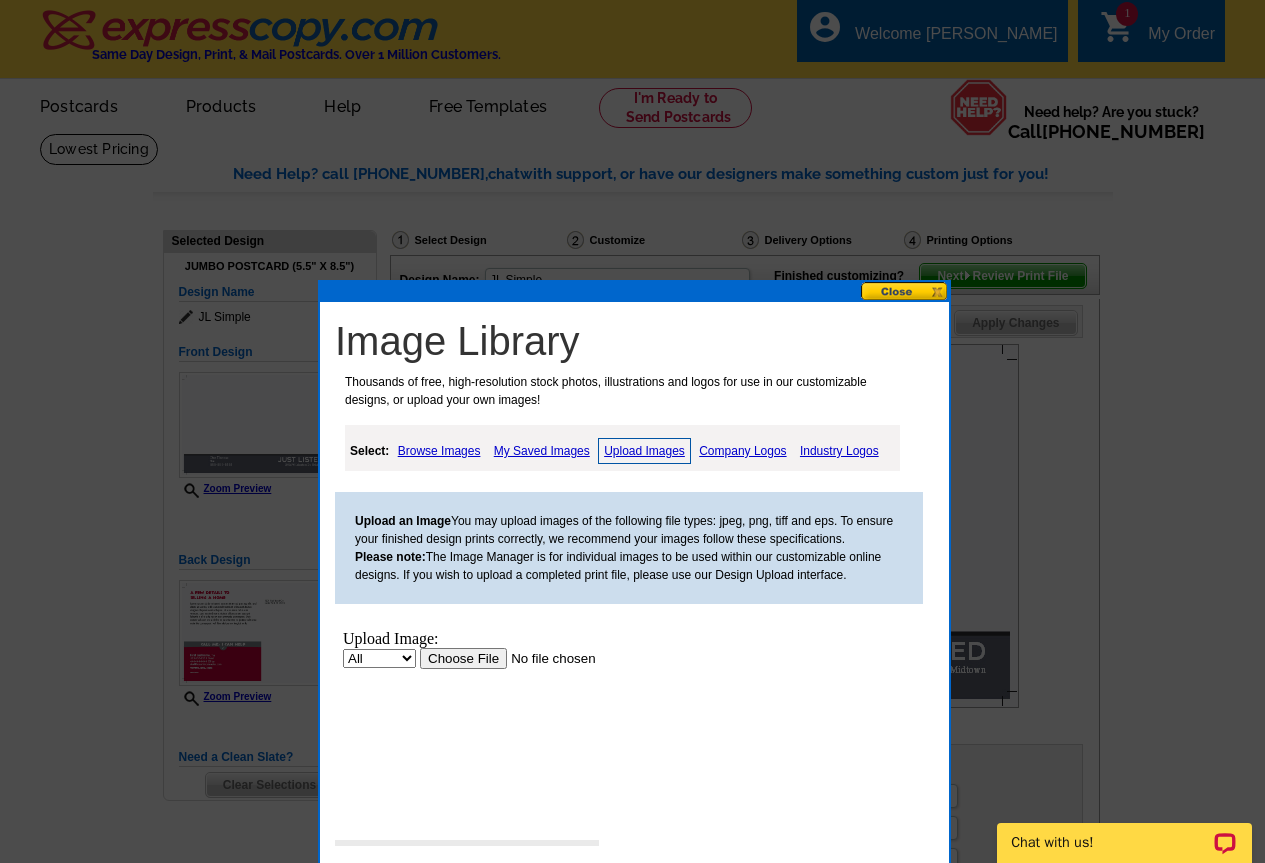 click at bounding box center (546, 658) 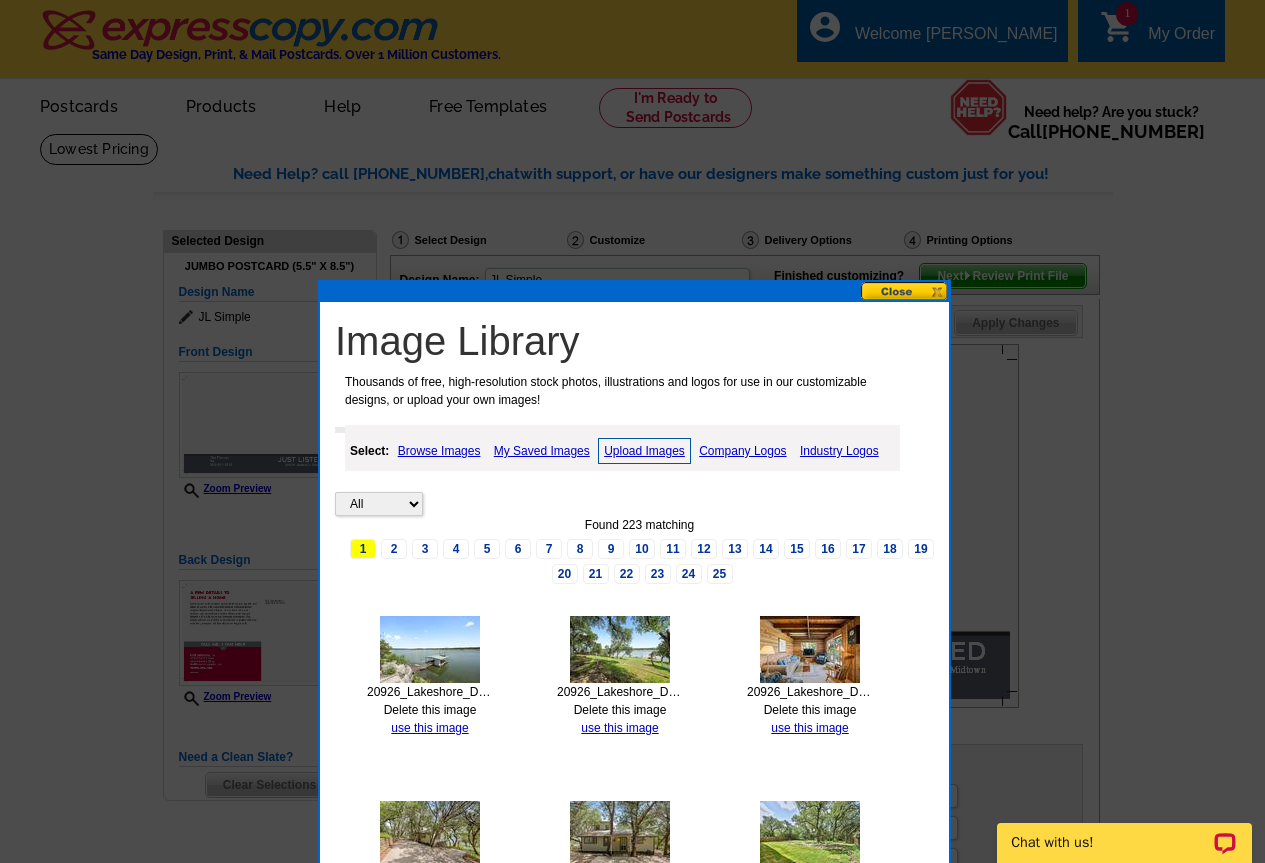 click at bounding box center [905, 291] 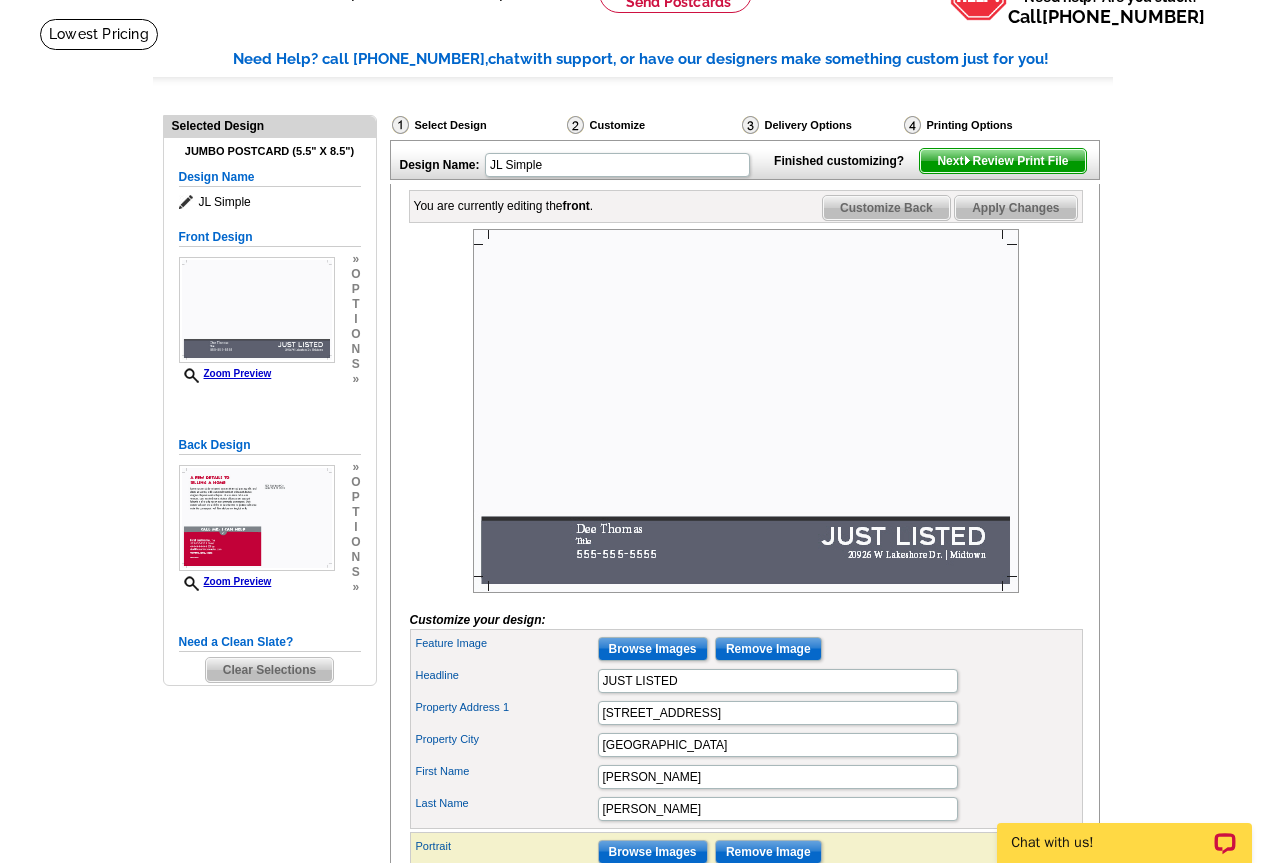 scroll, scrollTop: 300, scrollLeft: 0, axis: vertical 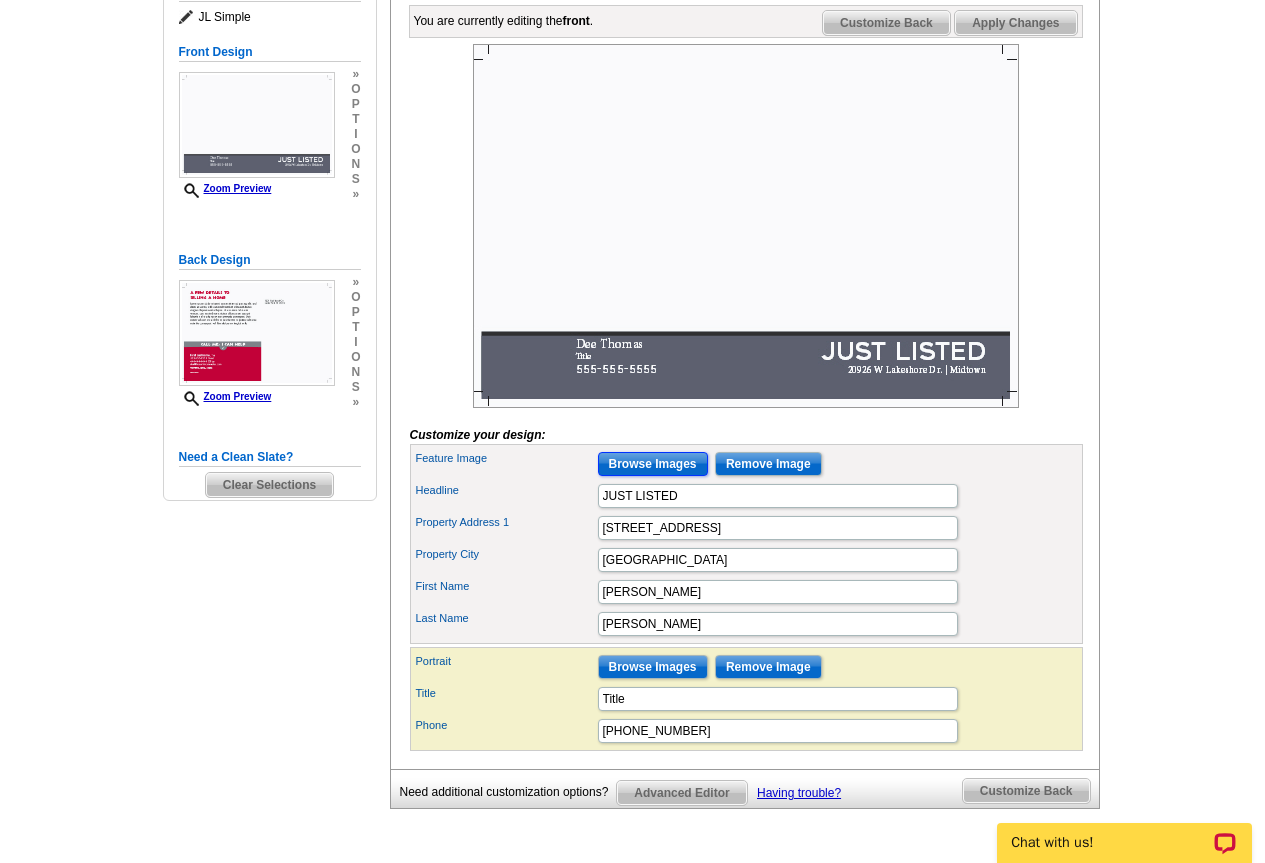 click on "Browse Images" at bounding box center [653, 464] 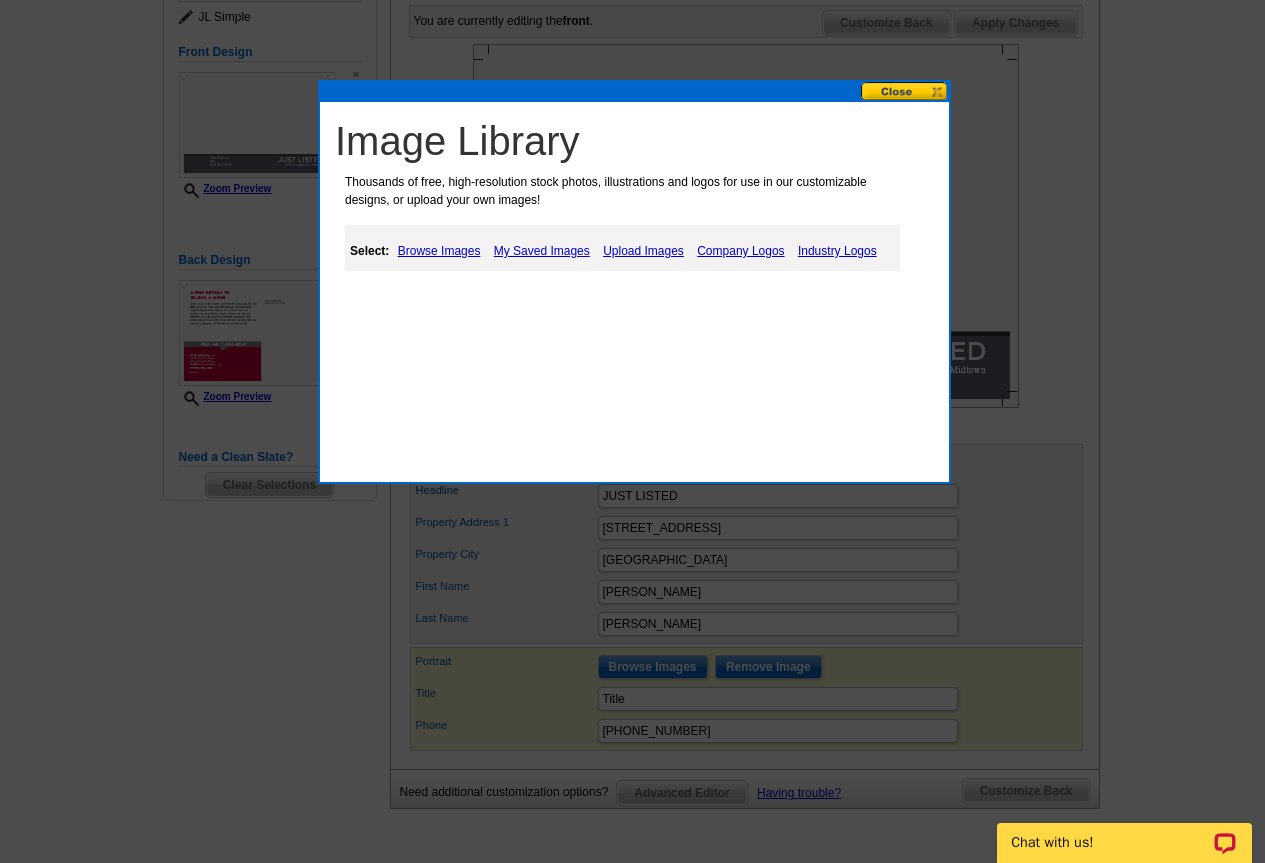 click on "My Saved Images" at bounding box center [542, 251] 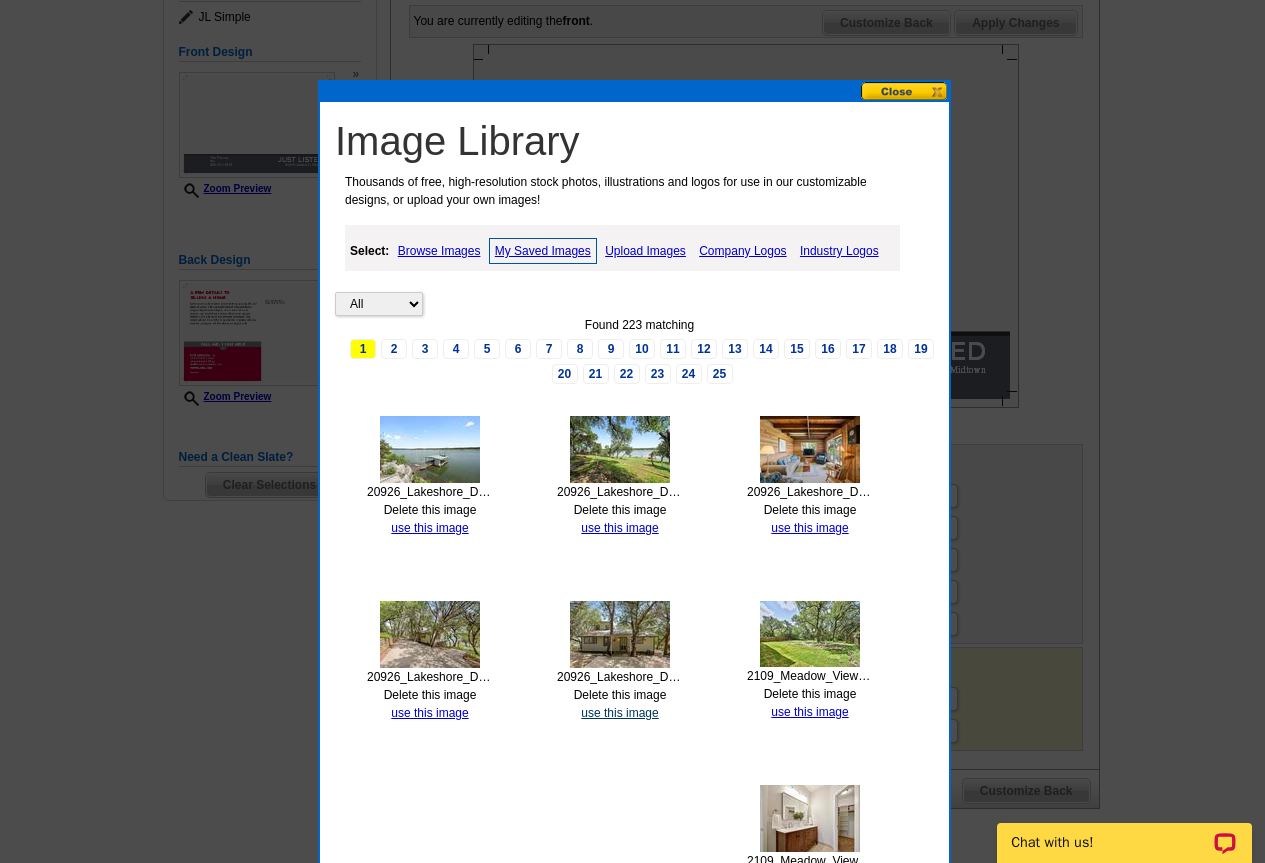 click on "use this image" at bounding box center [619, 713] 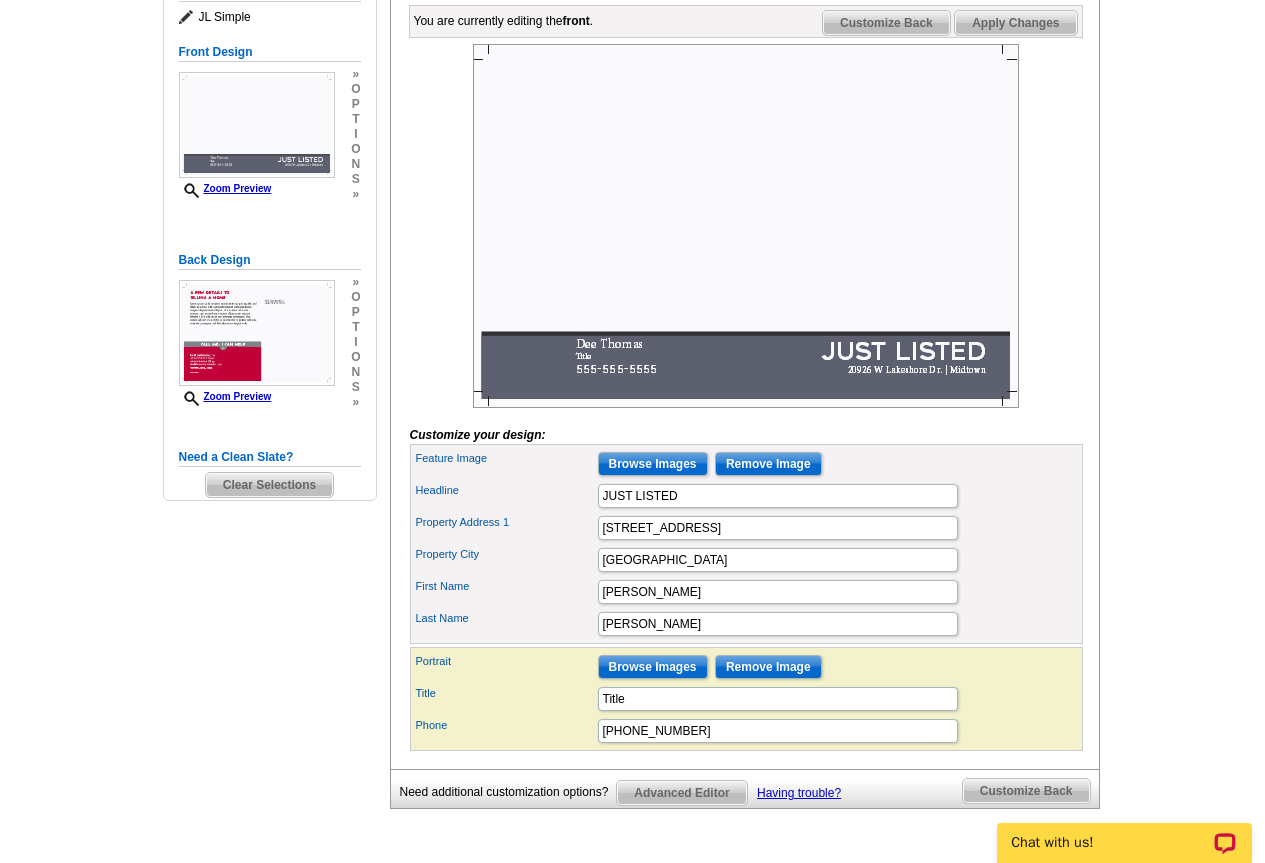 scroll, scrollTop: 0, scrollLeft: 0, axis: both 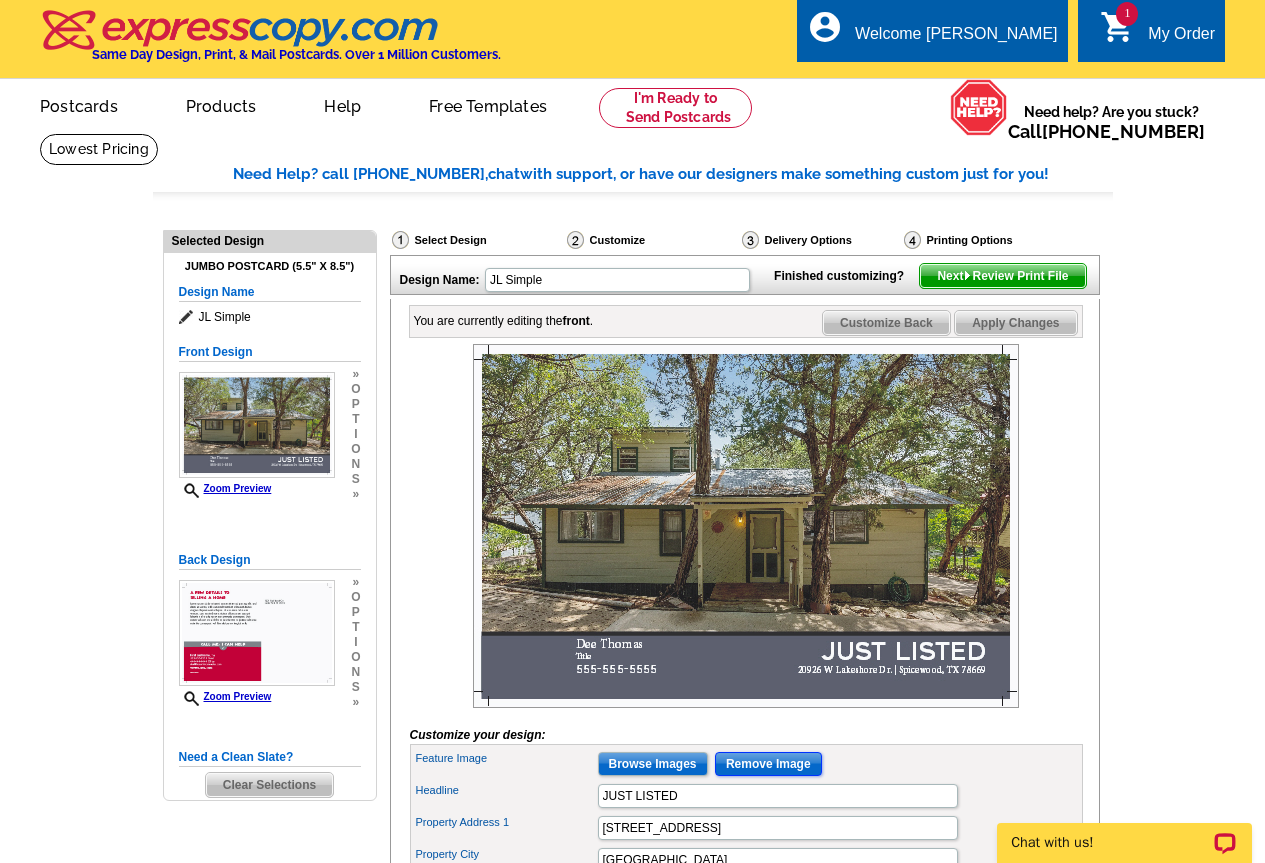 click on "Remove Image" at bounding box center [768, 764] 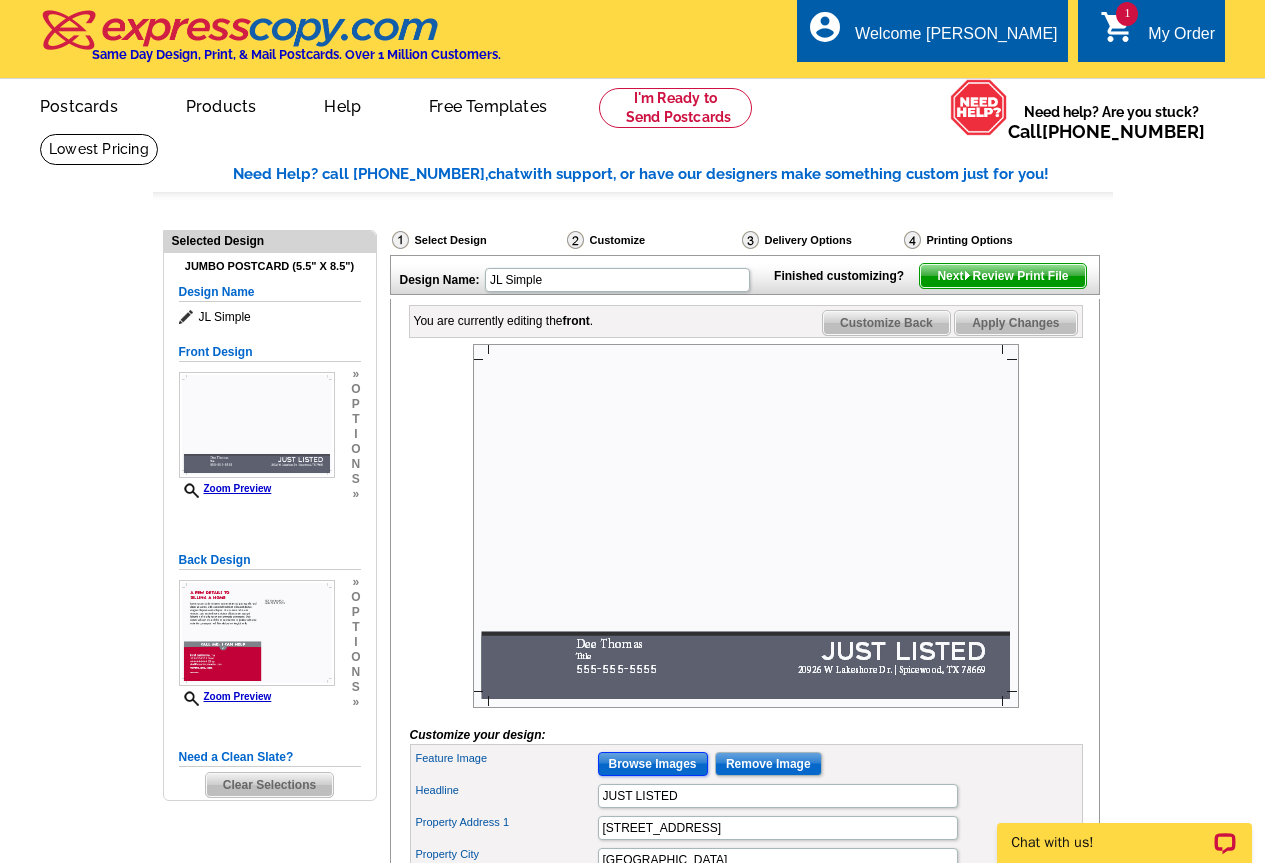 click on "Browse Images" at bounding box center (653, 764) 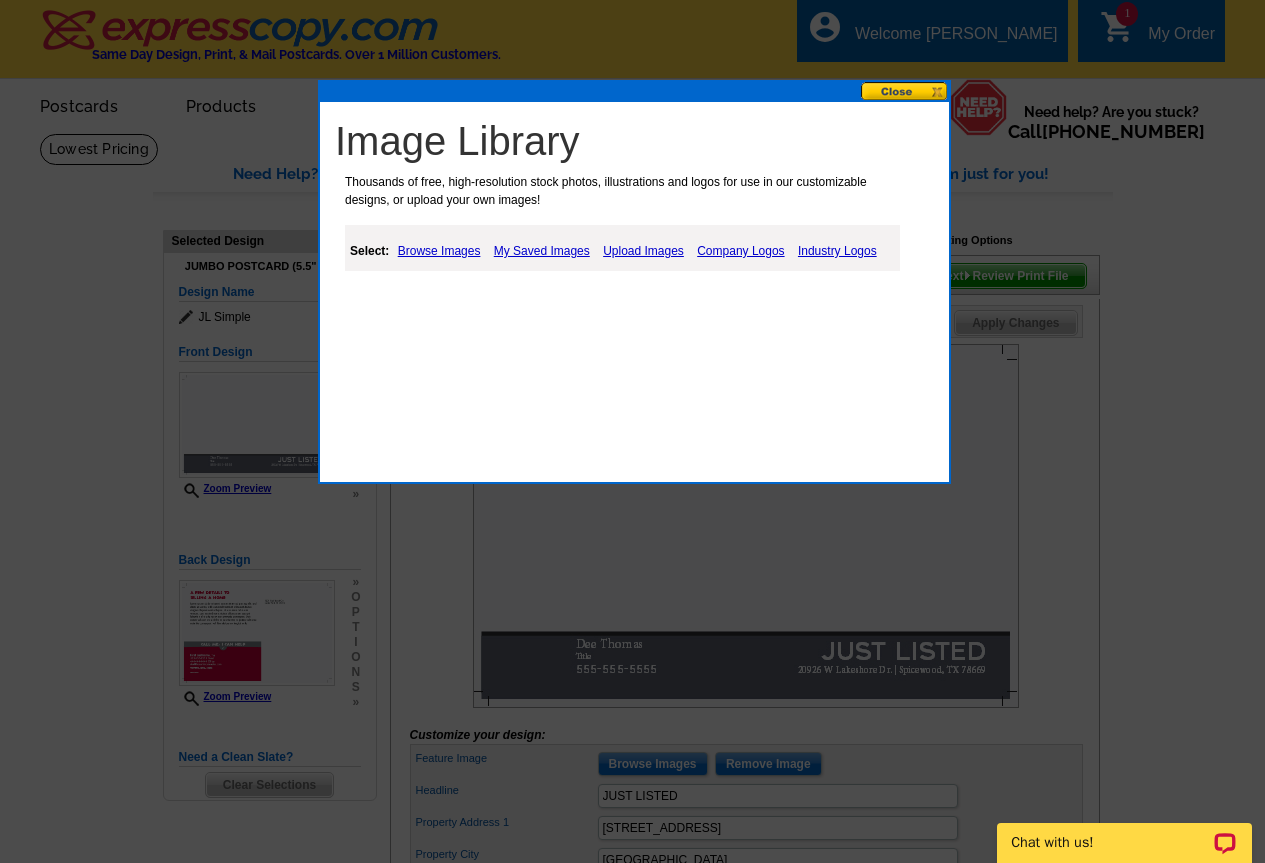 click on "My Saved Images" at bounding box center (542, 251) 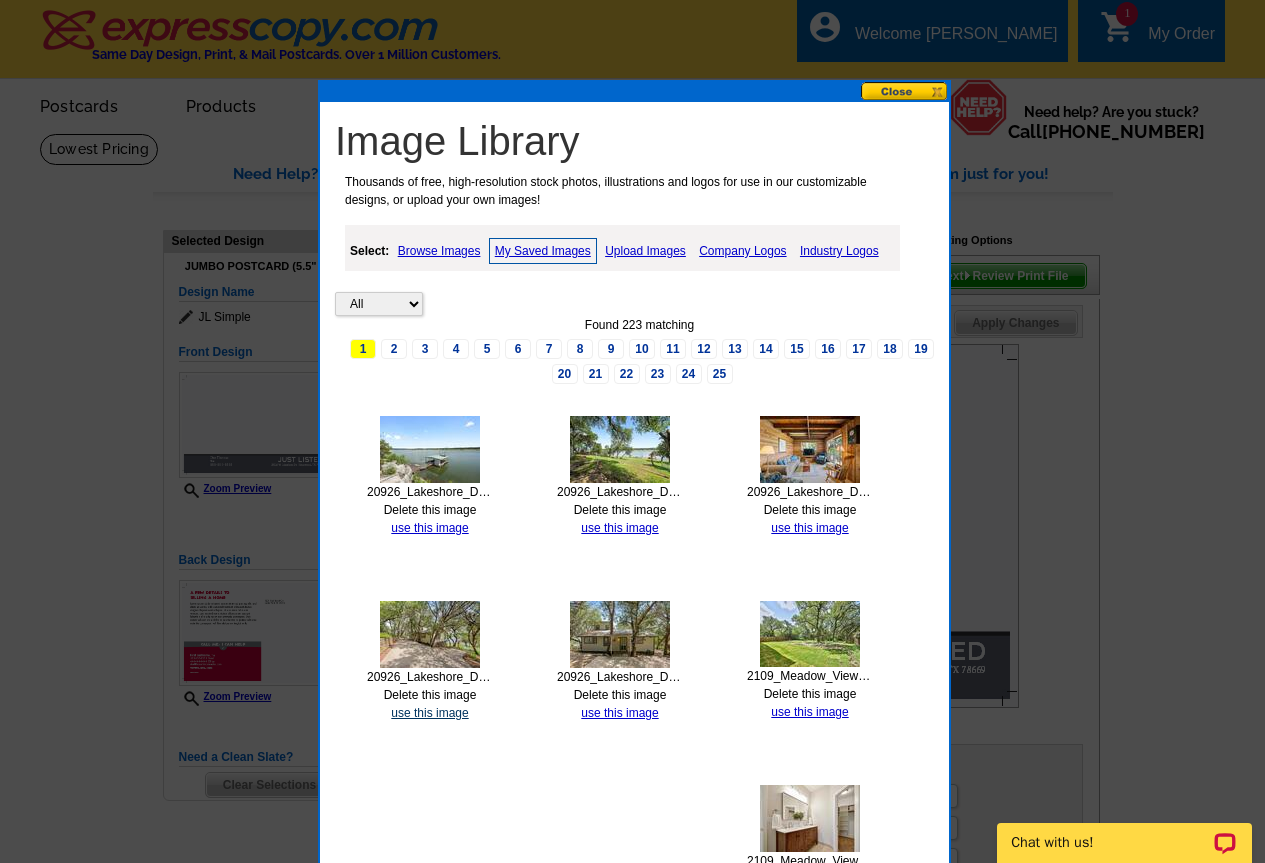 click on "use this image" at bounding box center (429, 713) 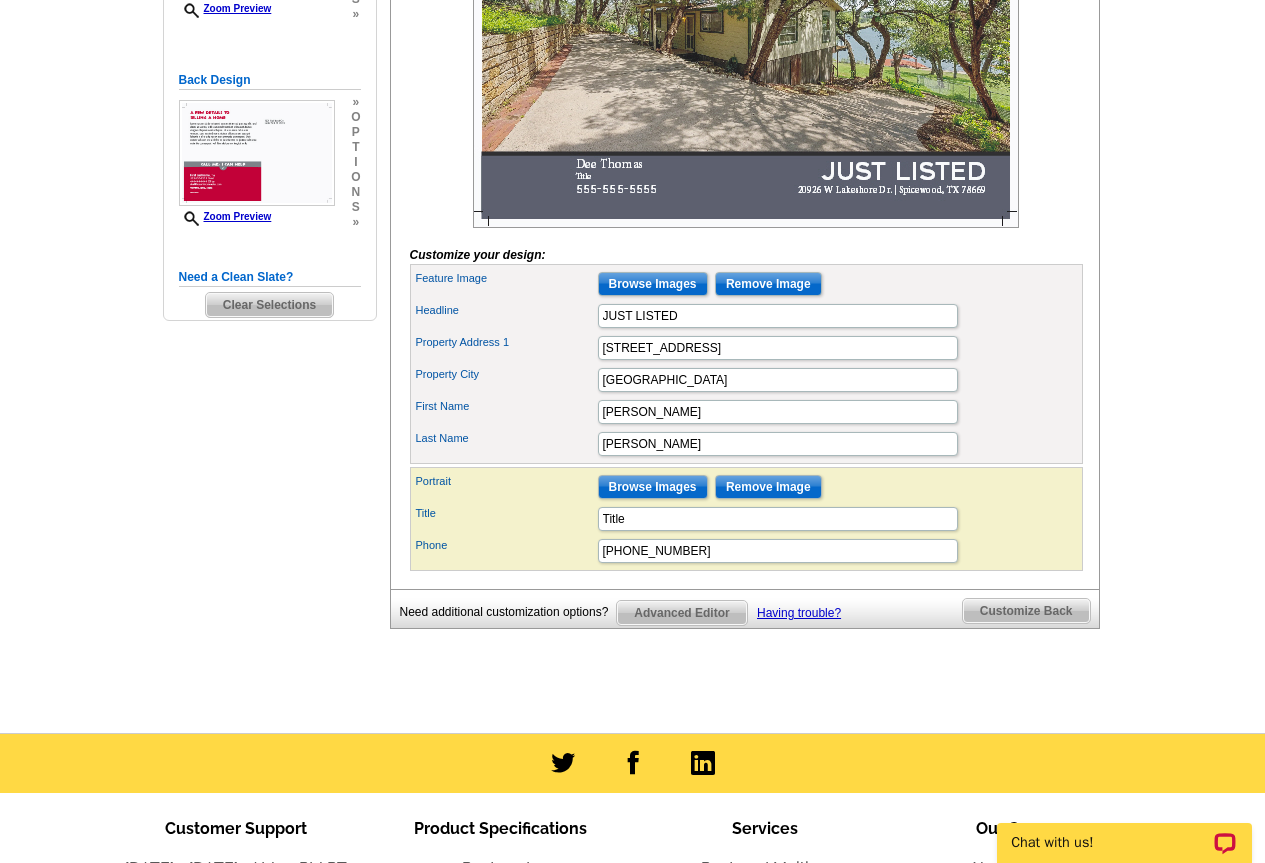 scroll, scrollTop: 500, scrollLeft: 0, axis: vertical 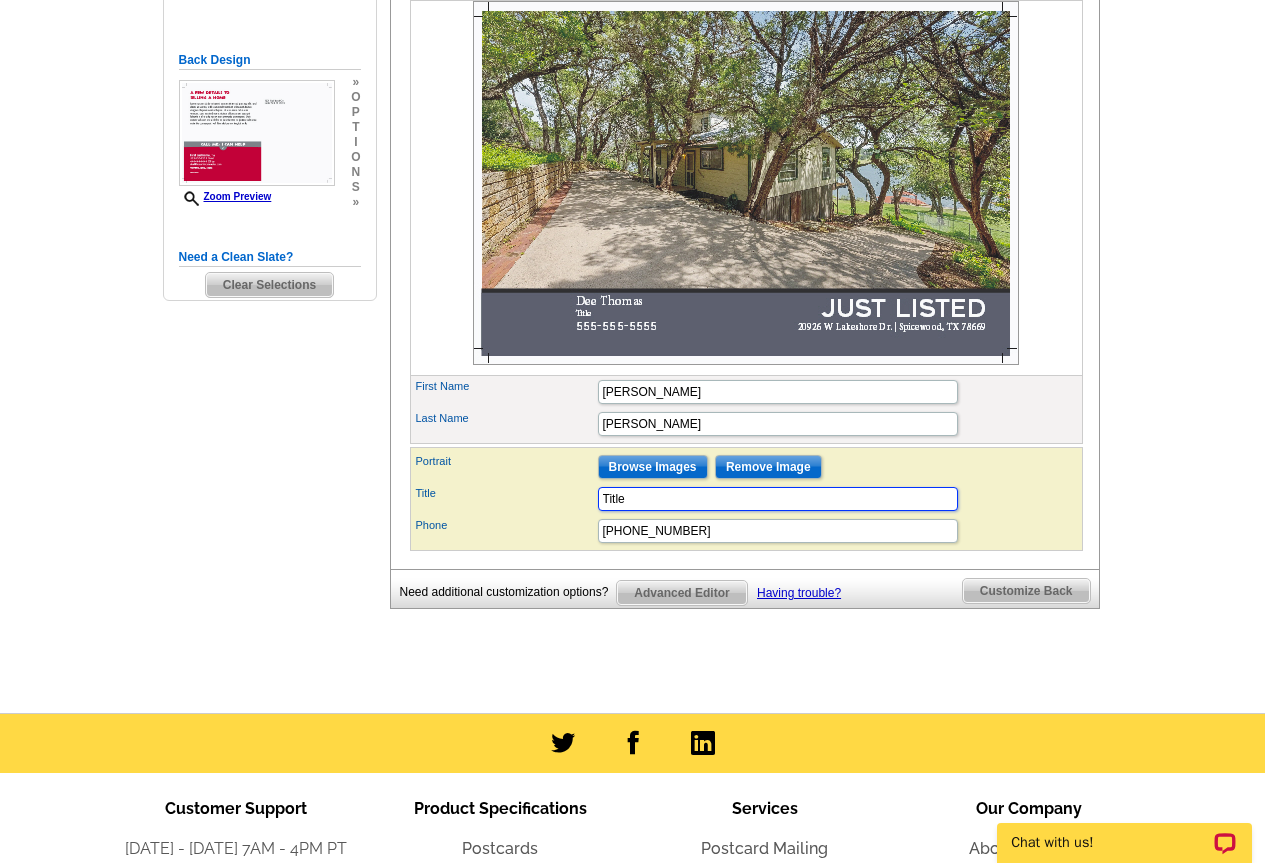 drag, startPoint x: 639, startPoint y: 529, endPoint x: 577, endPoint y: 529, distance: 62 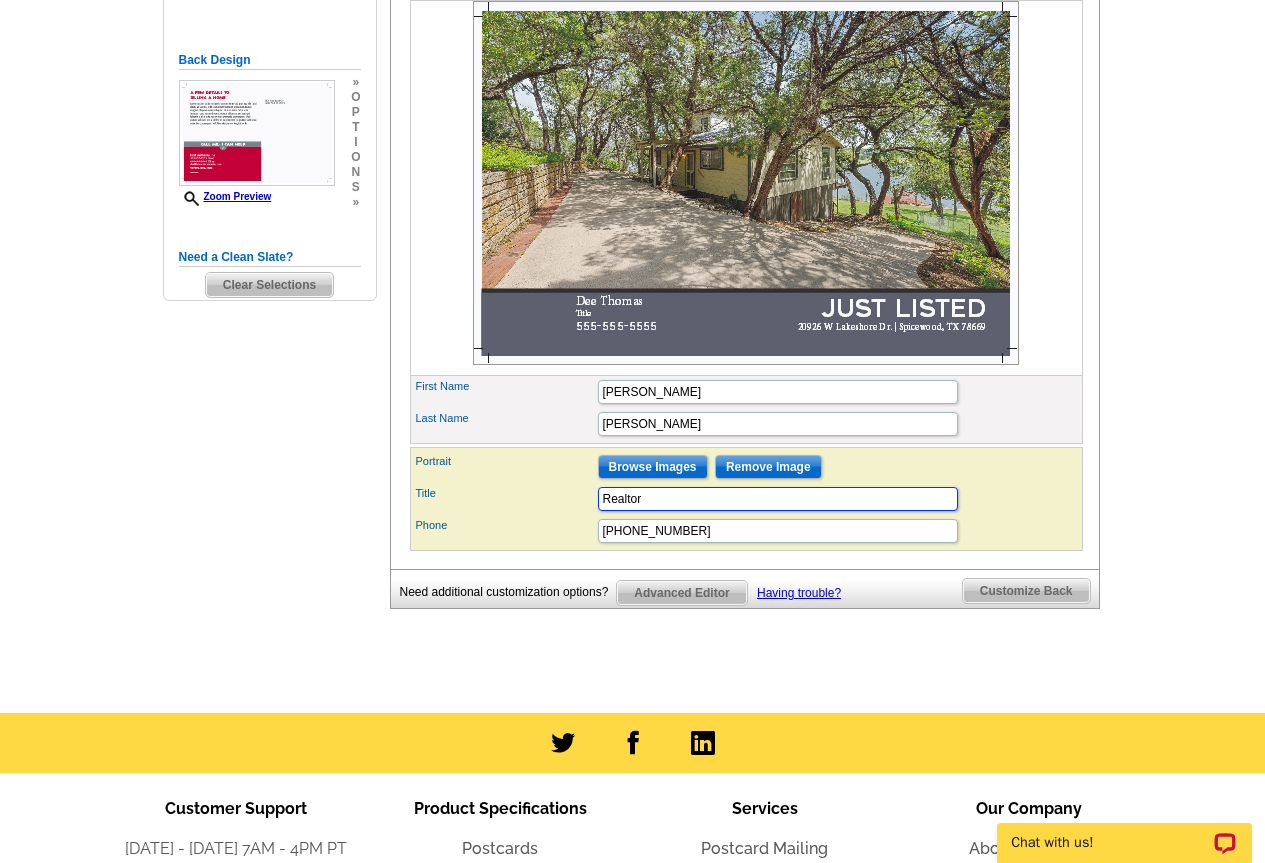 type on "Realtor" 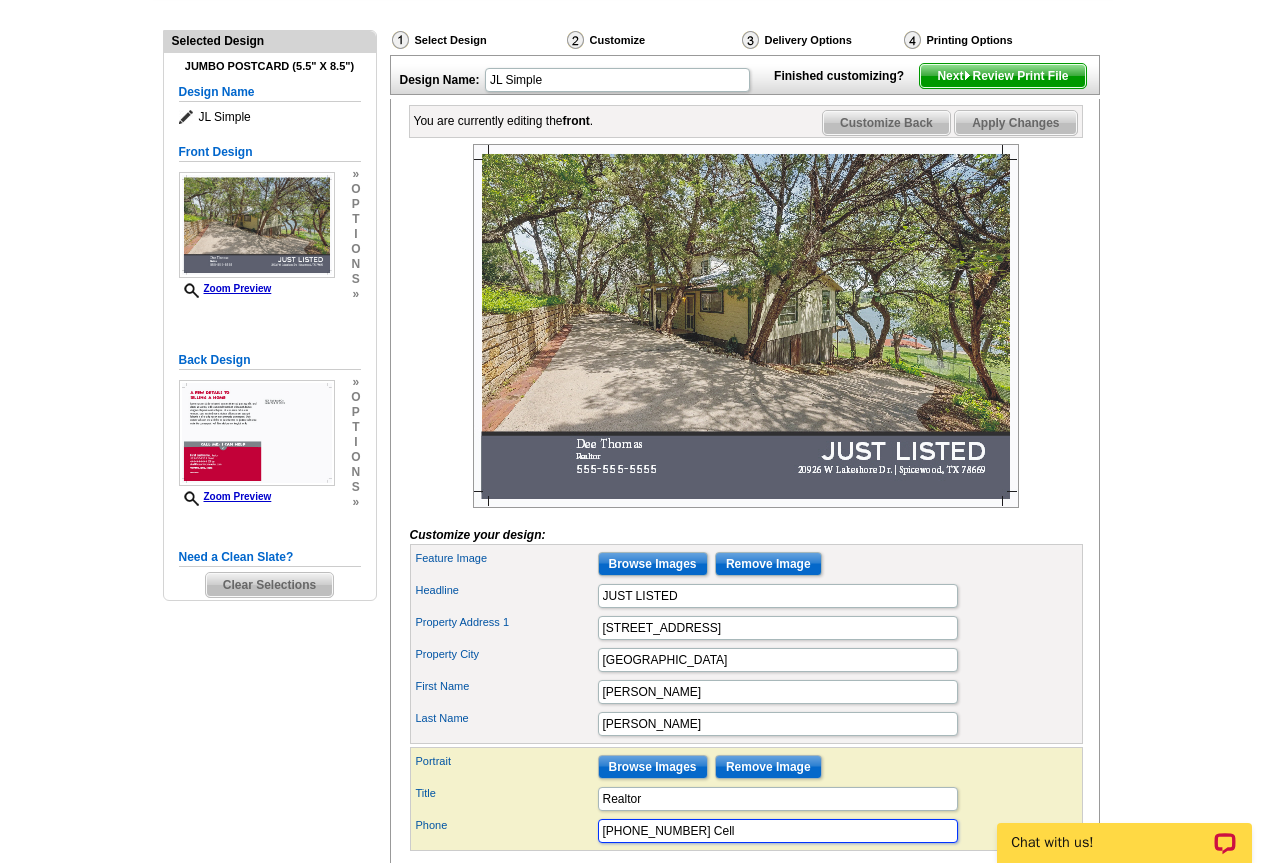 scroll, scrollTop: 300, scrollLeft: 0, axis: vertical 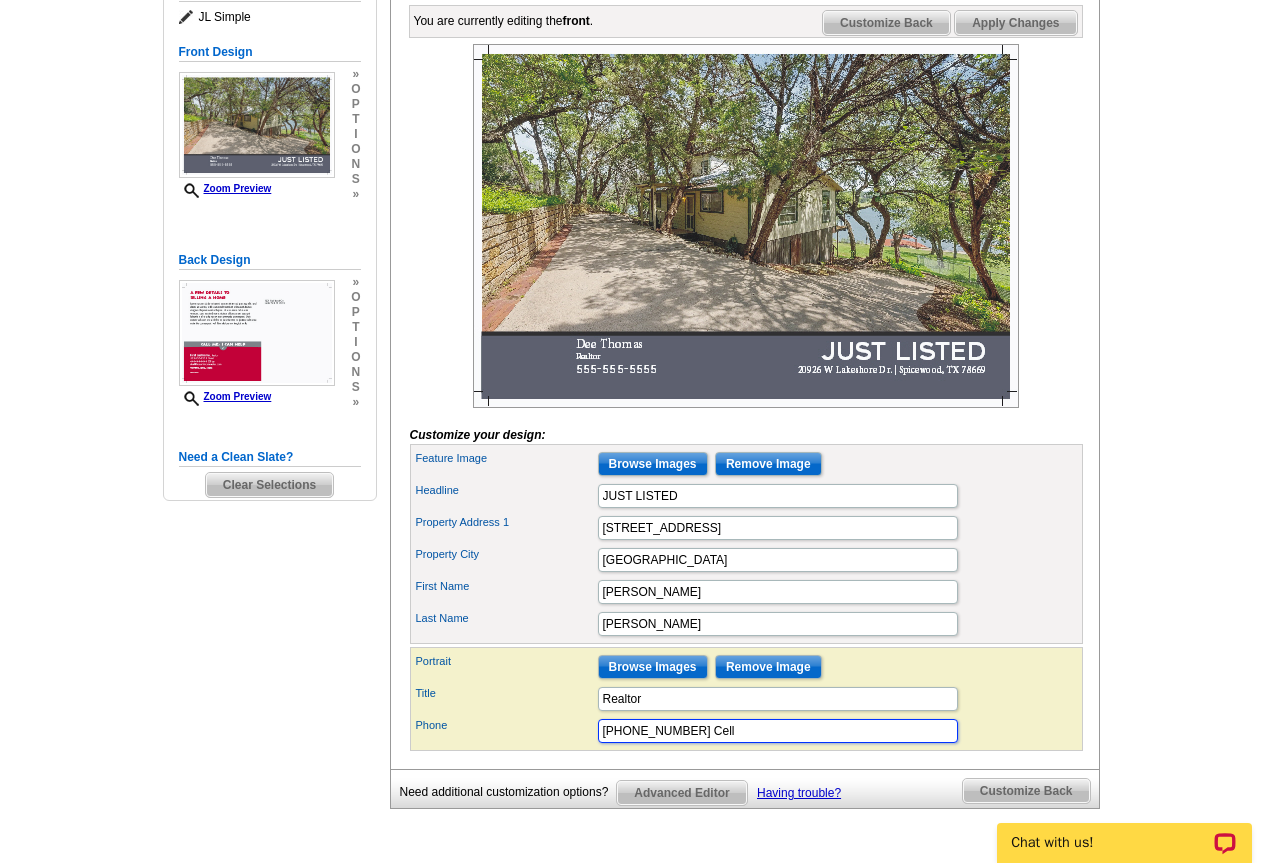 type on "(512) 298-5903 Cell" 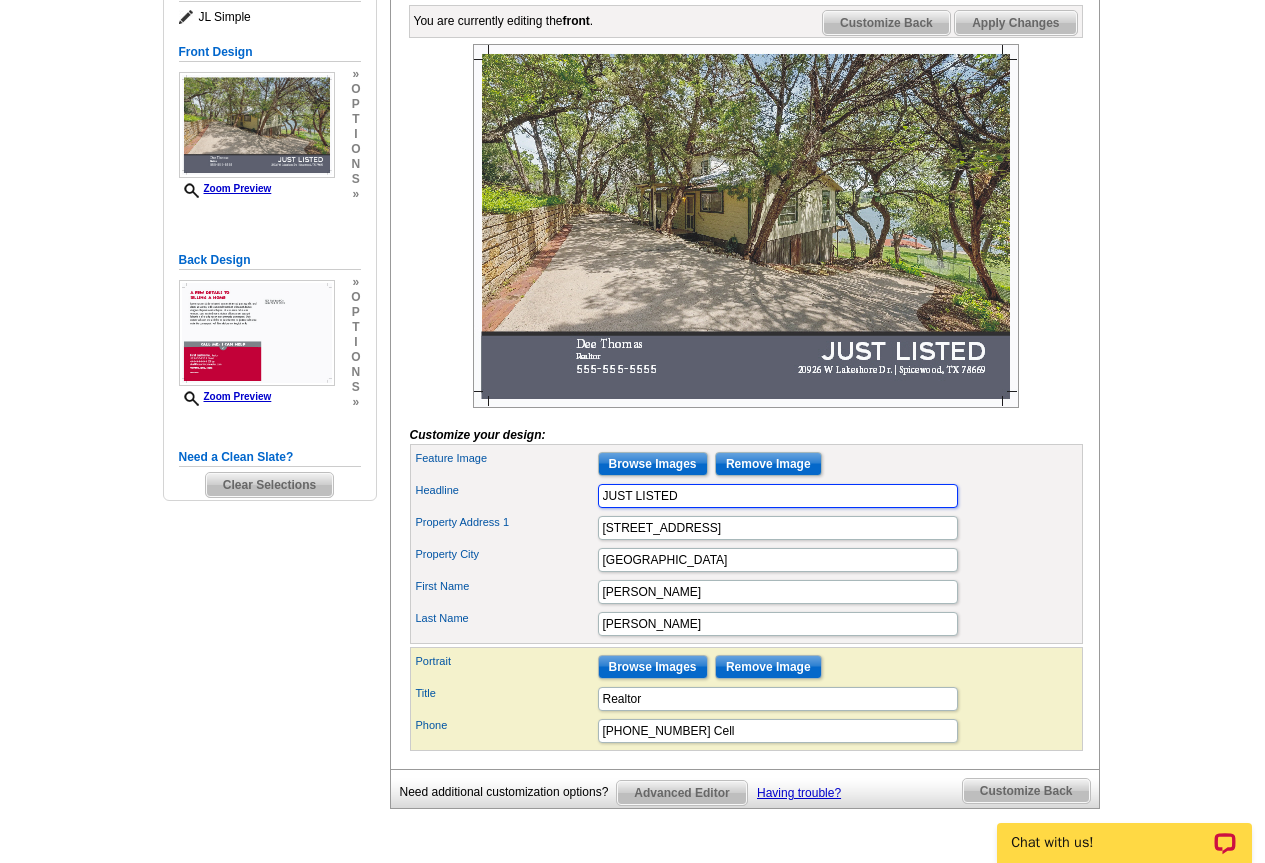 click on "JUST LISTED" at bounding box center (778, 496) 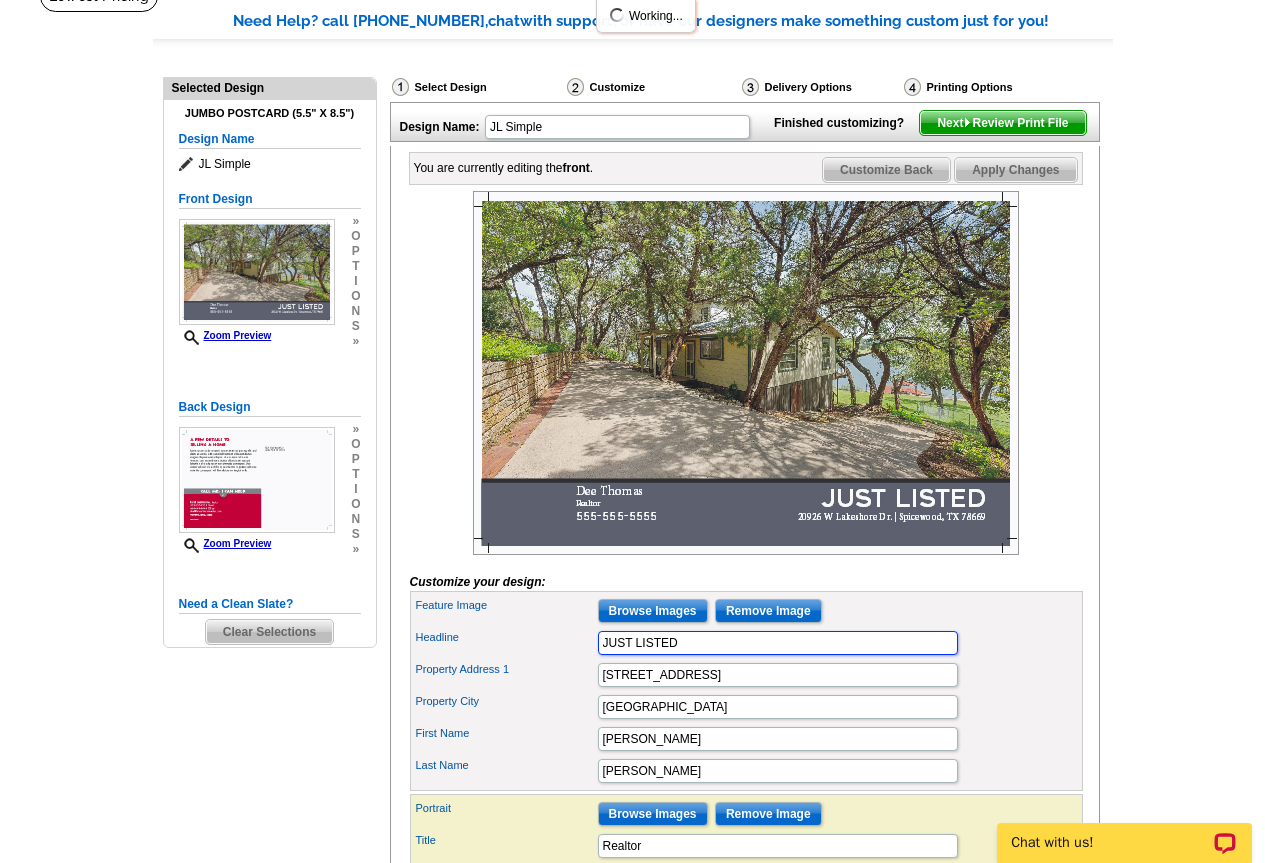 scroll, scrollTop: 100, scrollLeft: 0, axis: vertical 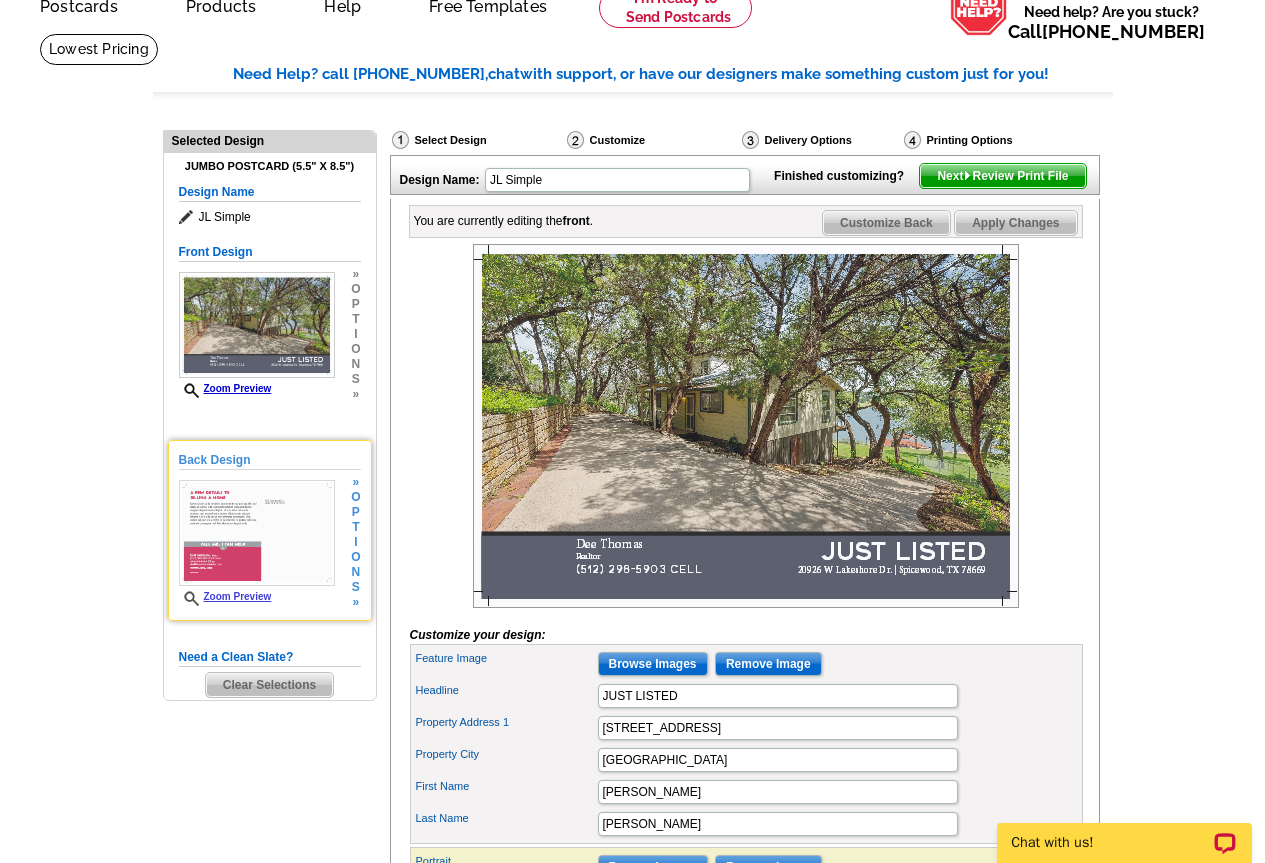 click on "Back Design" at bounding box center (270, 460) 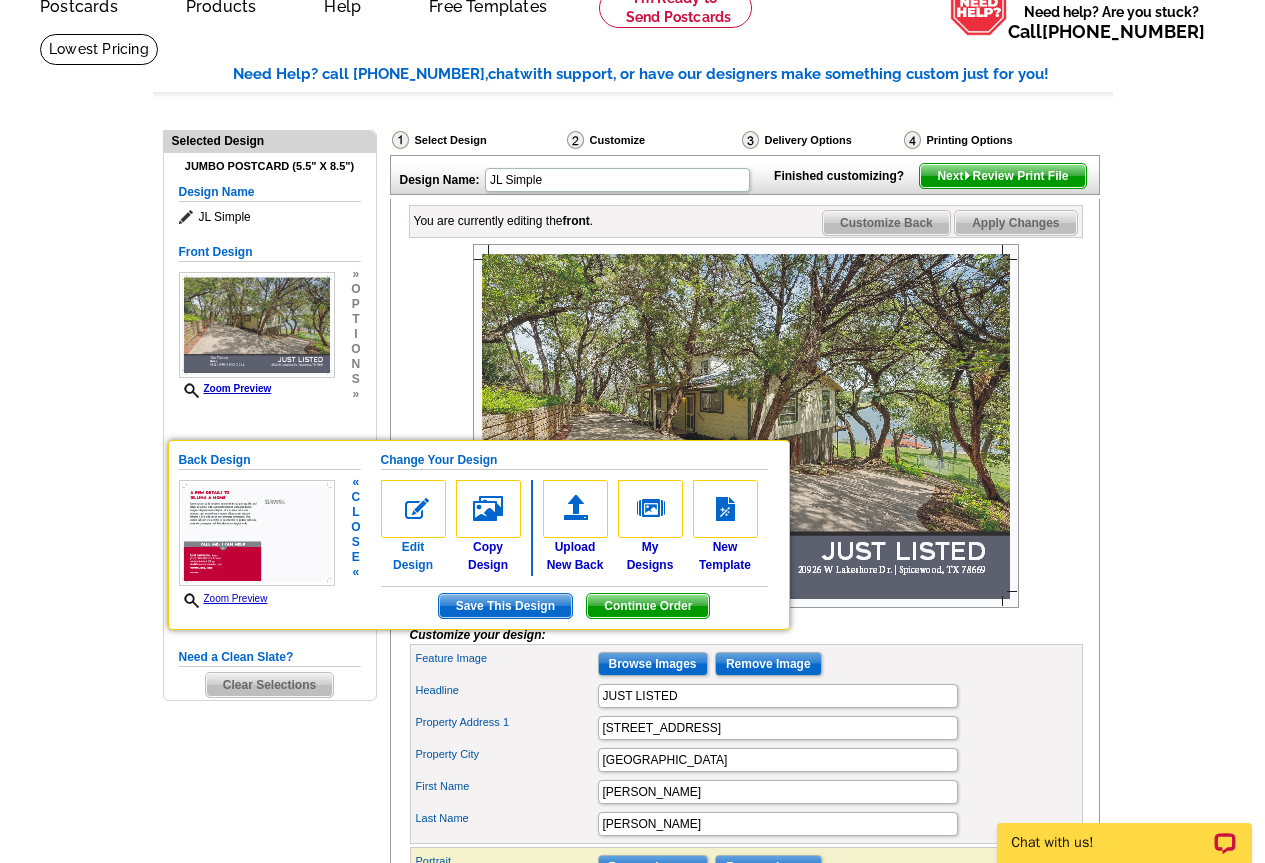 click on "Edit Design" at bounding box center [413, 527] 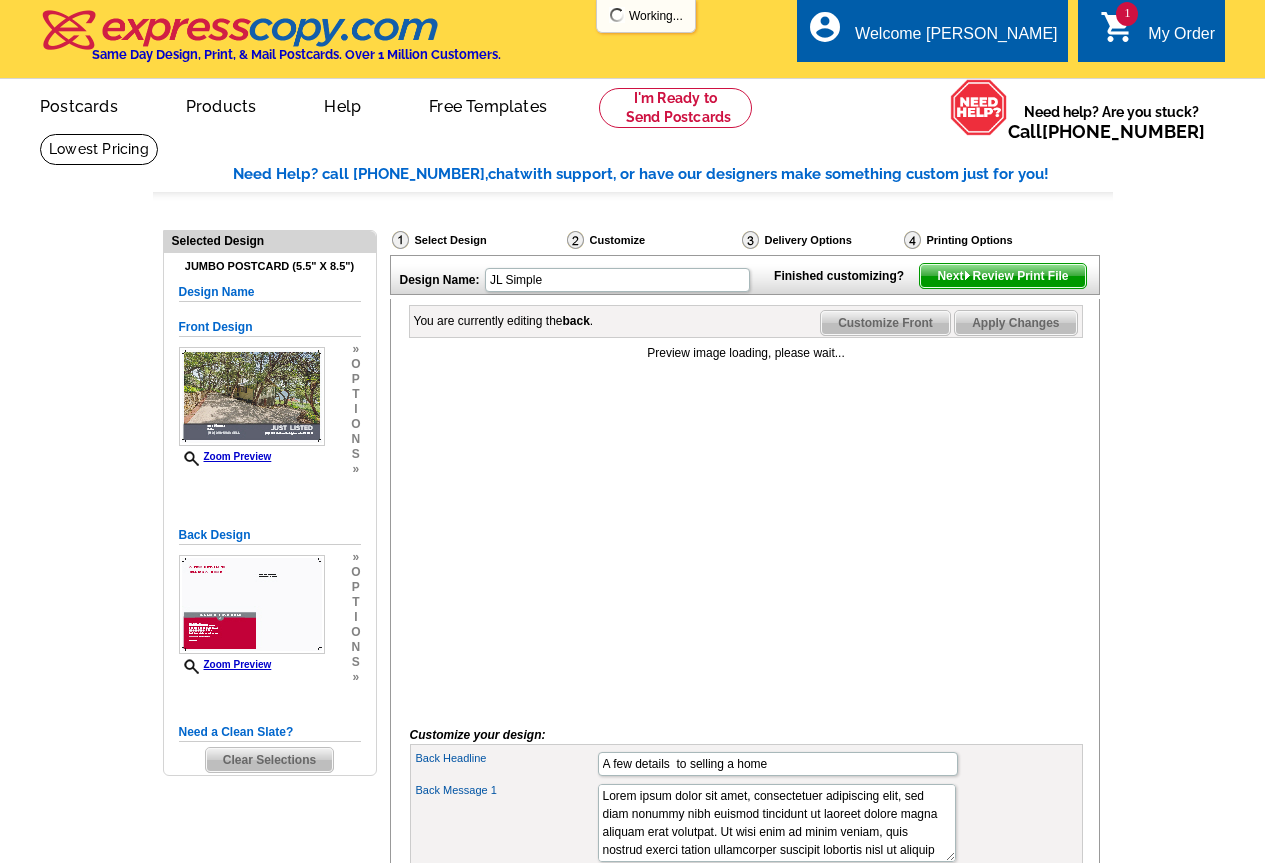scroll, scrollTop: 0, scrollLeft: 0, axis: both 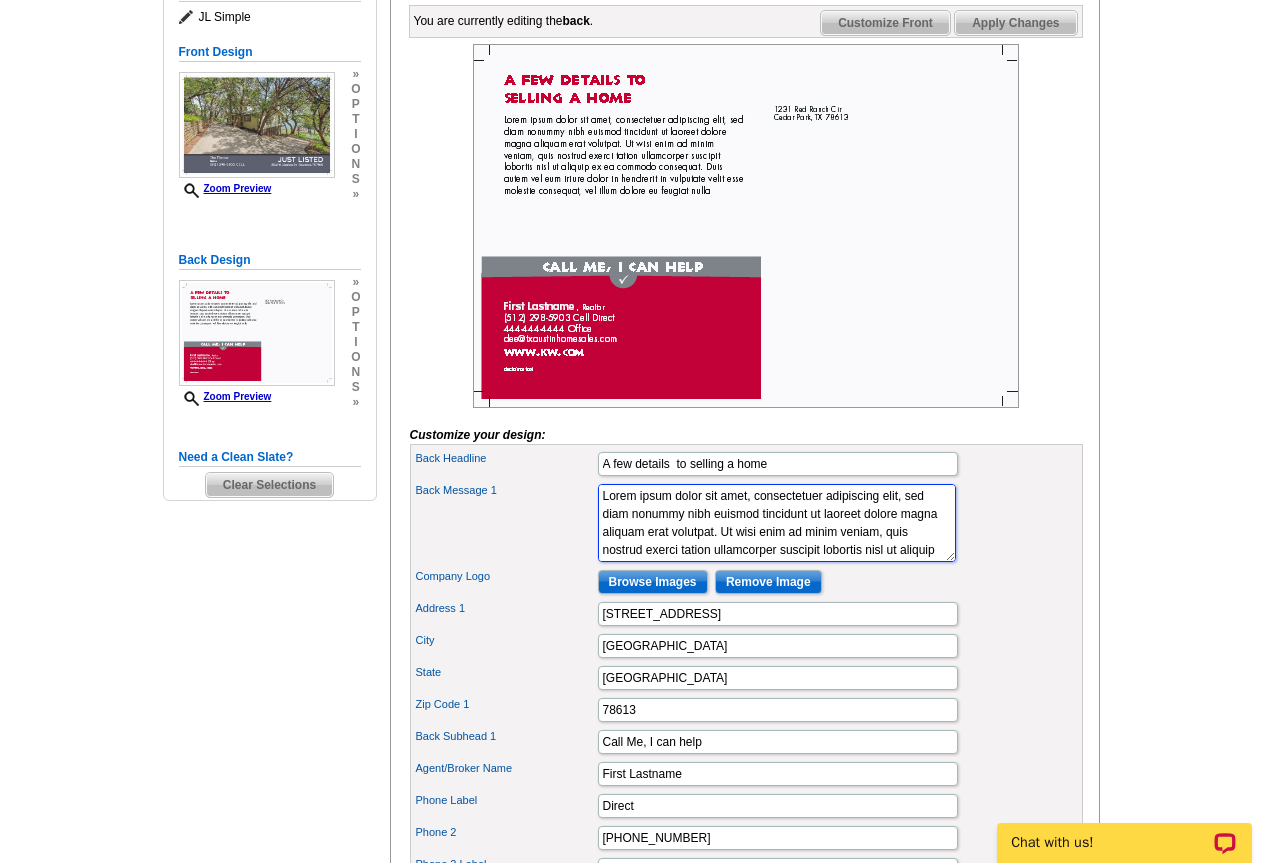 drag, startPoint x: 839, startPoint y: 589, endPoint x: 584, endPoint y: 513, distance: 266.08456 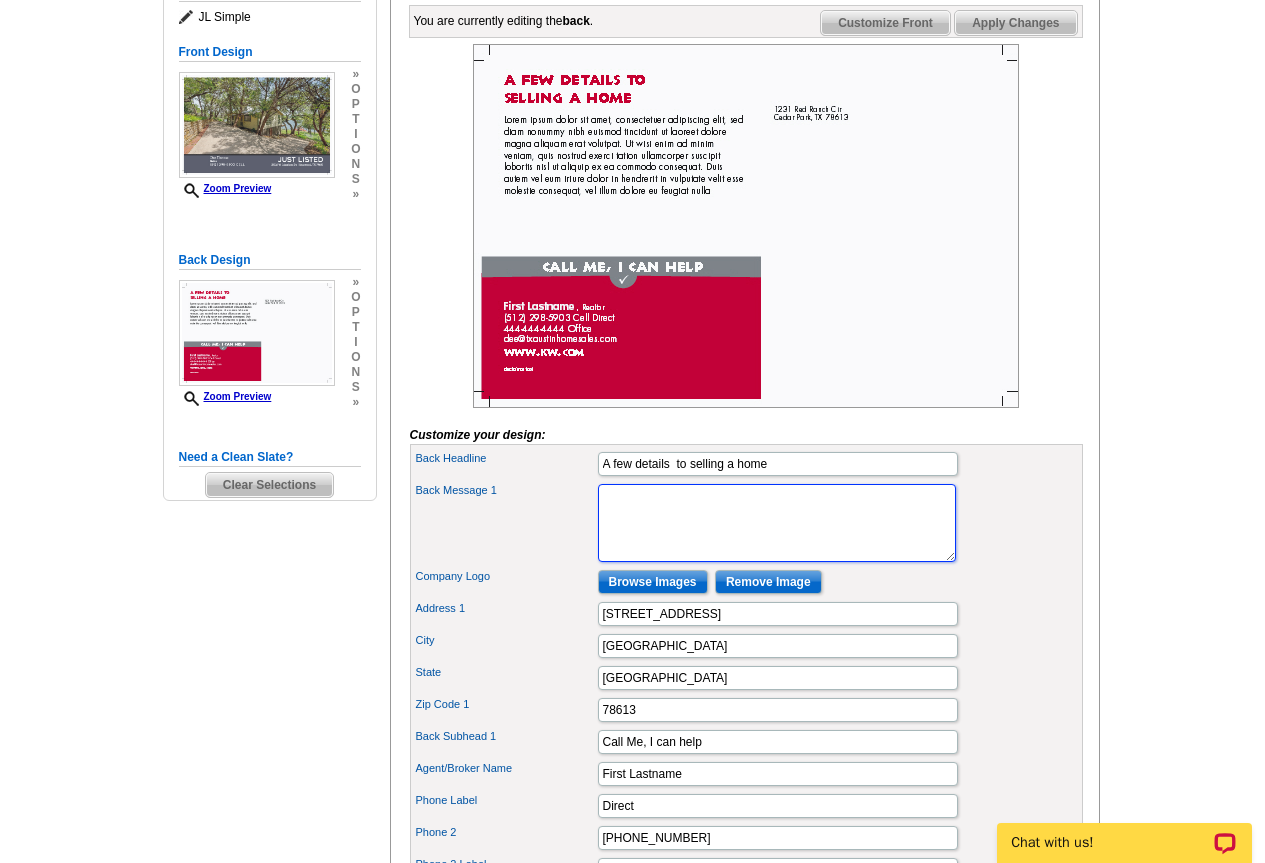 type 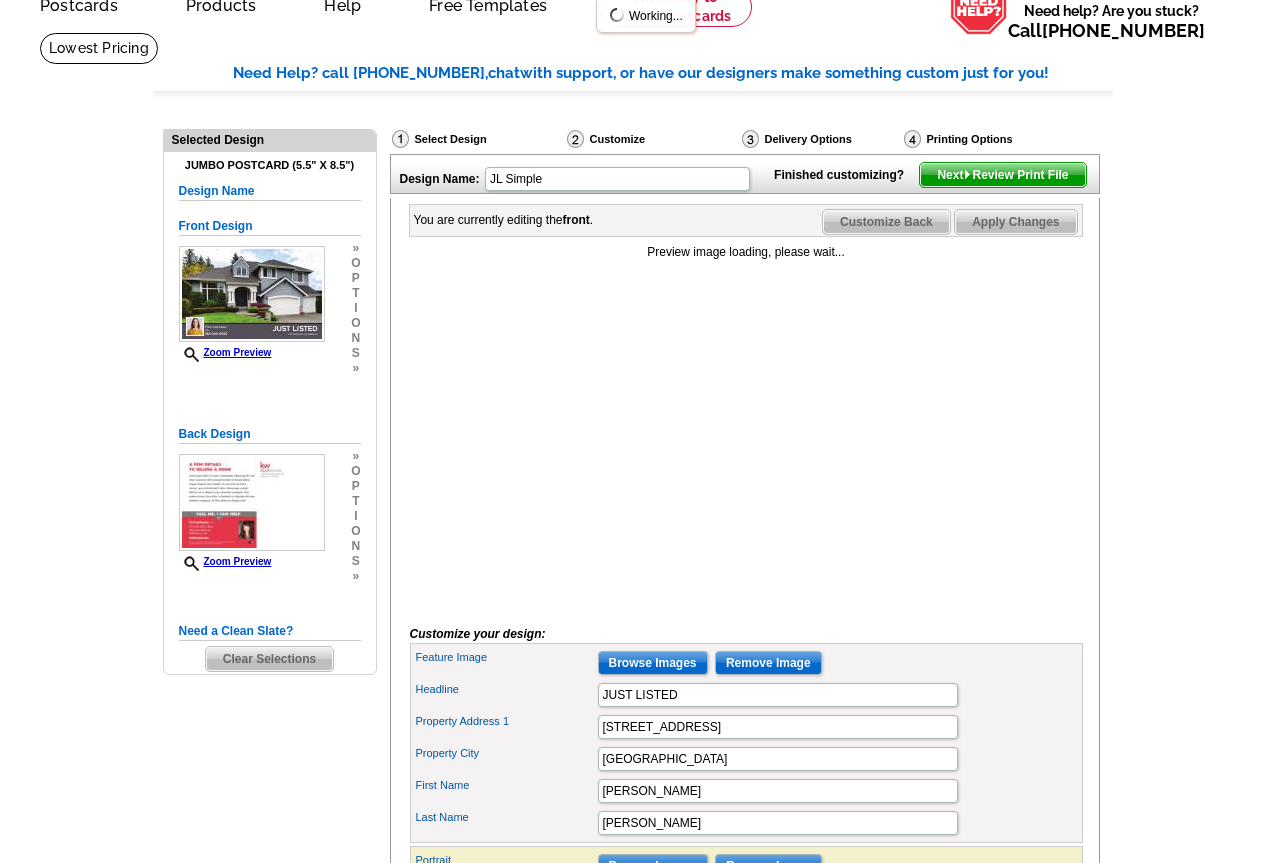 scroll, scrollTop: 100, scrollLeft: 0, axis: vertical 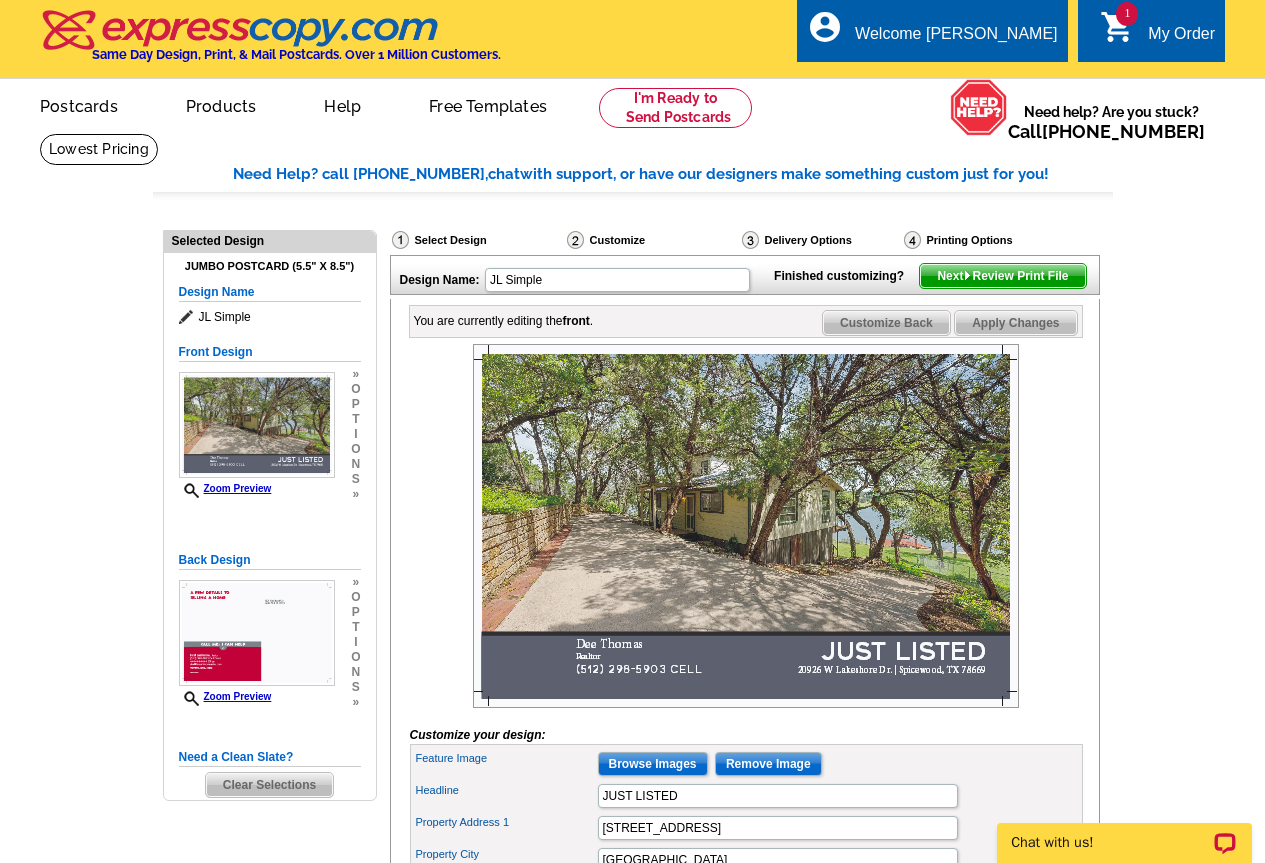 click on "Clear Selections" at bounding box center (269, 785) 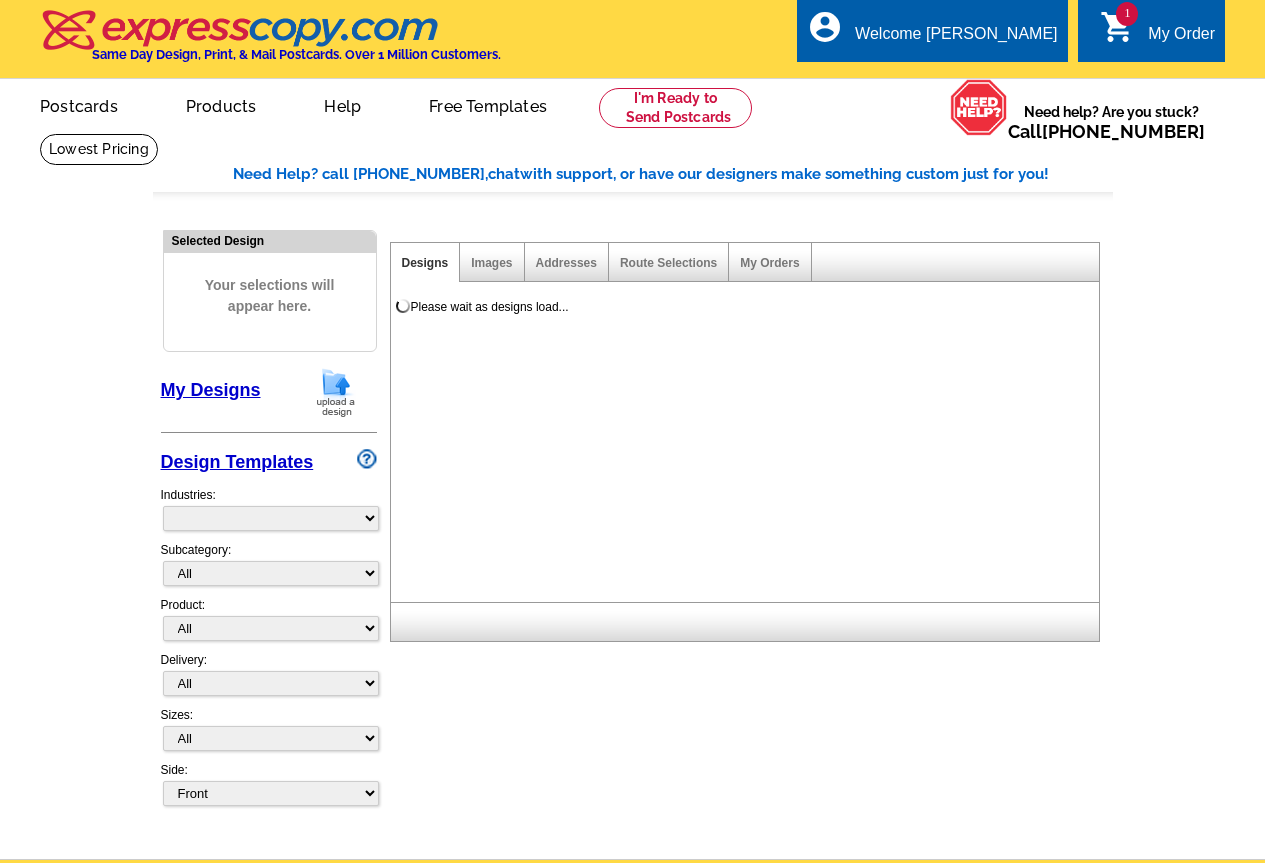 scroll, scrollTop: 0, scrollLeft: 0, axis: both 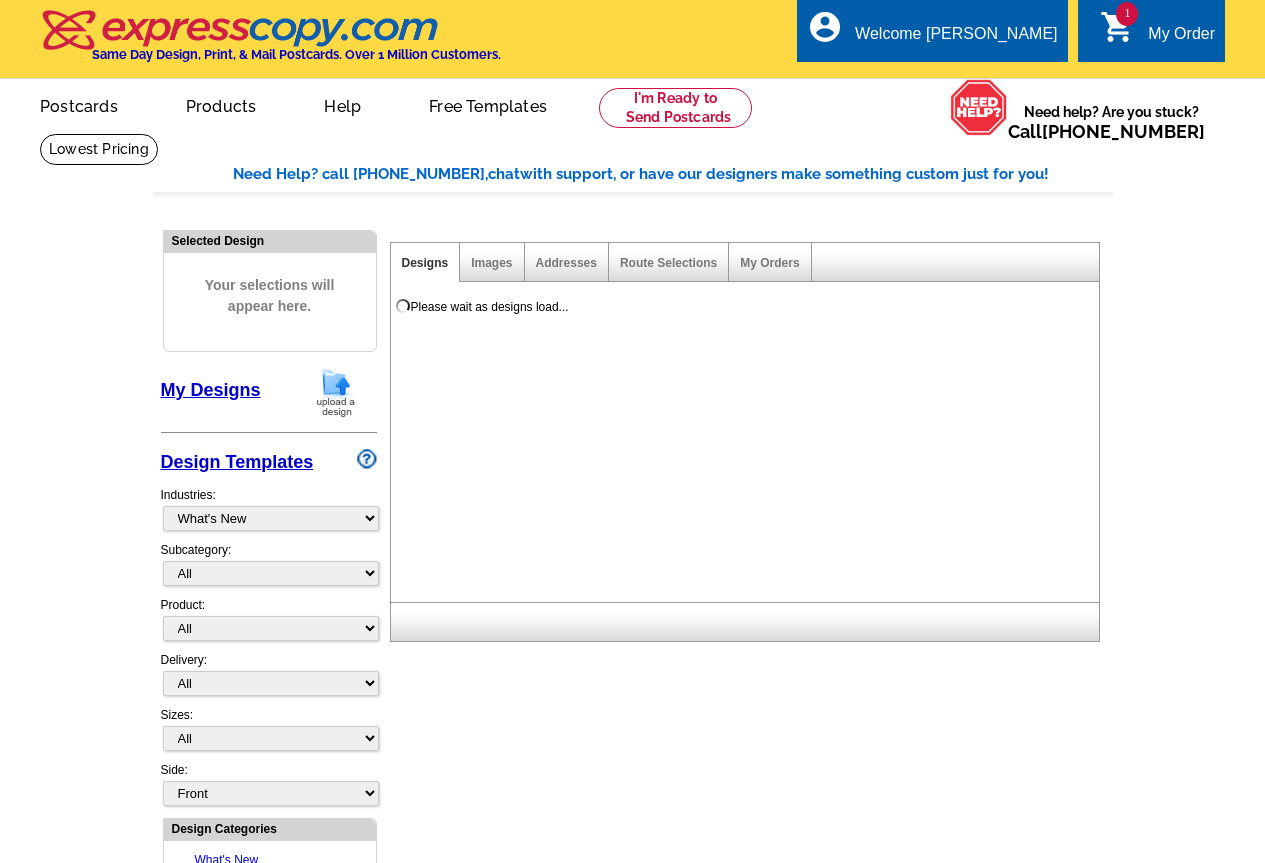 select on "785" 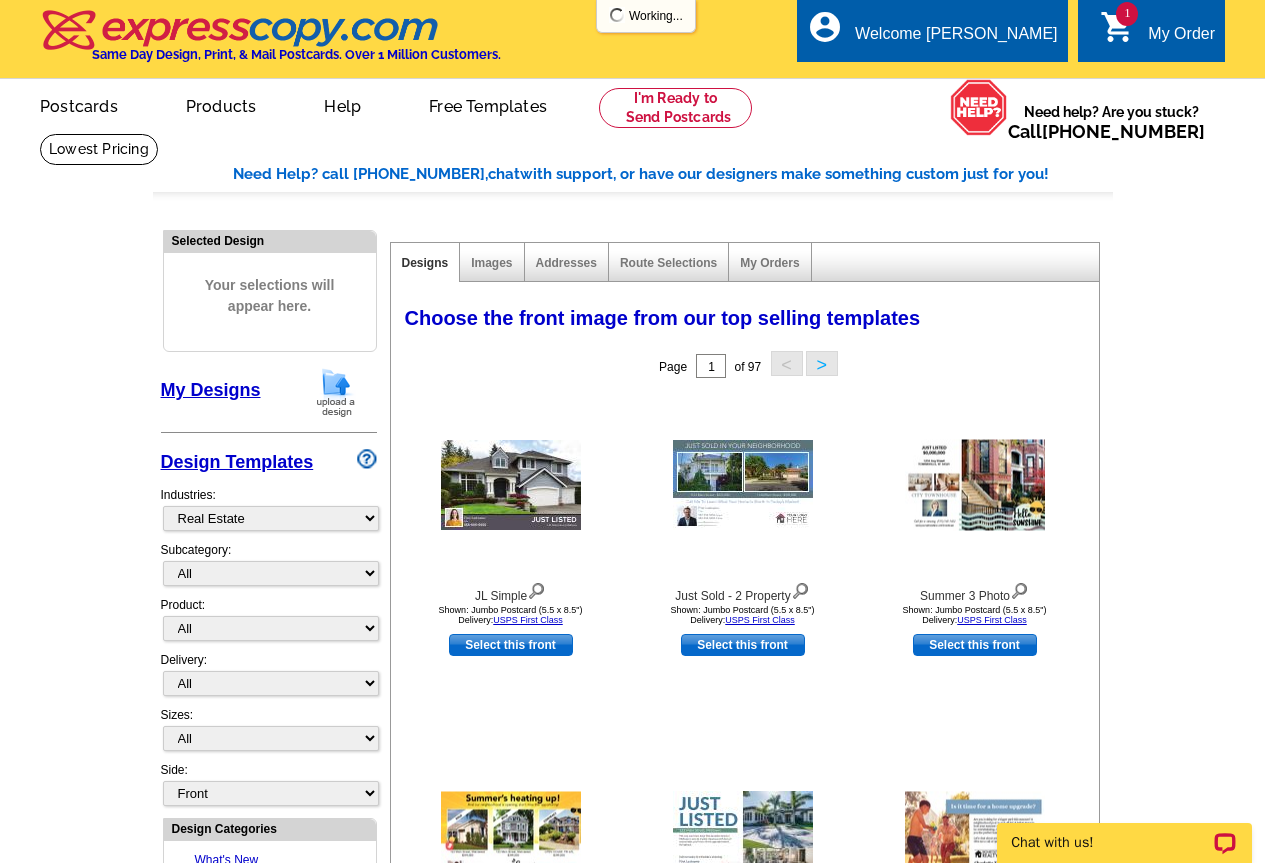 scroll, scrollTop: 0, scrollLeft: 0, axis: both 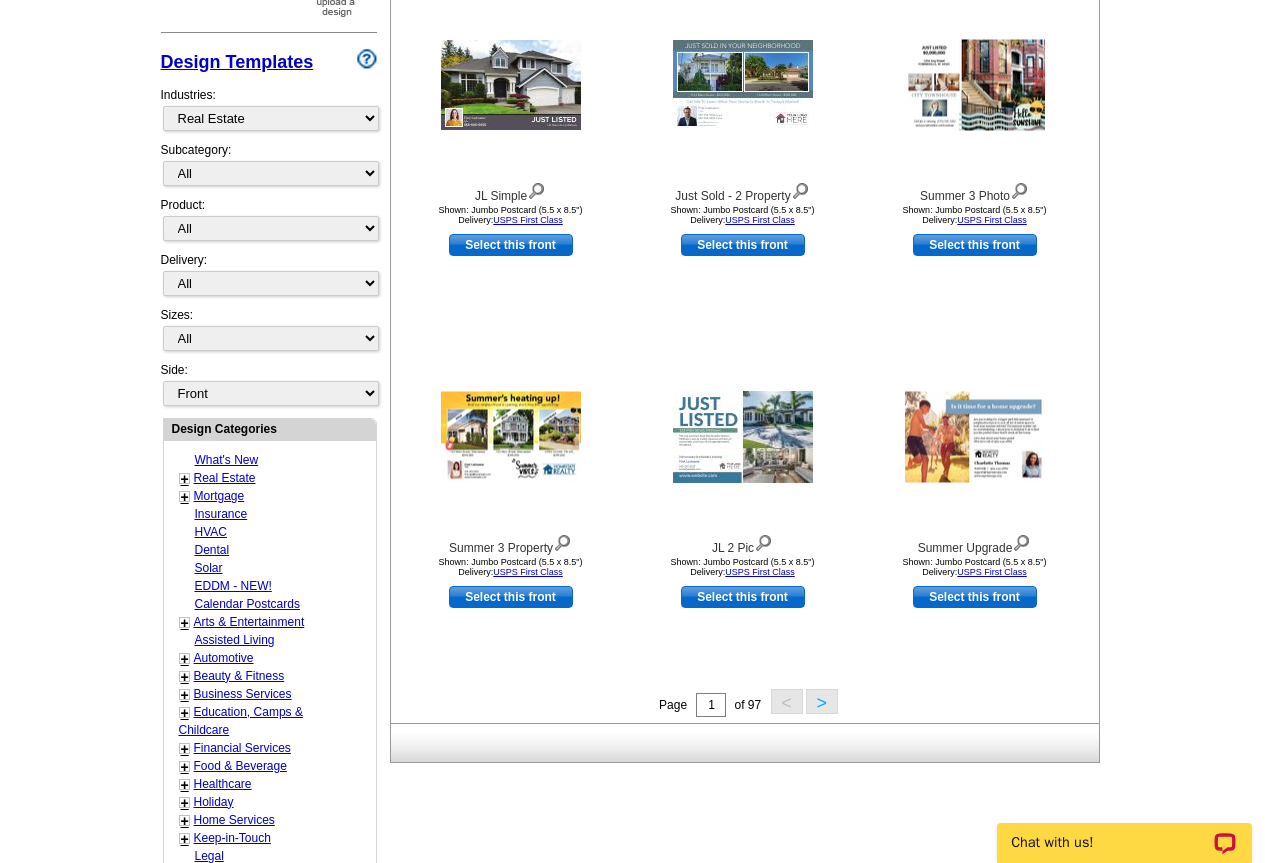 click on "+" at bounding box center (185, 479) 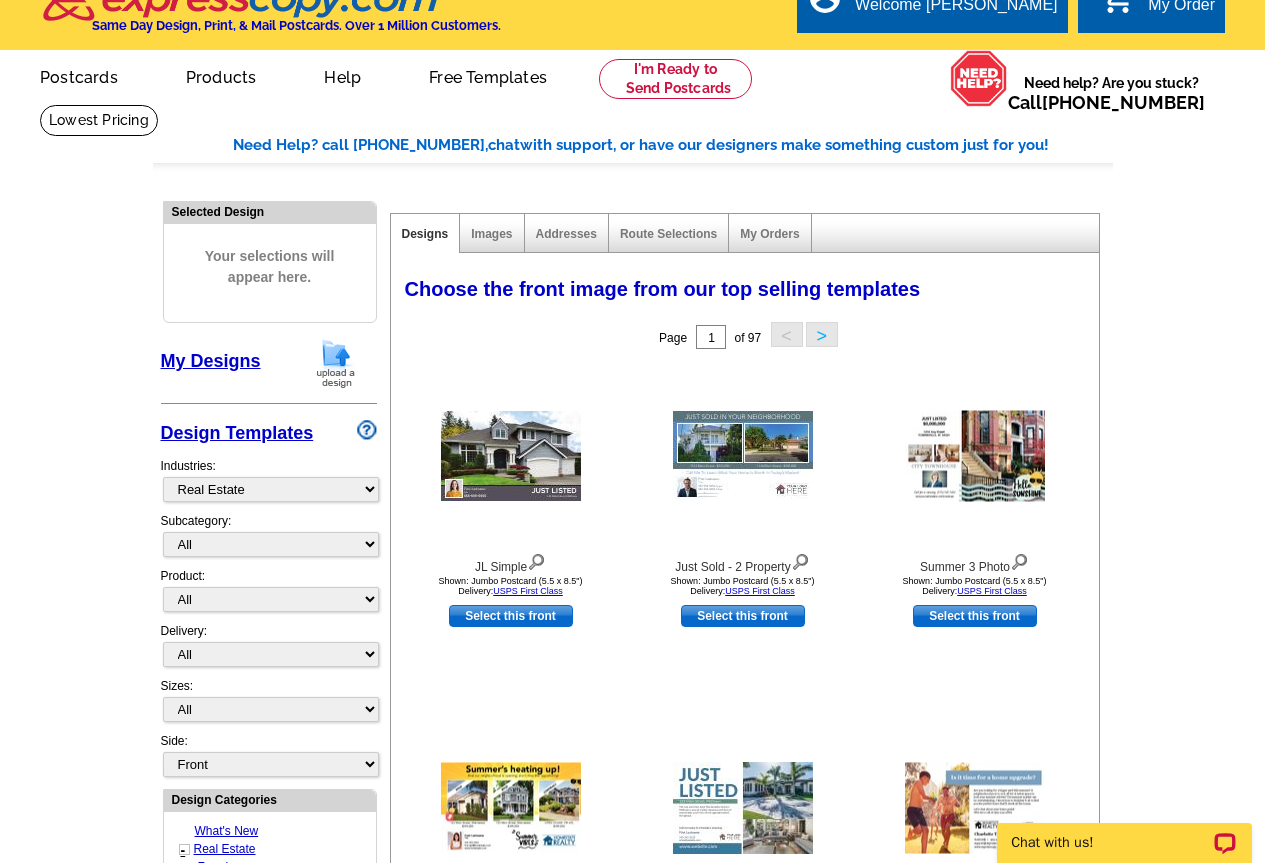scroll, scrollTop: 0, scrollLeft: 0, axis: both 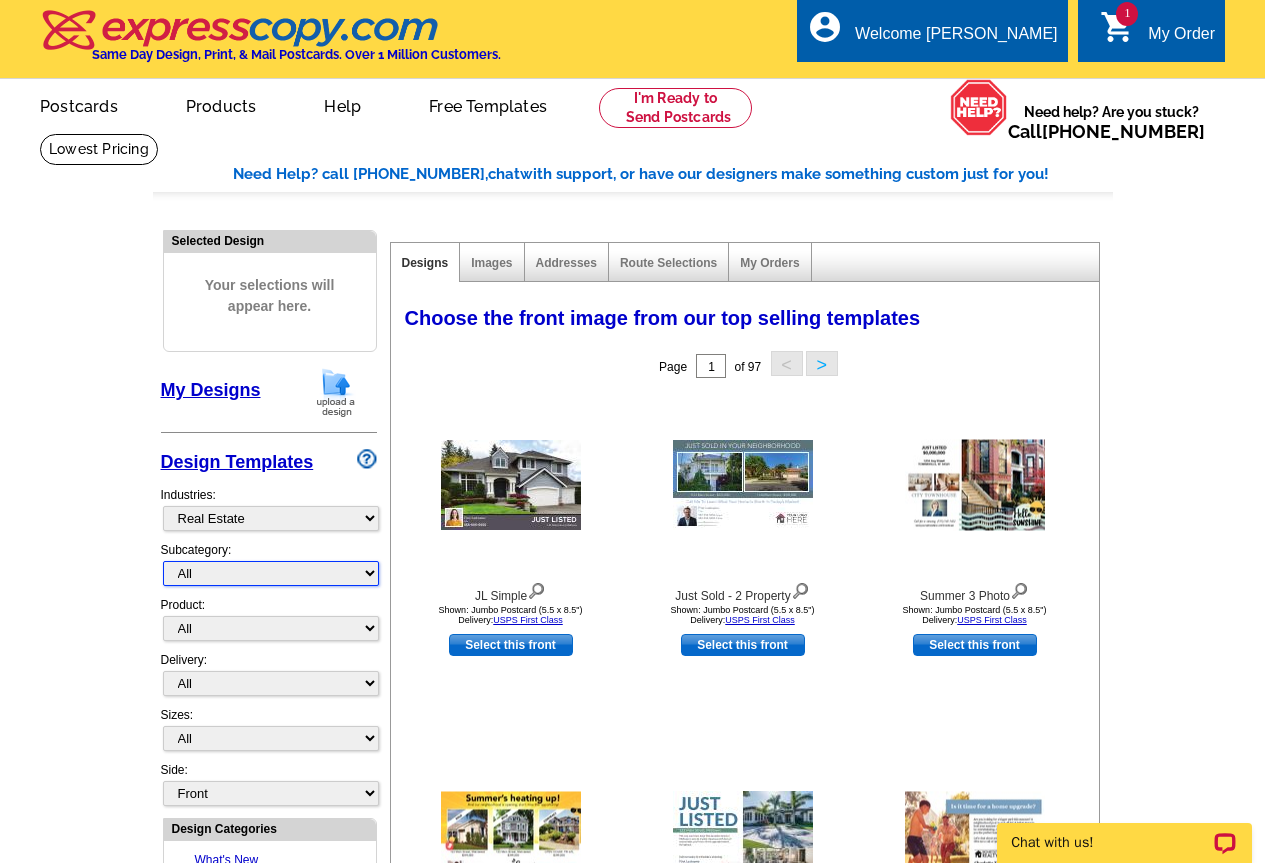 click on "All RE/MAX® Referrals [PERSON_NAME]® Berkshire Hathaway Home Services Century 21 Commercial Real Estate QR Code Cards 1st Time Home Buyer Distressed Homeowners Social Networking Farming Just Listed Just Sold Open House Market Report" at bounding box center (271, 573) 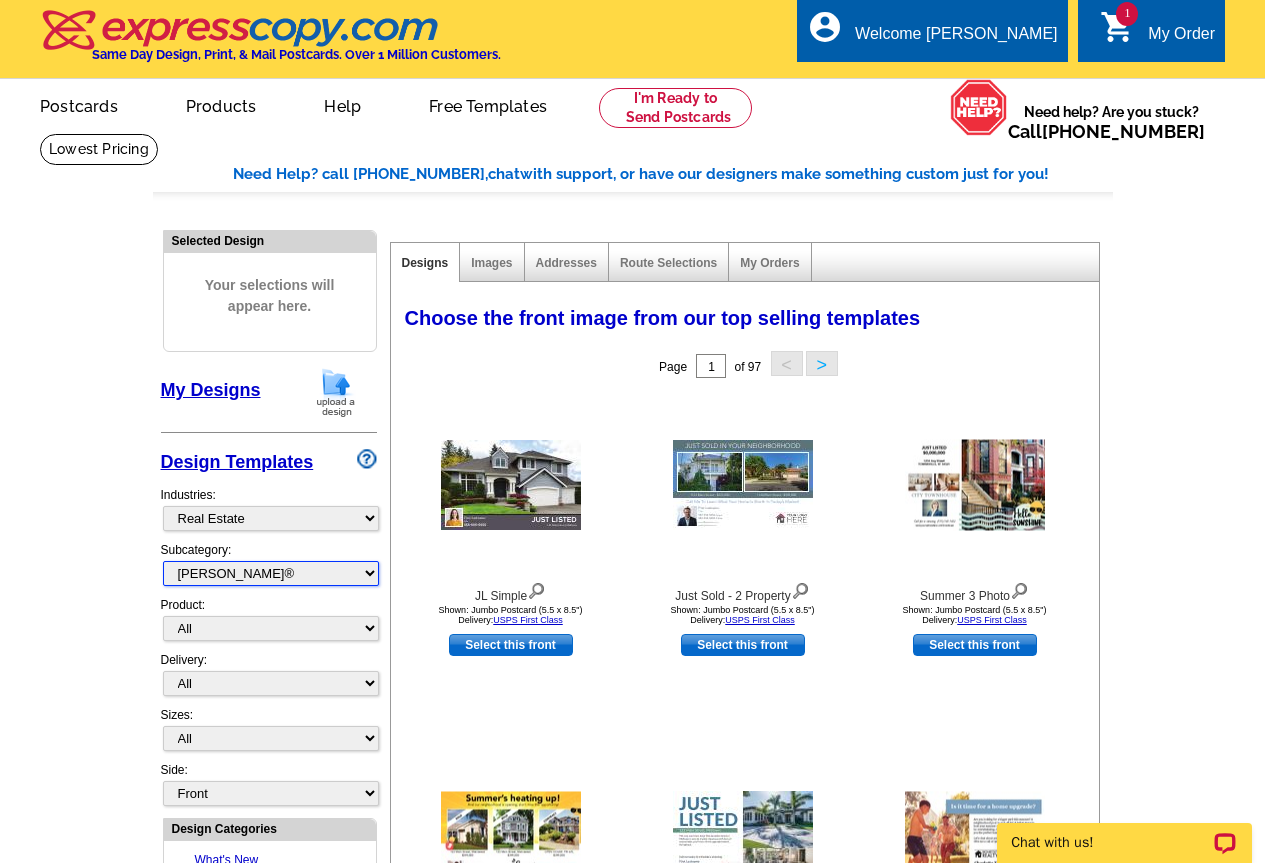 click on "All RE/MAX® Referrals [PERSON_NAME]® Berkshire Hathaway Home Services Century 21 Commercial Real Estate QR Code Cards 1st Time Home Buyer Distressed Homeowners Social Networking Farming Just Listed Just Sold Open House Market Report" at bounding box center (271, 573) 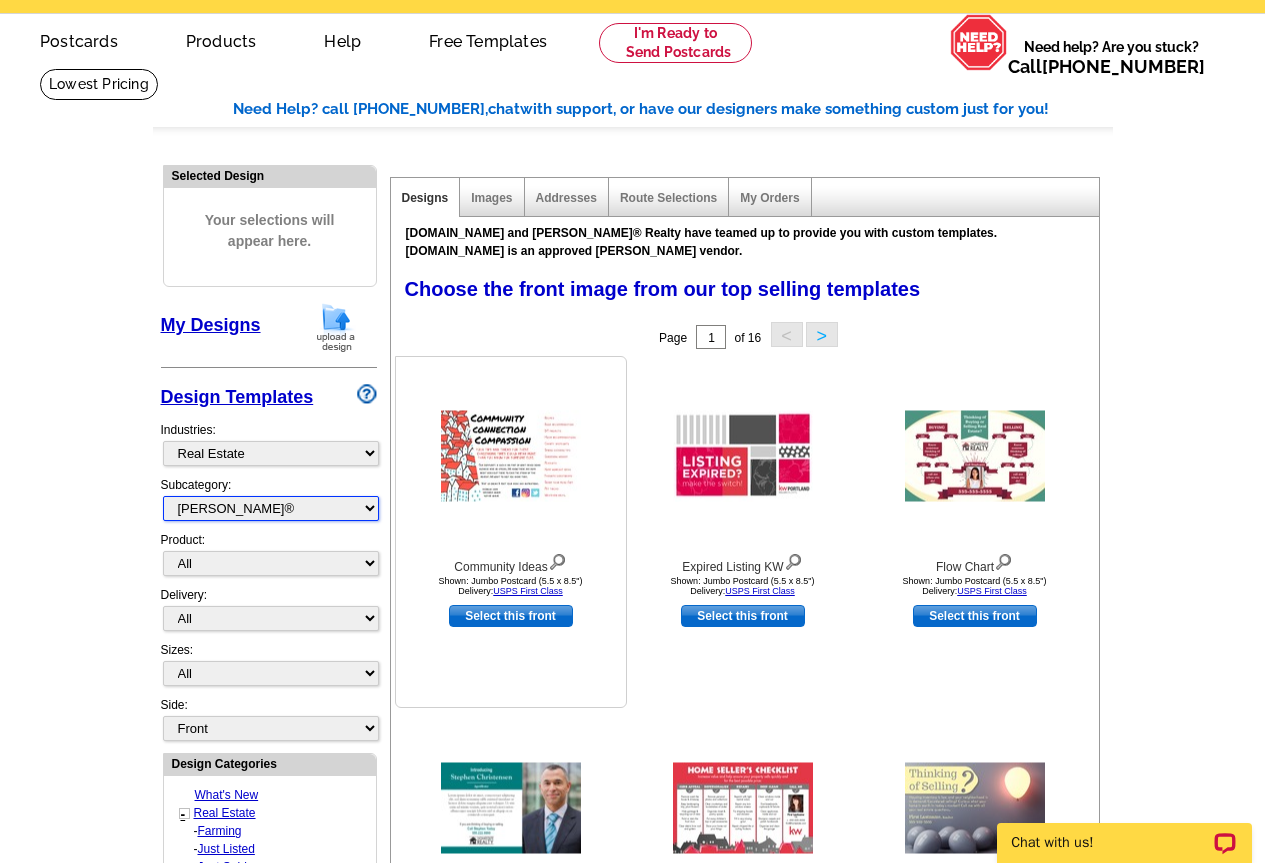 scroll, scrollTop: 100, scrollLeft: 0, axis: vertical 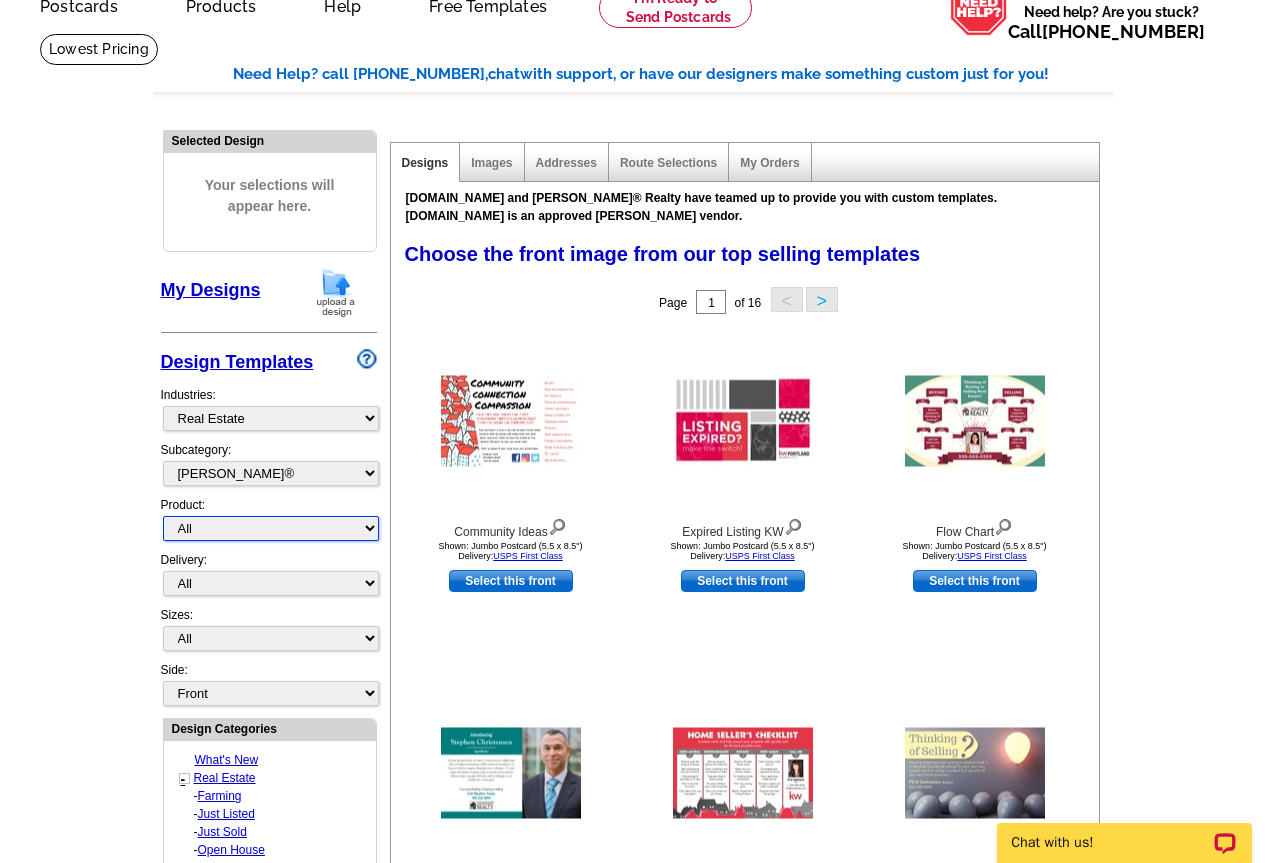 click on "All
Postcards
Letters and flyers
Business Cards
Door Hangers
Greeting Cards" at bounding box center (271, 528) 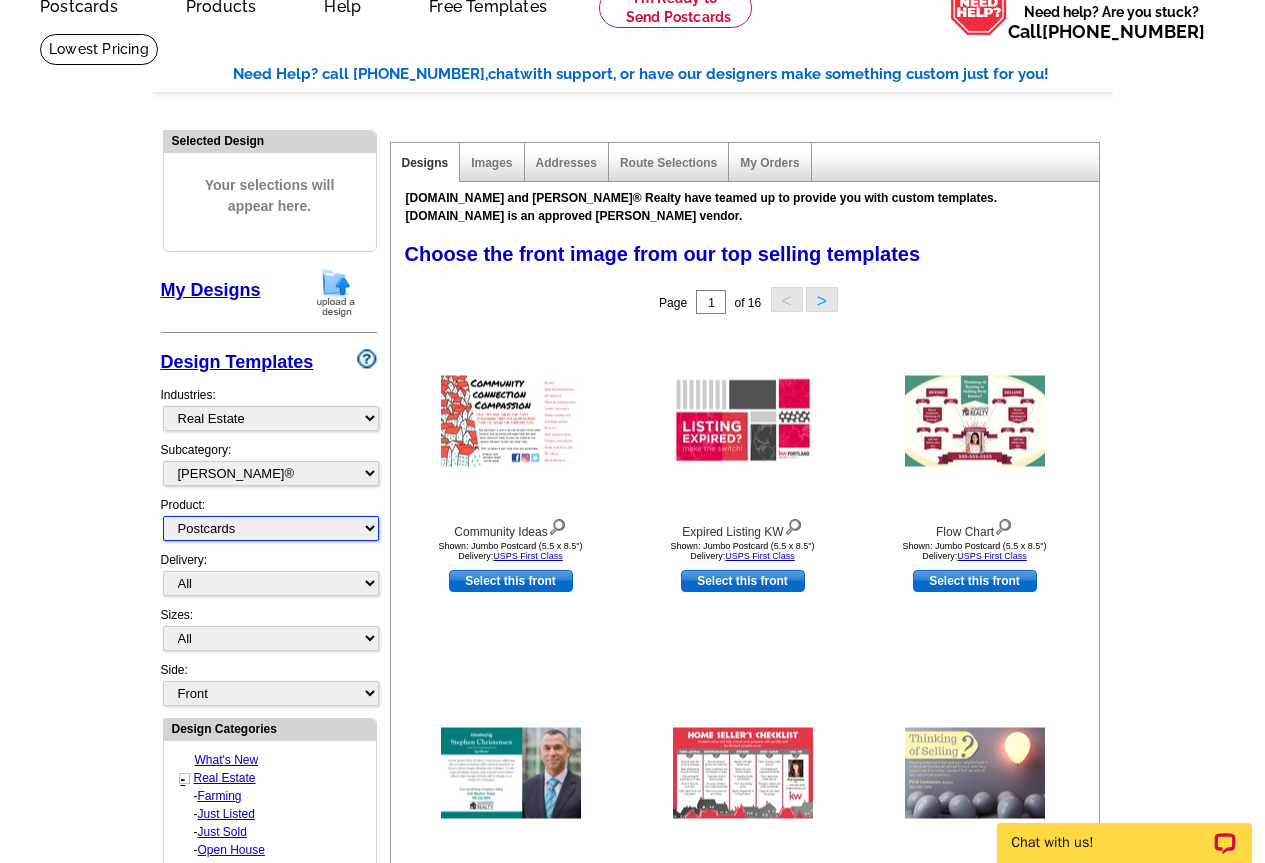 click on "All
Postcards
Letters and flyers
Business Cards
Door Hangers
Greeting Cards" at bounding box center (271, 528) 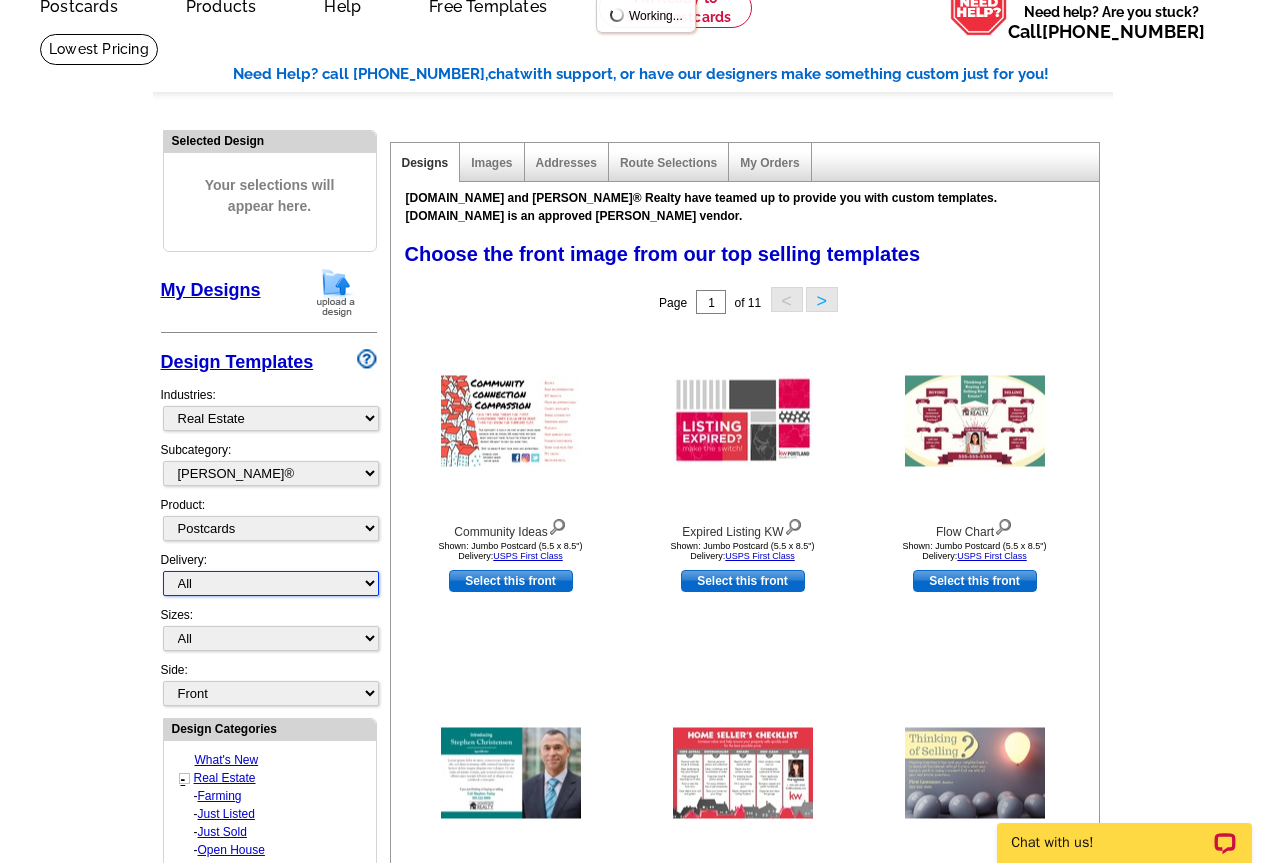 click on "All
First Class Mail
Shipped to Me
EDDM Save 66% on Postage" at bounding box center [271, 583] 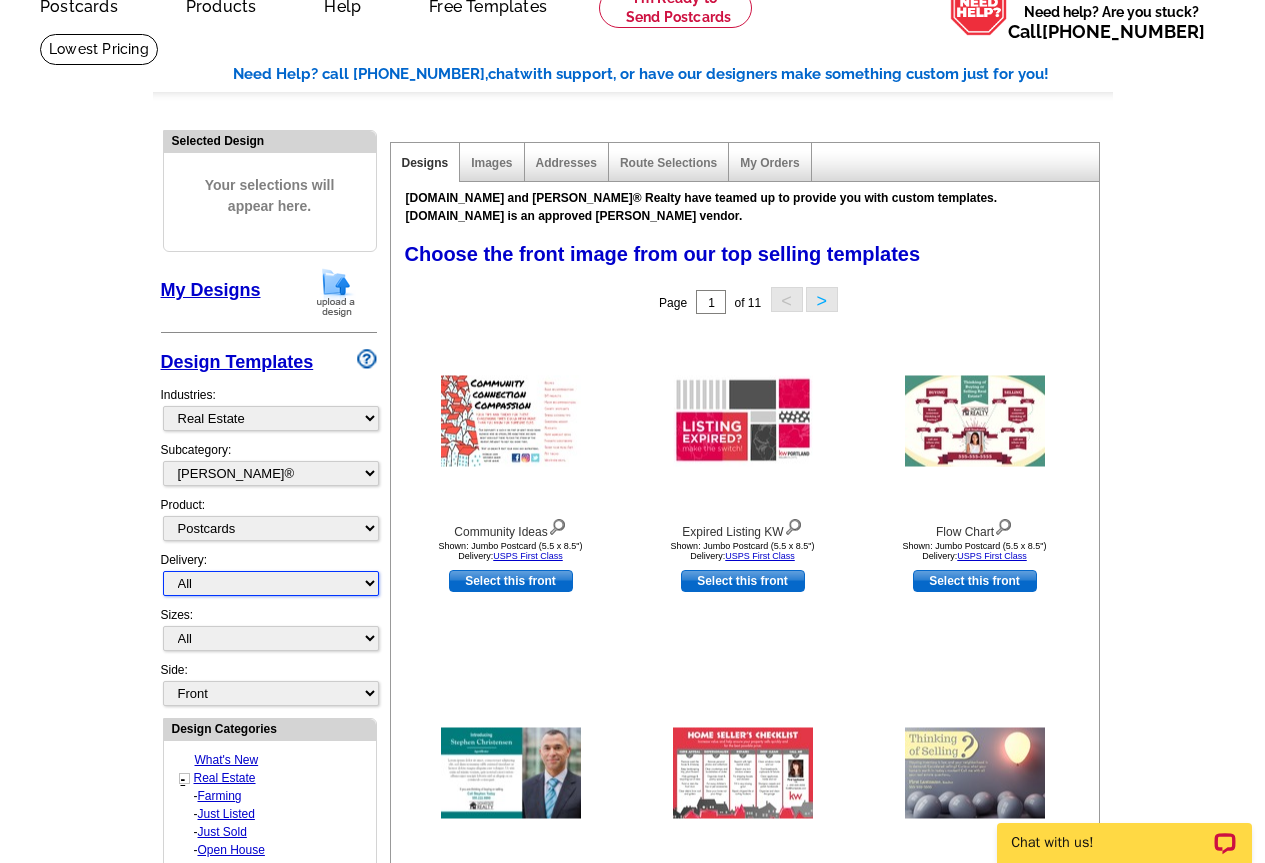 select on "1" 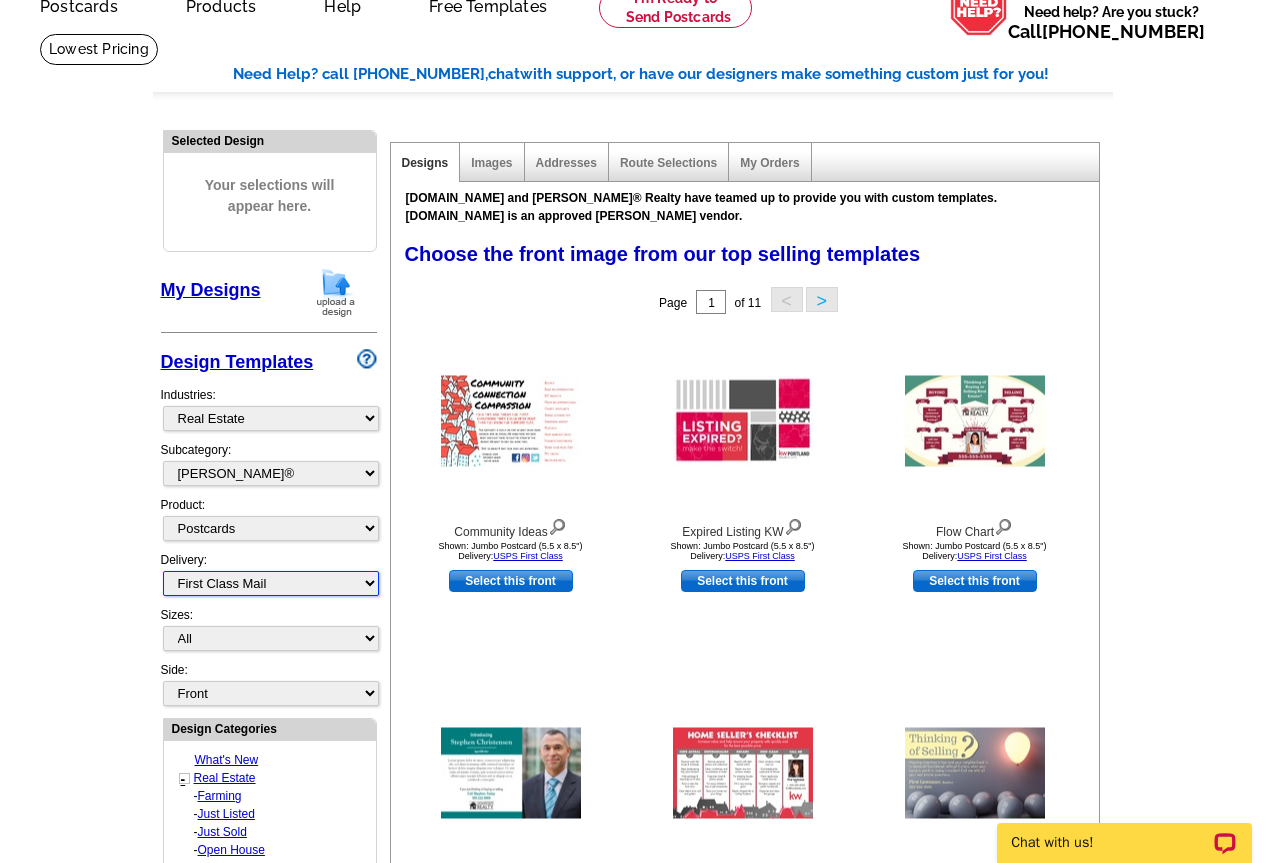 click on "All
First Class Mail
Shipped to Me
EDDM Save 66% on Postage" at bounding box center (271, 583) 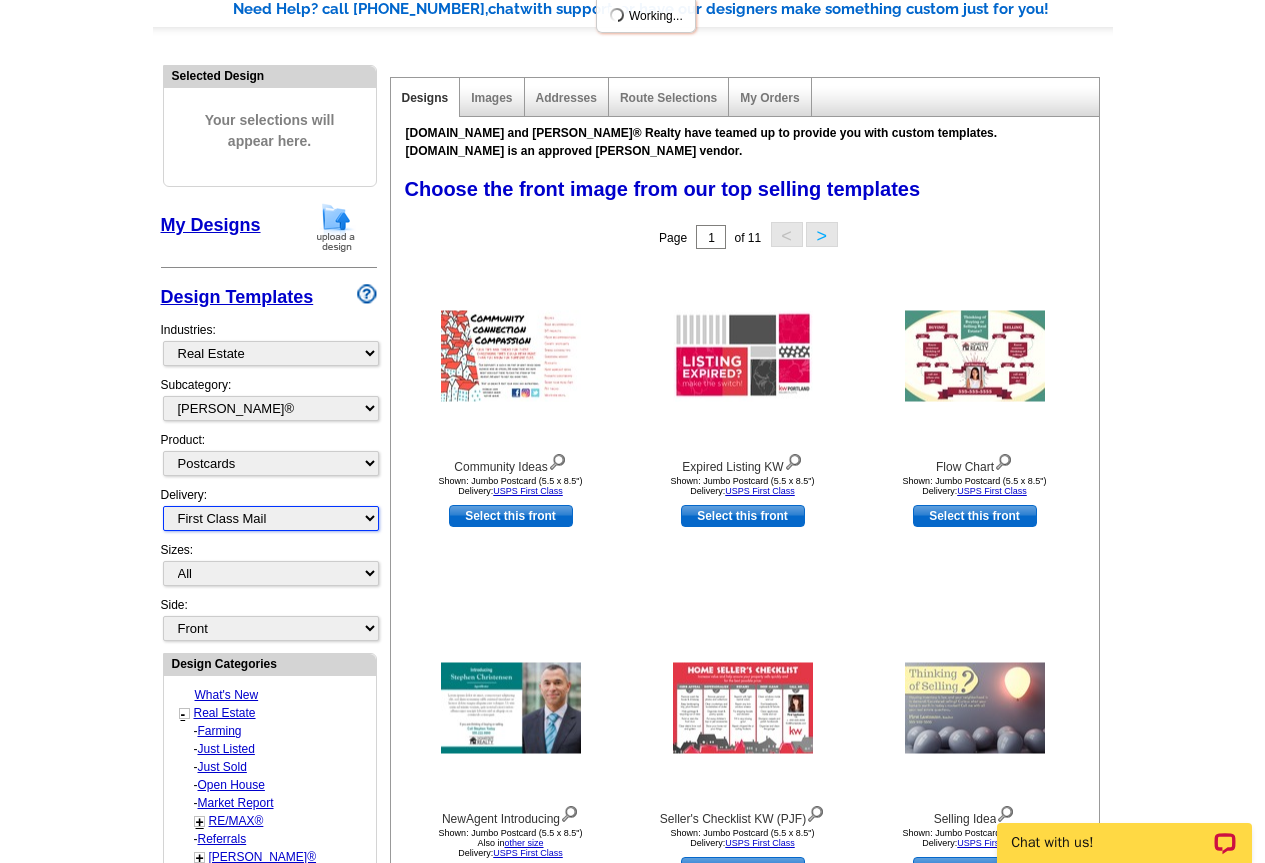 scroll, scrollTop: 200, scrollLeft: 0, axis: vertical 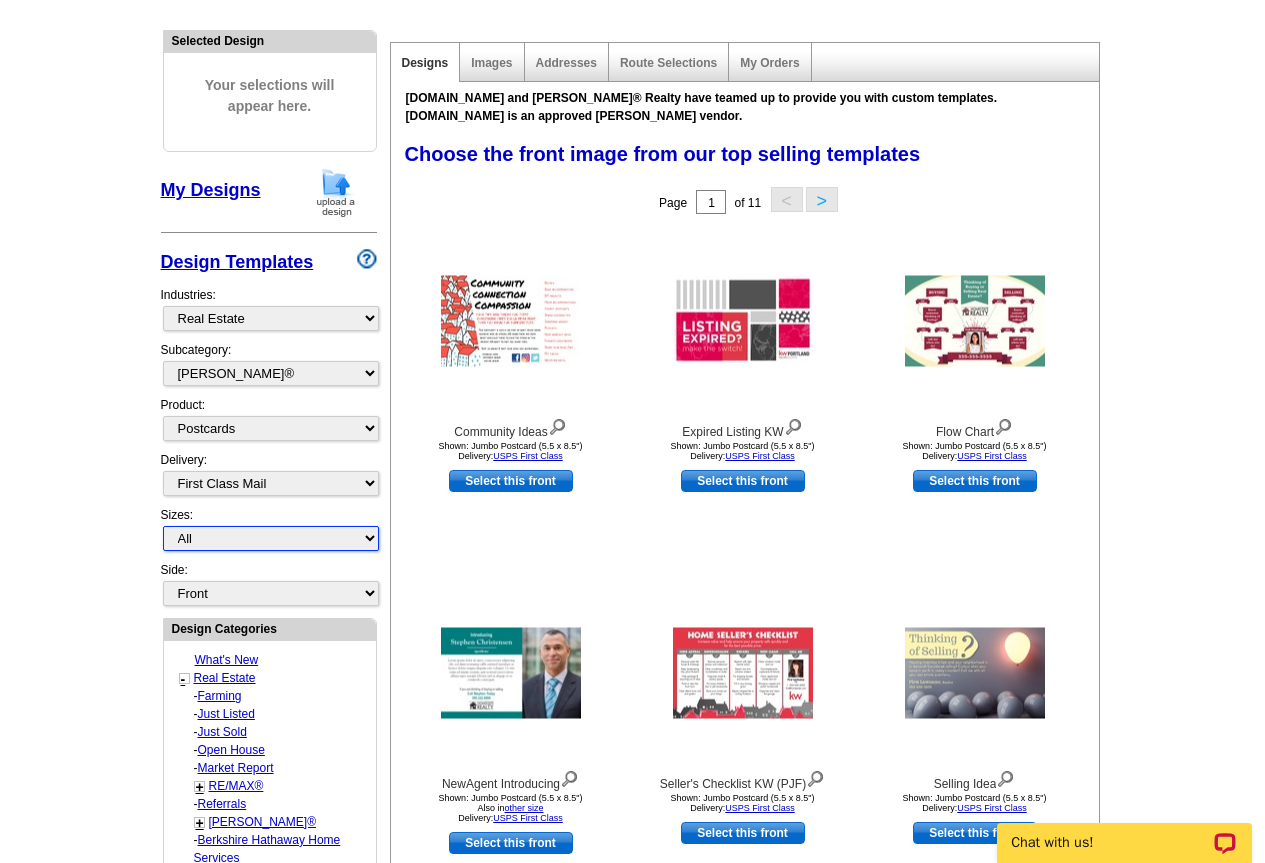 click on "All Jumbo Postcard (5.5" x 8.5") Regular Postcard (4.25" x 5.6") Panoramic Postcard (5.75" x 11.25") Giant Postcard (8.5" x 11") EDDM Postcard (6.125" x 8.25")" at bounding box center (271, 538) 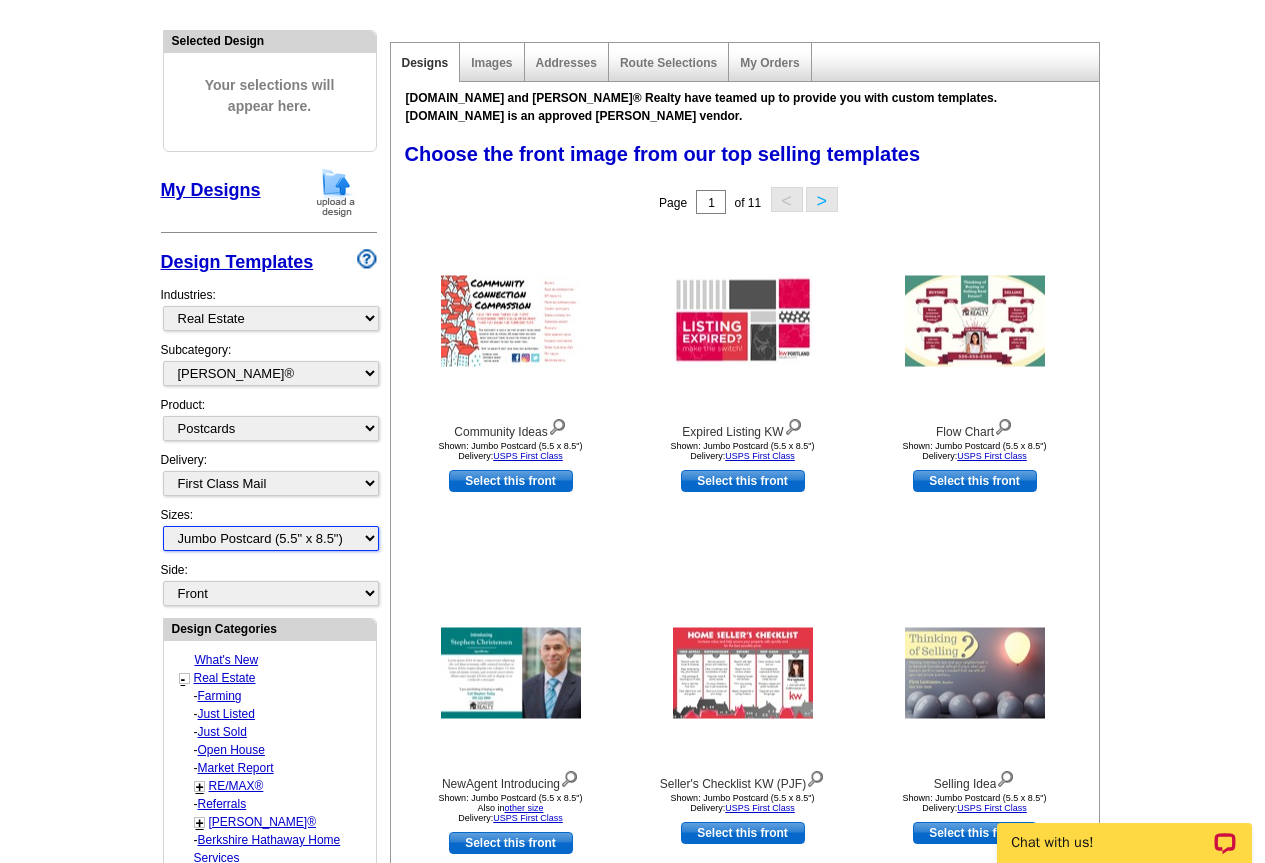 click on "All Jumbo Postcard (5.5" x 8.5") Regular Postcard (4.25" x 5.6") Panoramic Postcard (5.75" x 11.25") Giant Postcard (8.5" x 11") EDDM Postcard (6.125" x 8.25")" at bounding box center (271, 538) 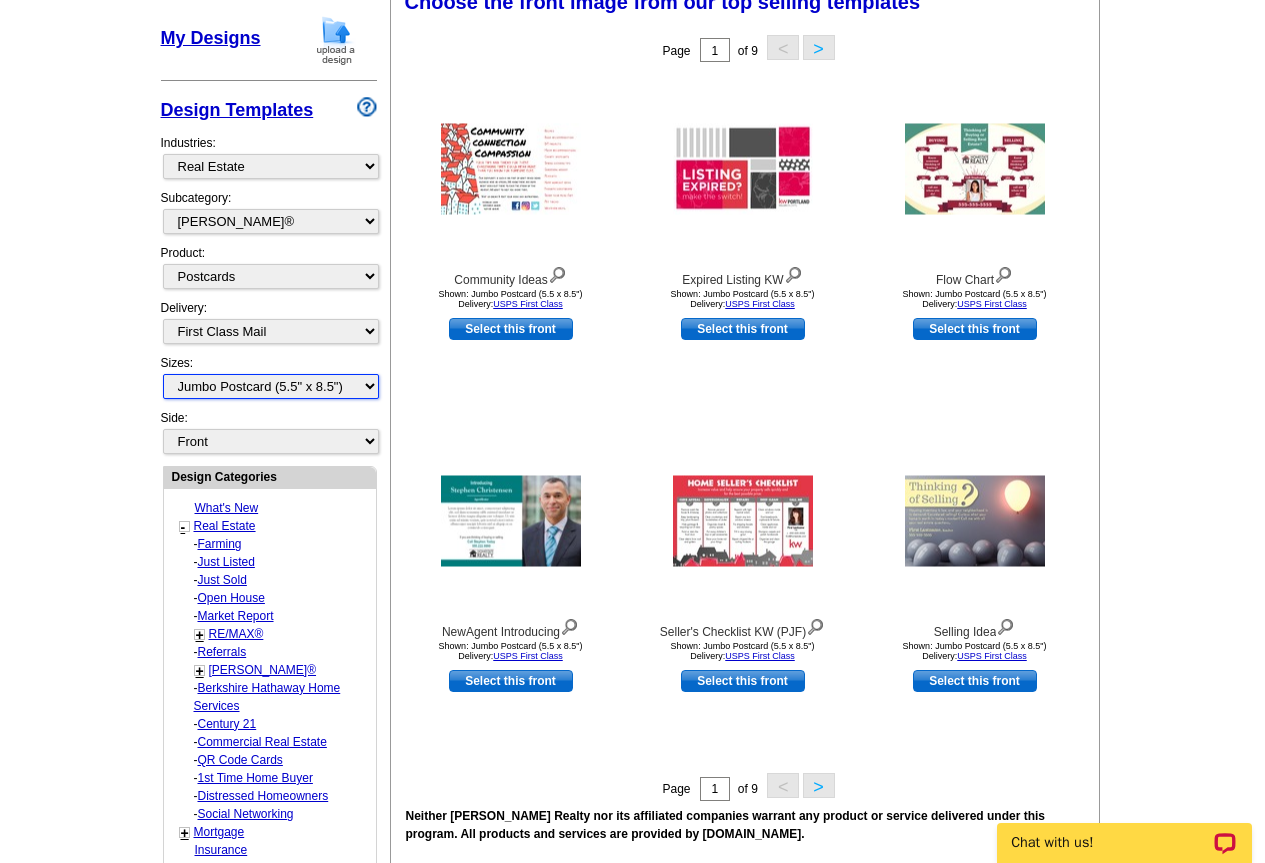 scroll, scrollTop: 400, scrollLeft: 0, axis: vertical 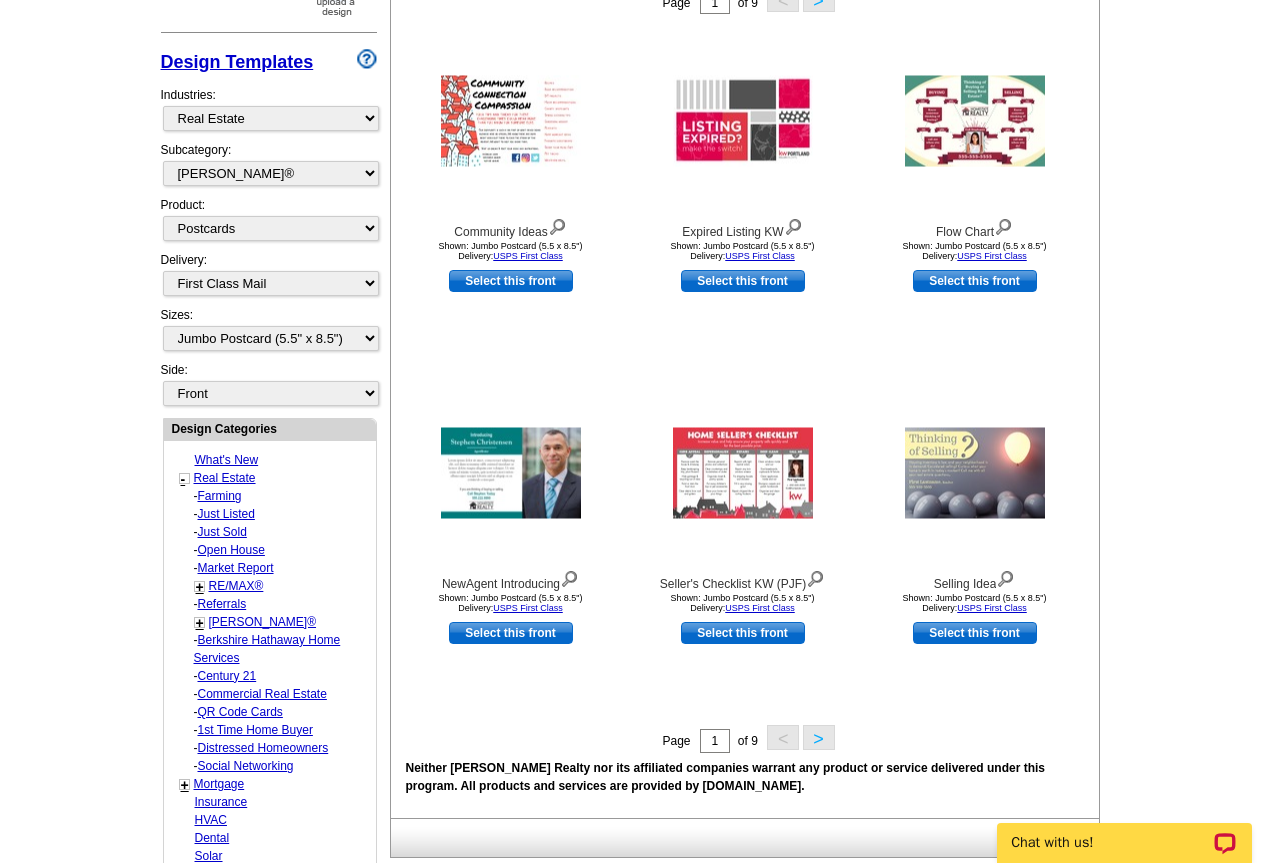 click on "Just Listed" at bounding box center (220, 496) 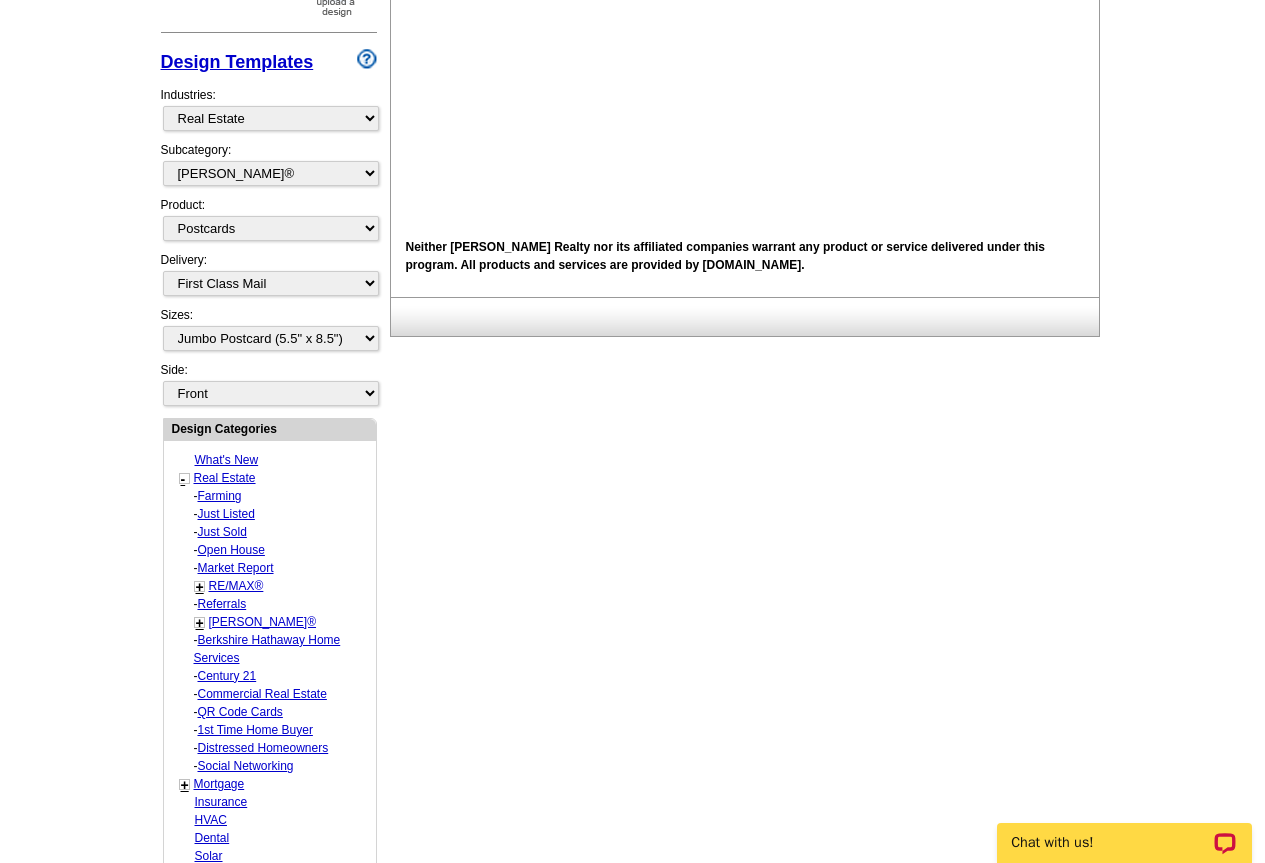 select on "788" 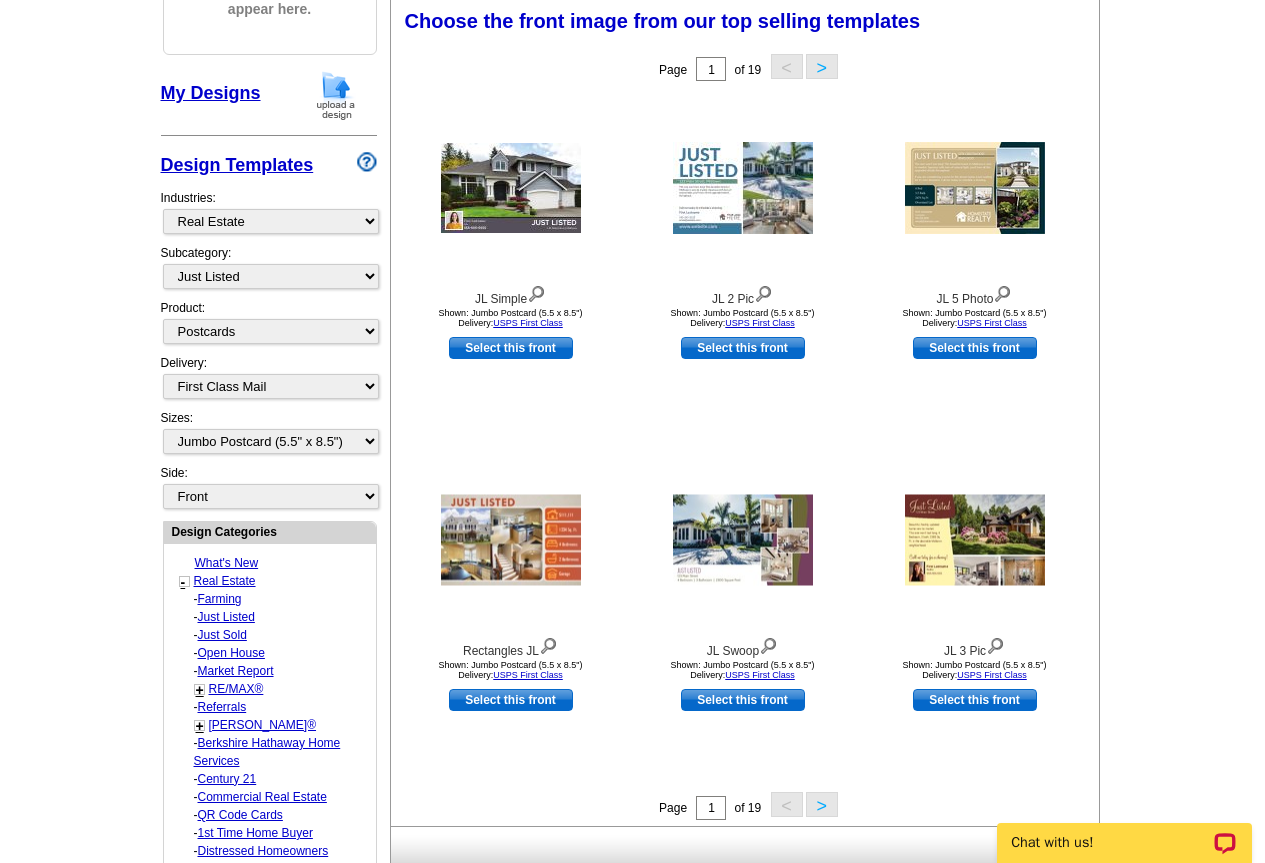 scroll, scrollTop: 296, scrollLeft: 0, axis: vertical 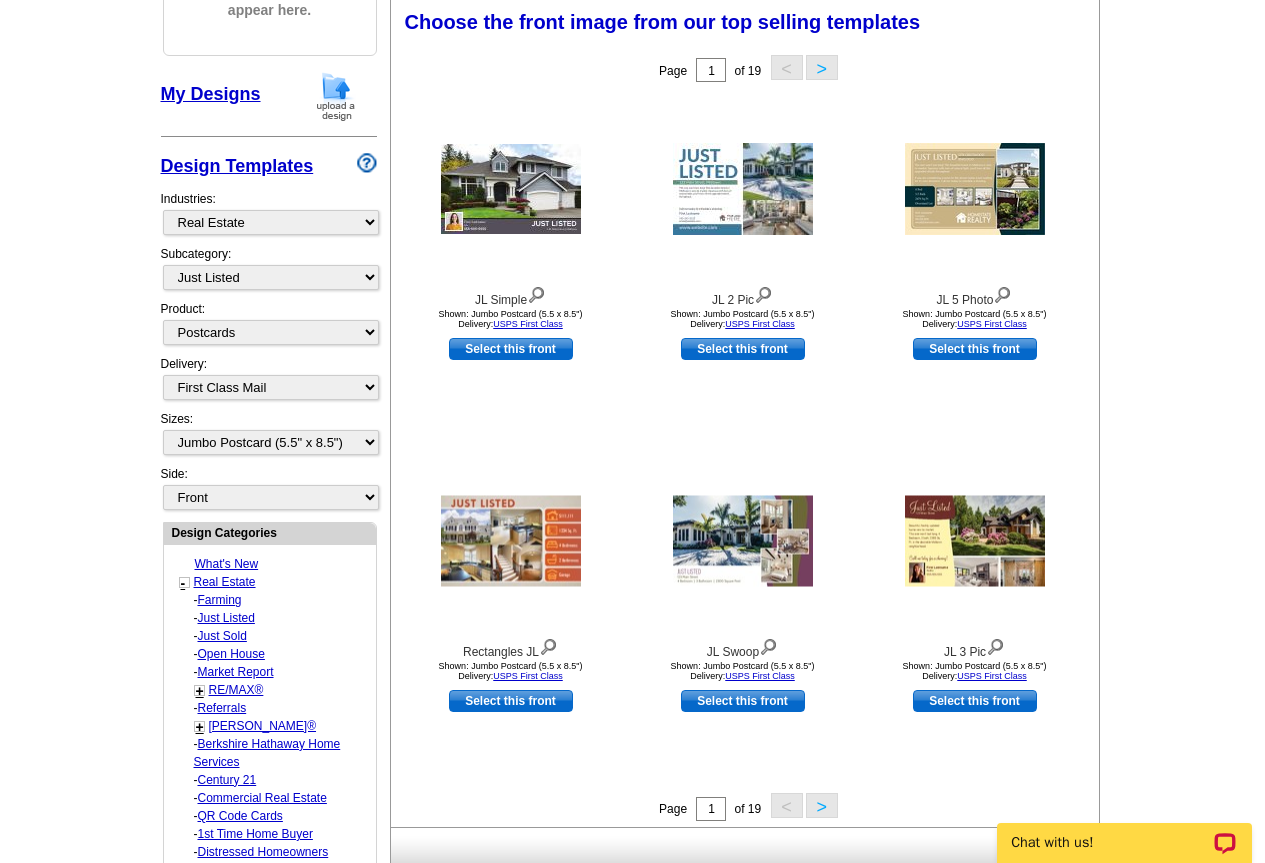 click on ">" at bounding box center [822, 805] 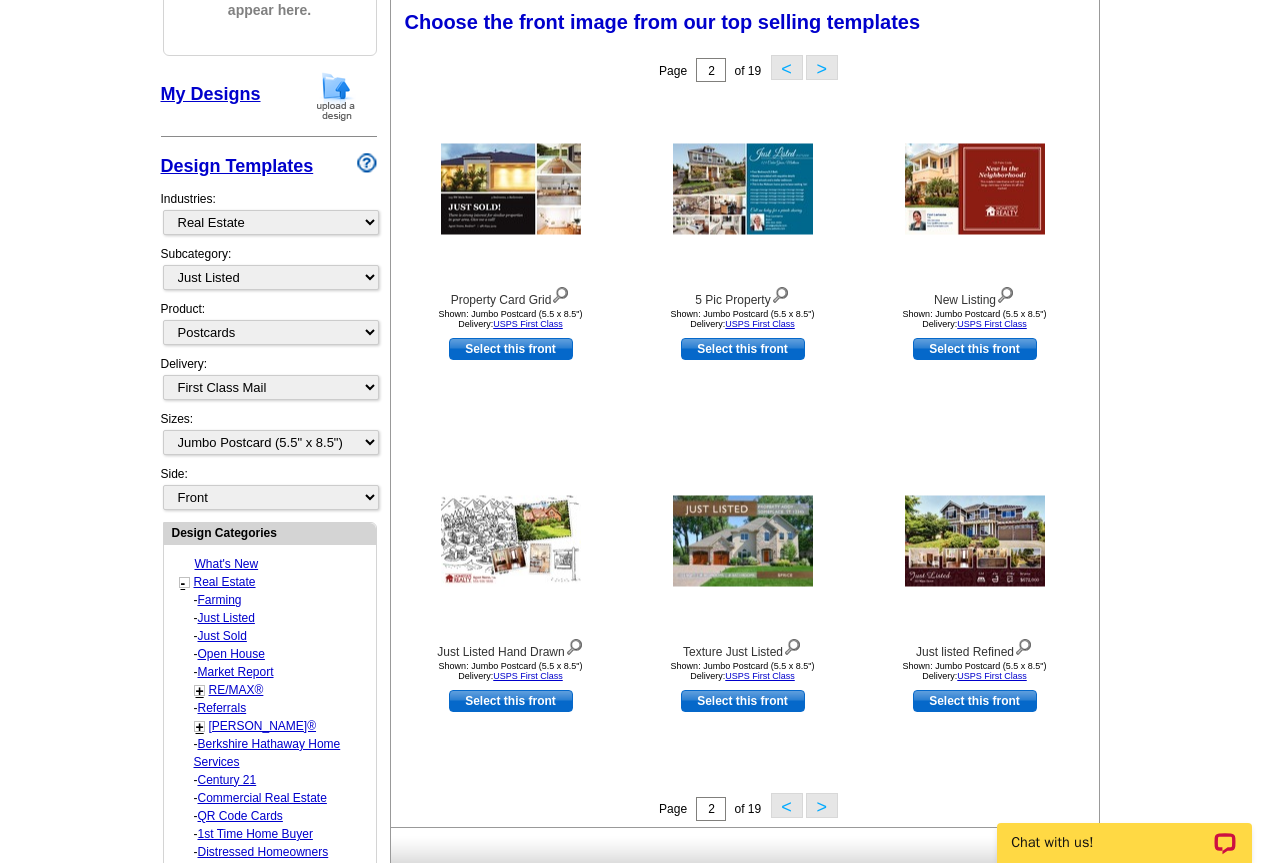 click on ">" at bounding box center [822, 805] 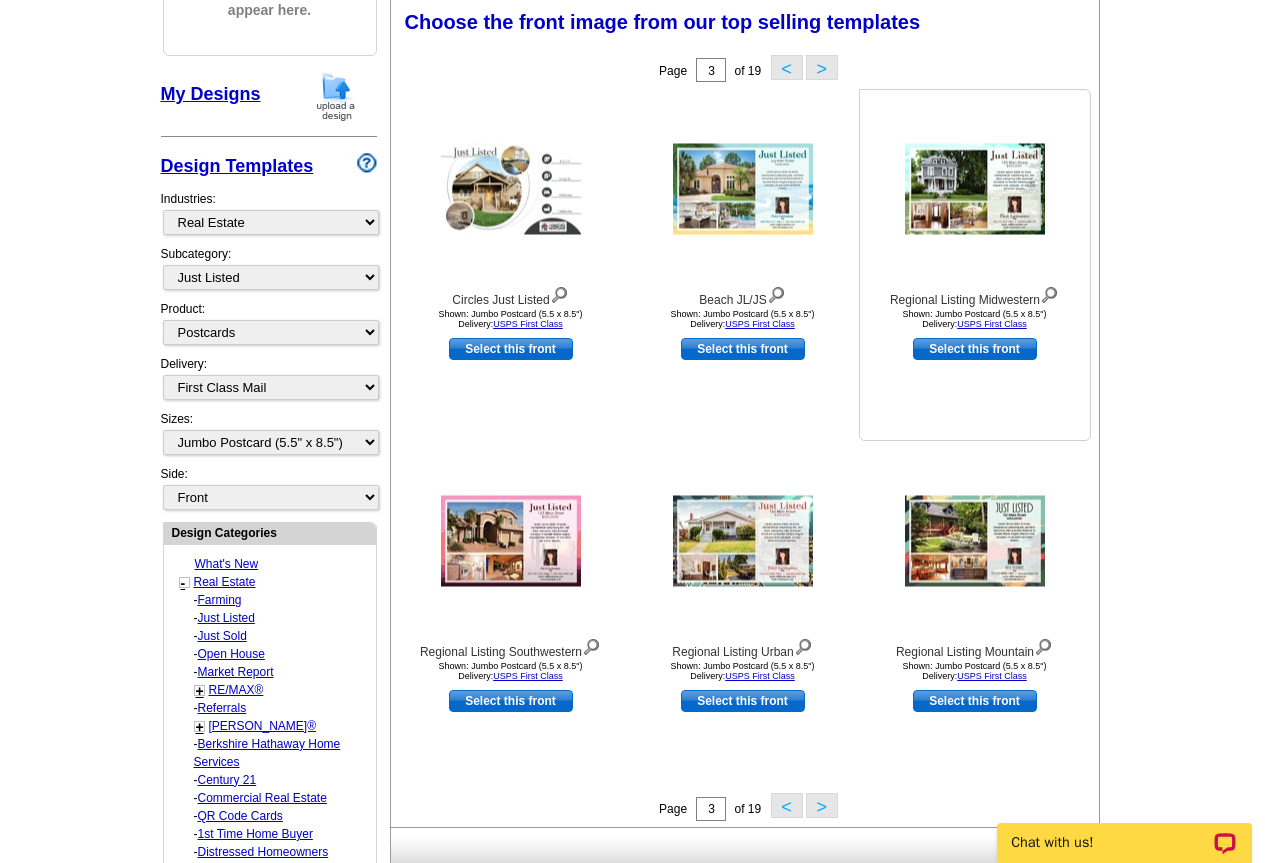 click on "Select this front" at bounding box center [975, 349] 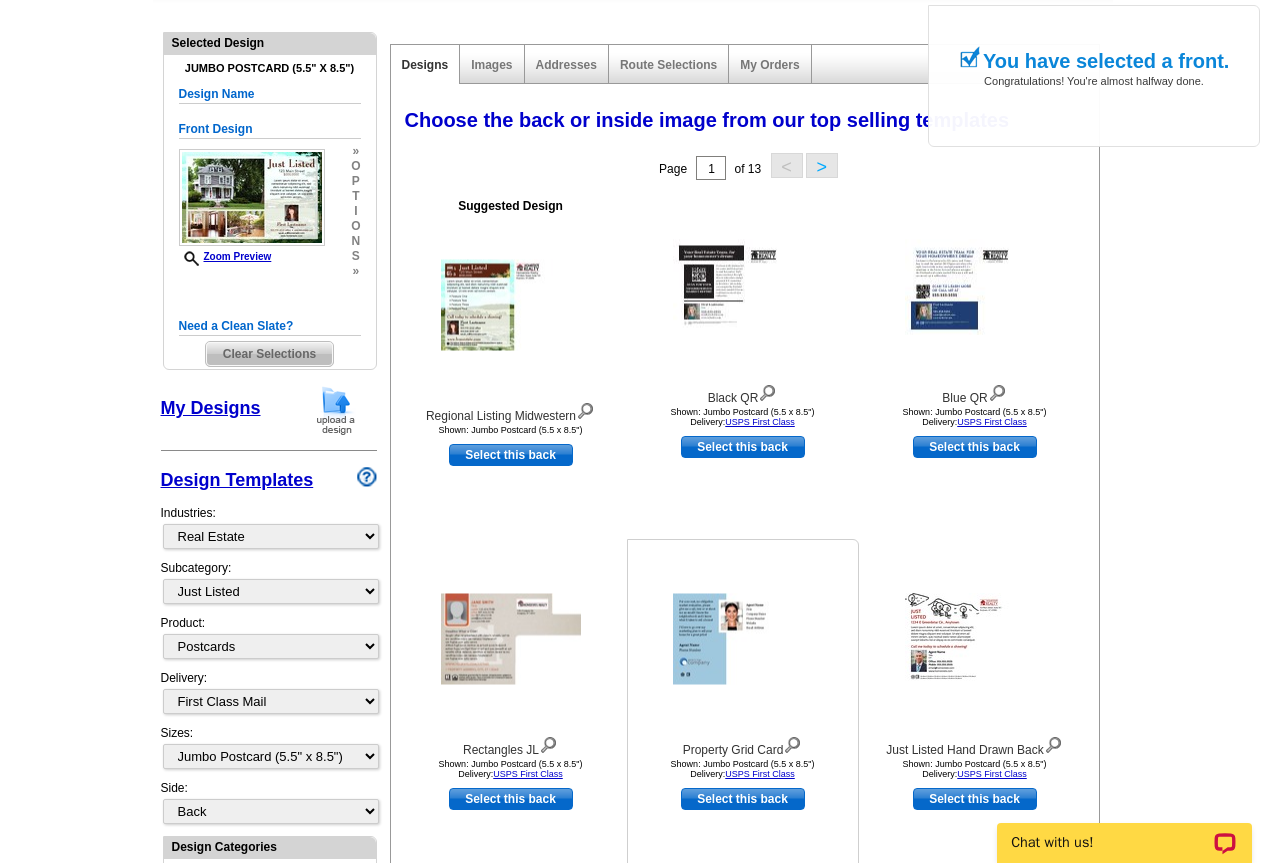 scroll, scrollTop: 200, scrollLeft: 0, axis: vertical 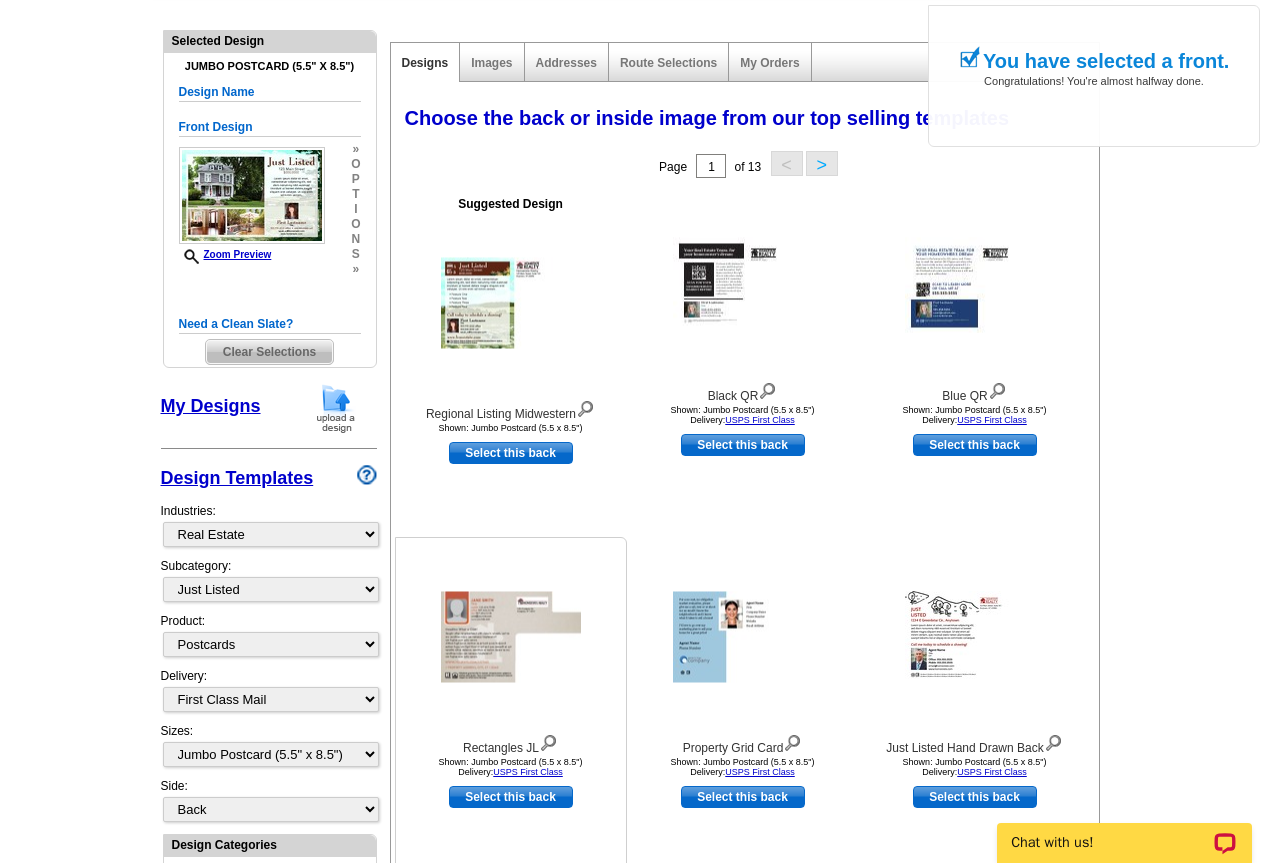 click on "Select this back" at bounding box center (511, 797) 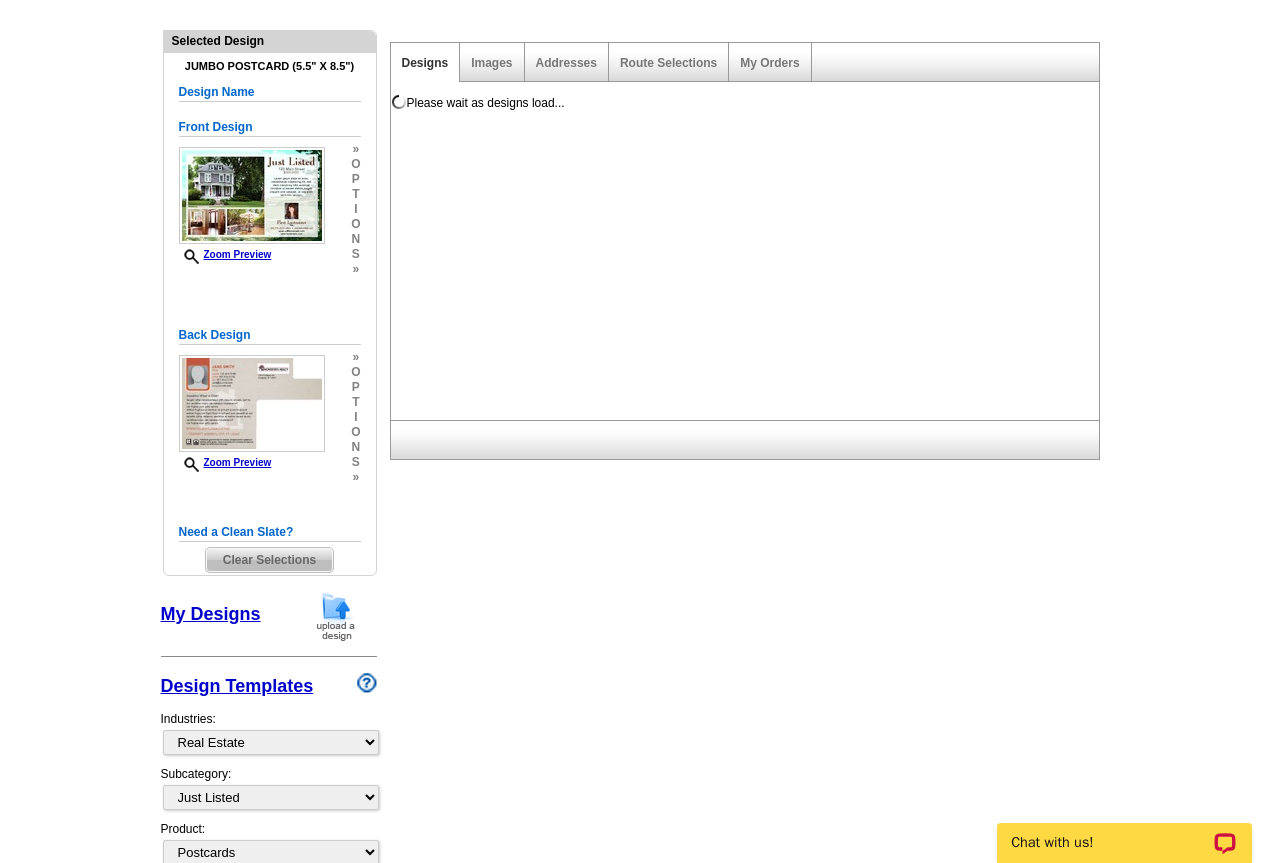 scroll, scrollTop: 0, scrollLeft: 0, axis: both 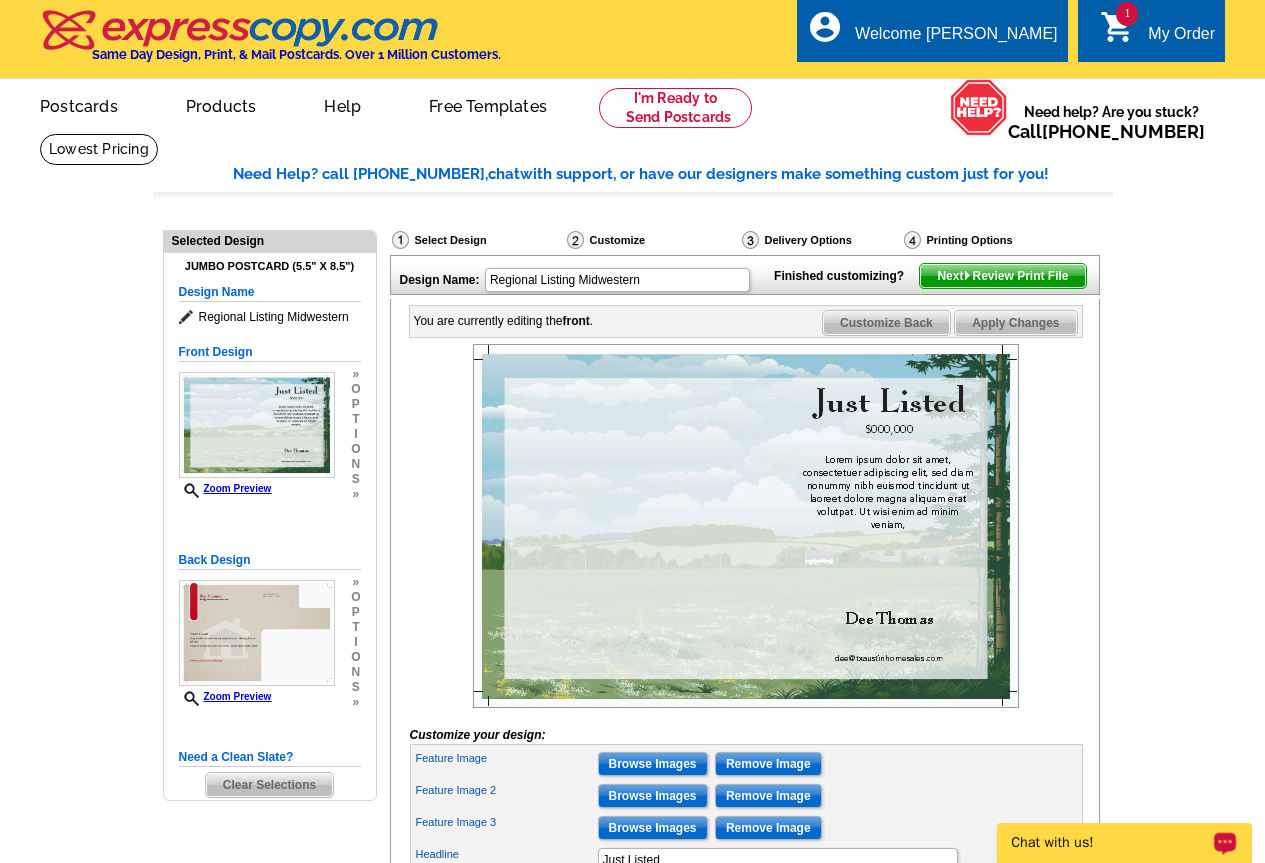 click on "Clear Selections" at bounding box center (269, 785) 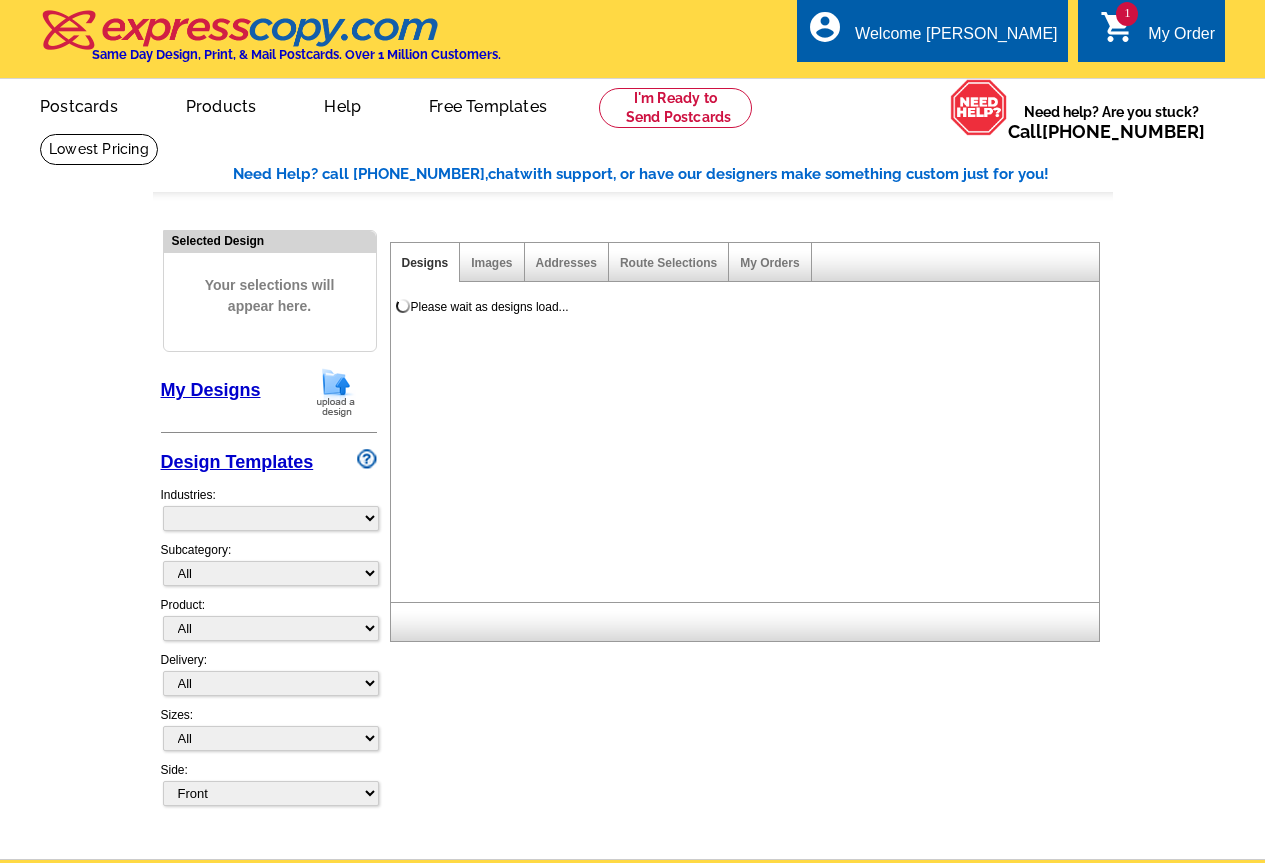 scroll, scrollTop: 0, scrollLeft: 0, axis: both 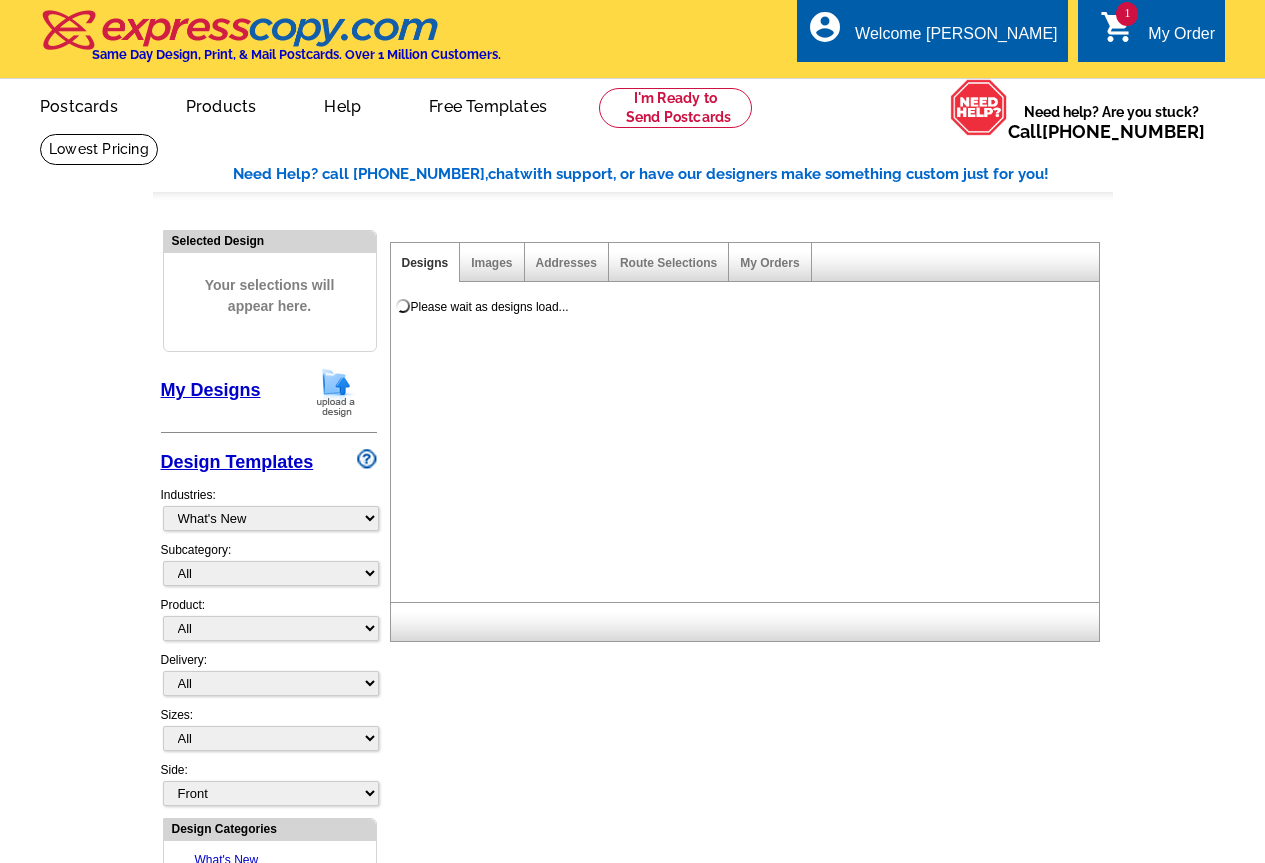 select on "785" 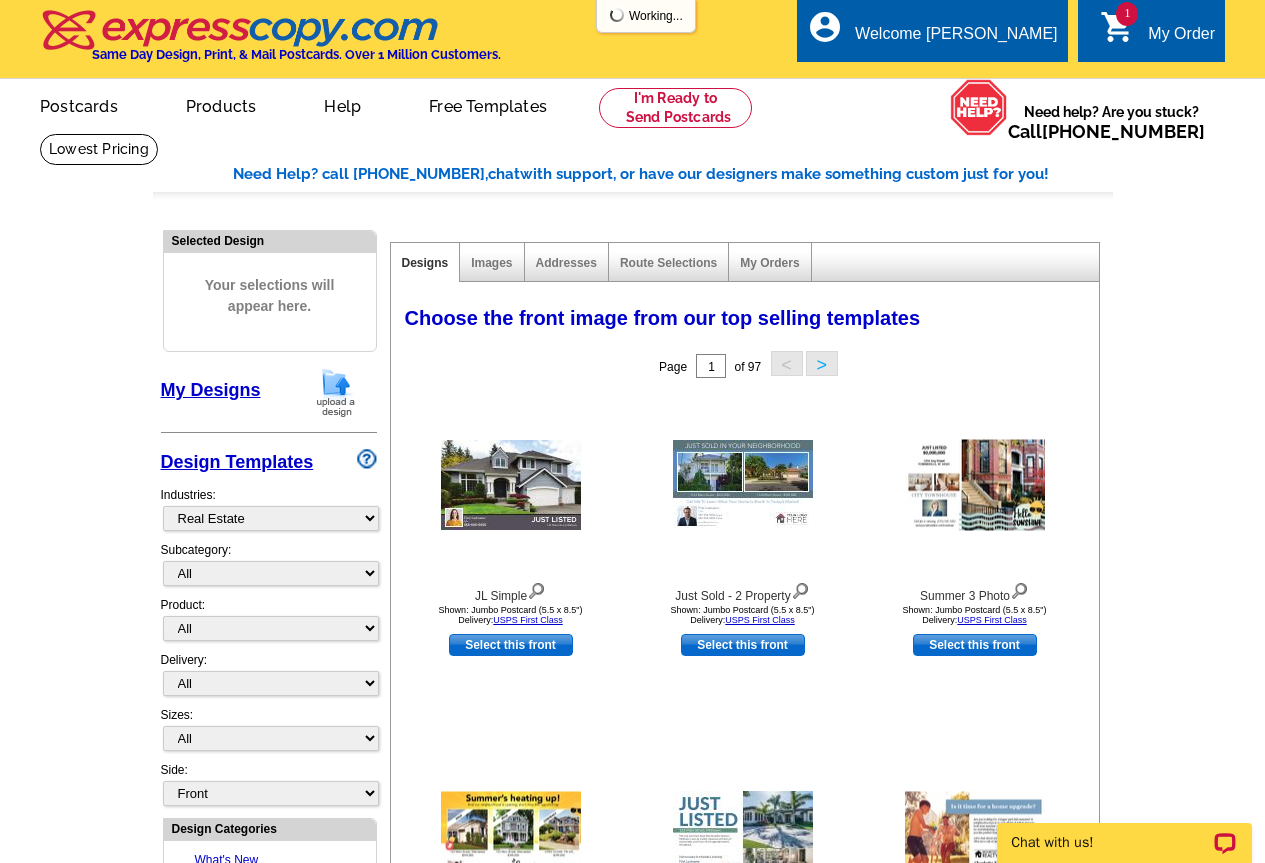 scroll, scrollTop: 0, scrollLeft: 0, axis: both 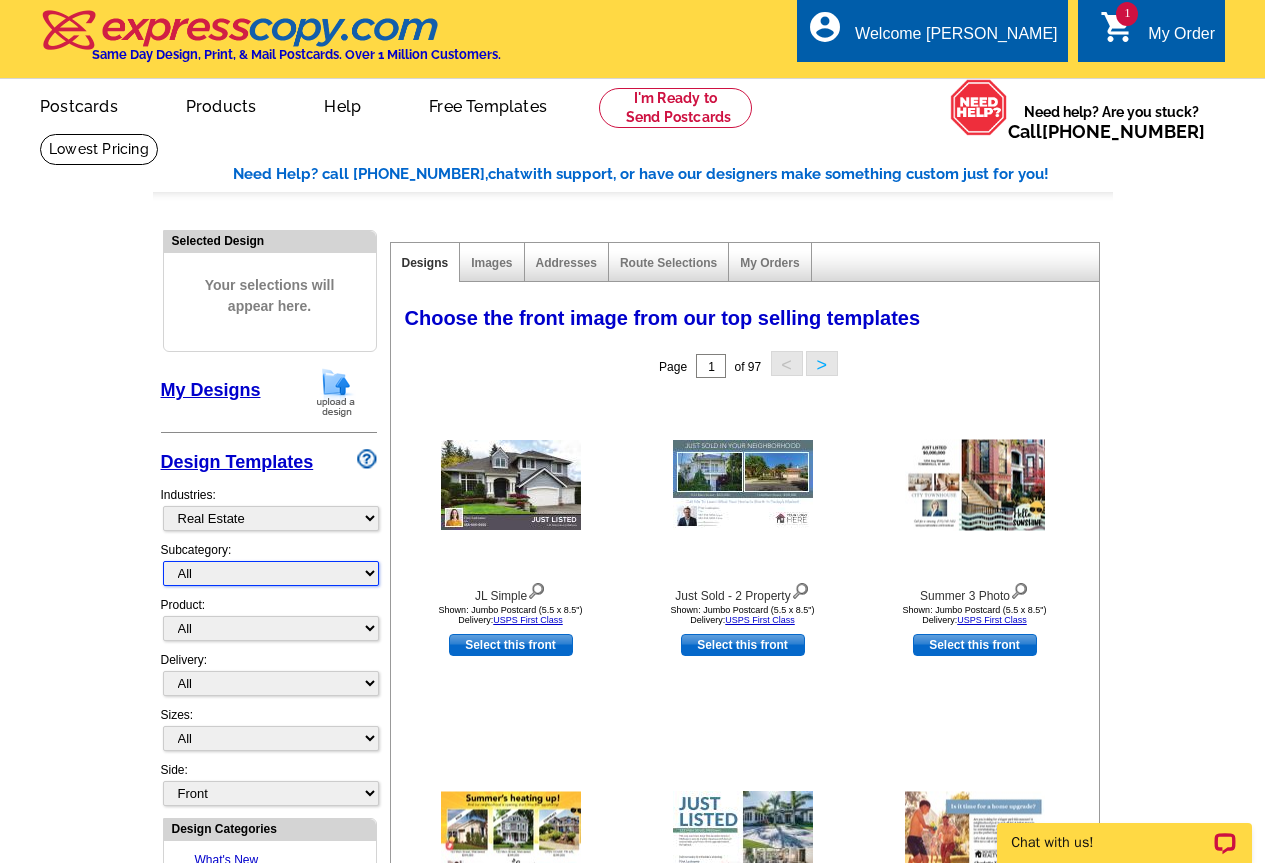 click on "All RE/MAX® Referrals Keller Williams® Berkshire Hathaway Home Services Century 21 Commercial Real Estate QR Code Cards 1st Time Home Buyer Distressed Homeowners Social Networking Farming Just Listed Just Sold Open House Market Report" at bounding box center (271, 573) 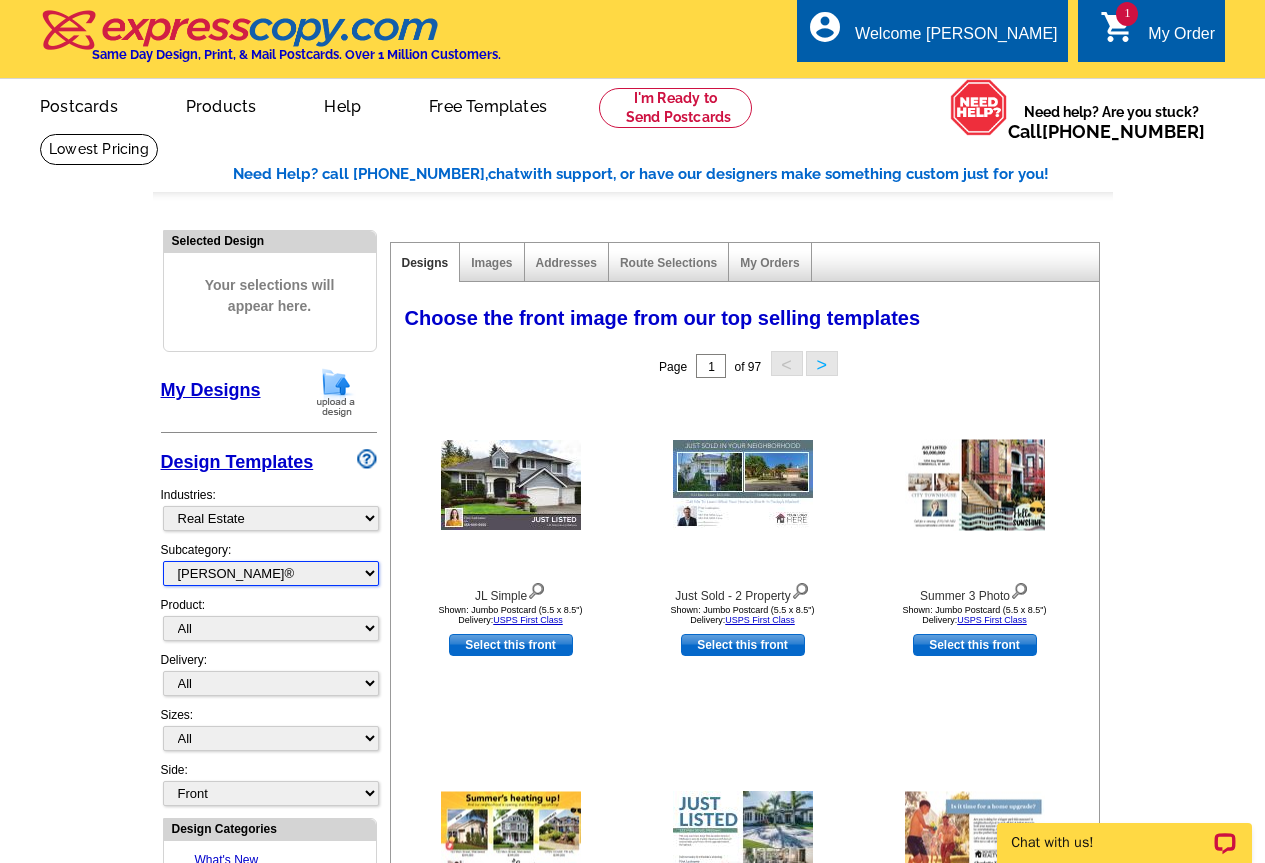 click on "All RE/MAX® Referrals Keller Williams® Berkshire Hathaway Home Services Century 21 Commercial Real Estate QR Code Cards 1st Time Home Buyer Distressed Homeowners Social Networking Farming Just Listed Just Sold Open House Market Report" at bounding box center (271, 573) 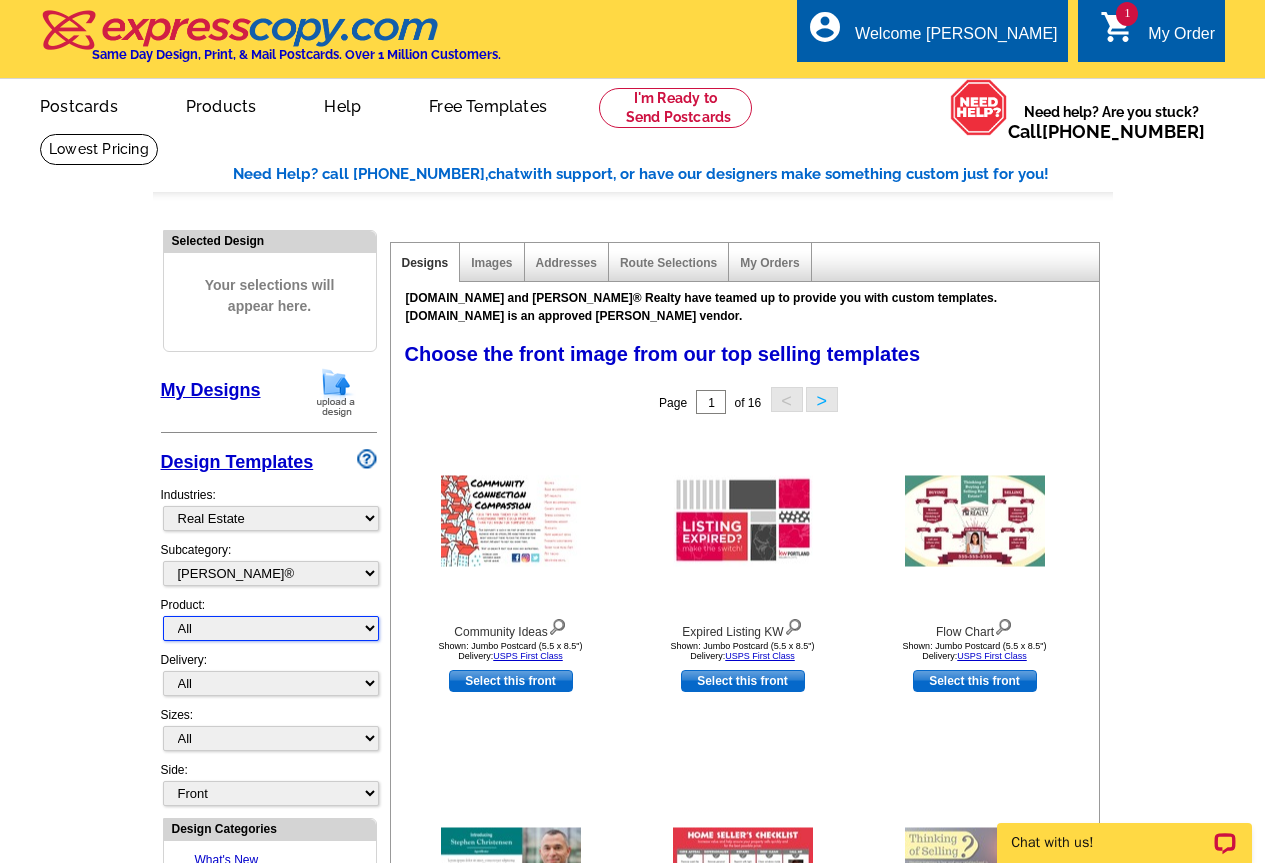 click on "All
Postcards
Letters and flyers
Business Cards
Door Hangers
Greeting Cards" at bounding box center (271, 628) 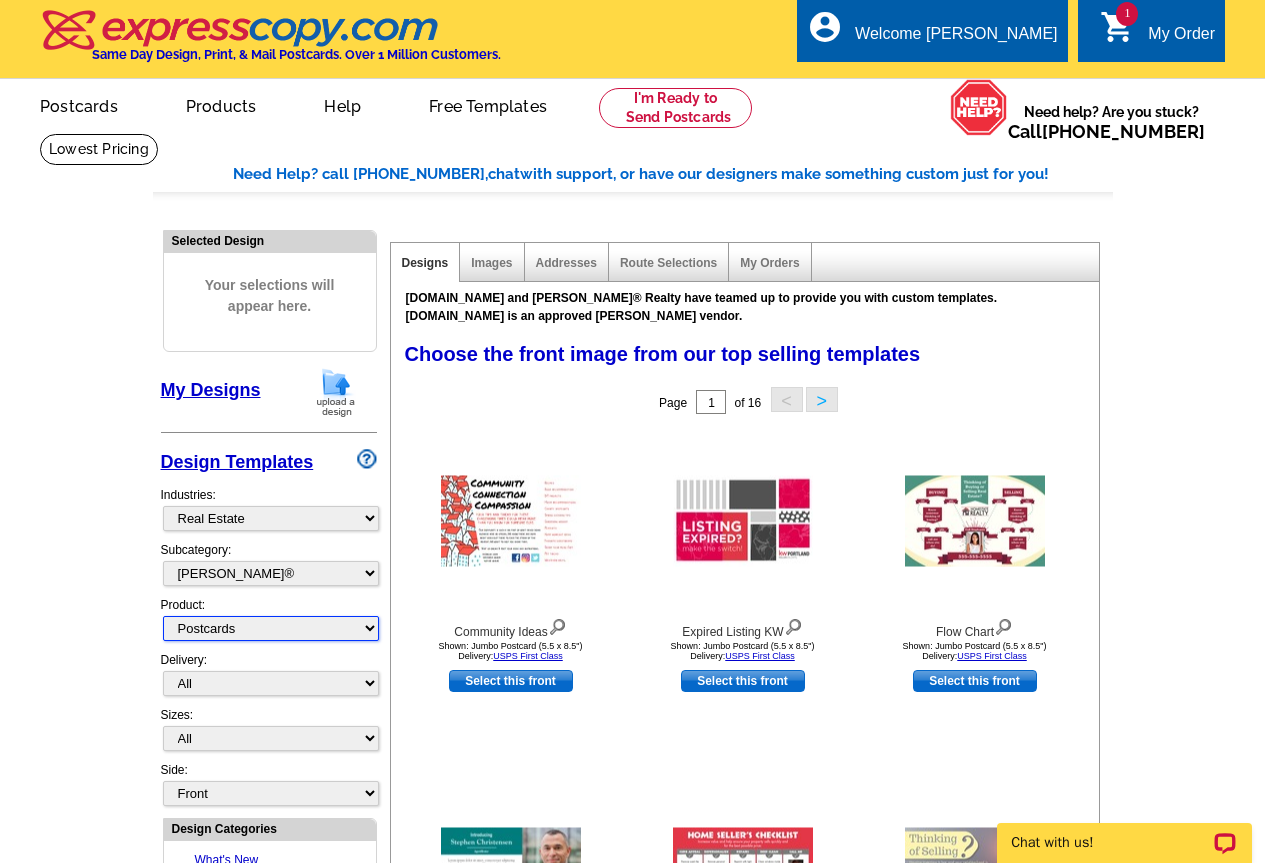 click on "All
Postcards
Letters and flyers
Business Cards
Door Hangers
Greeting Cards" at bounding box center (271, 628) 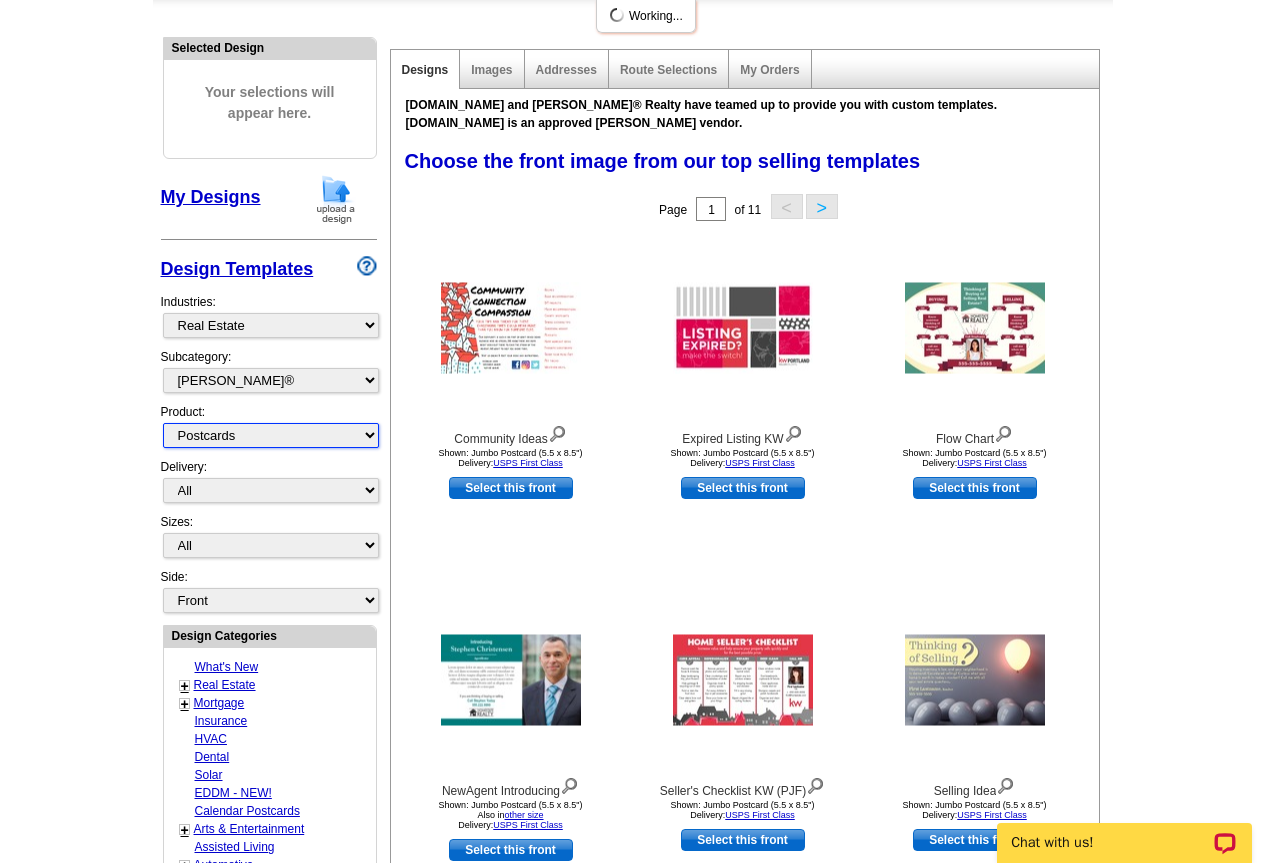 scroll, scrollTop: 200, scrollLeft: 0, axis: vertical 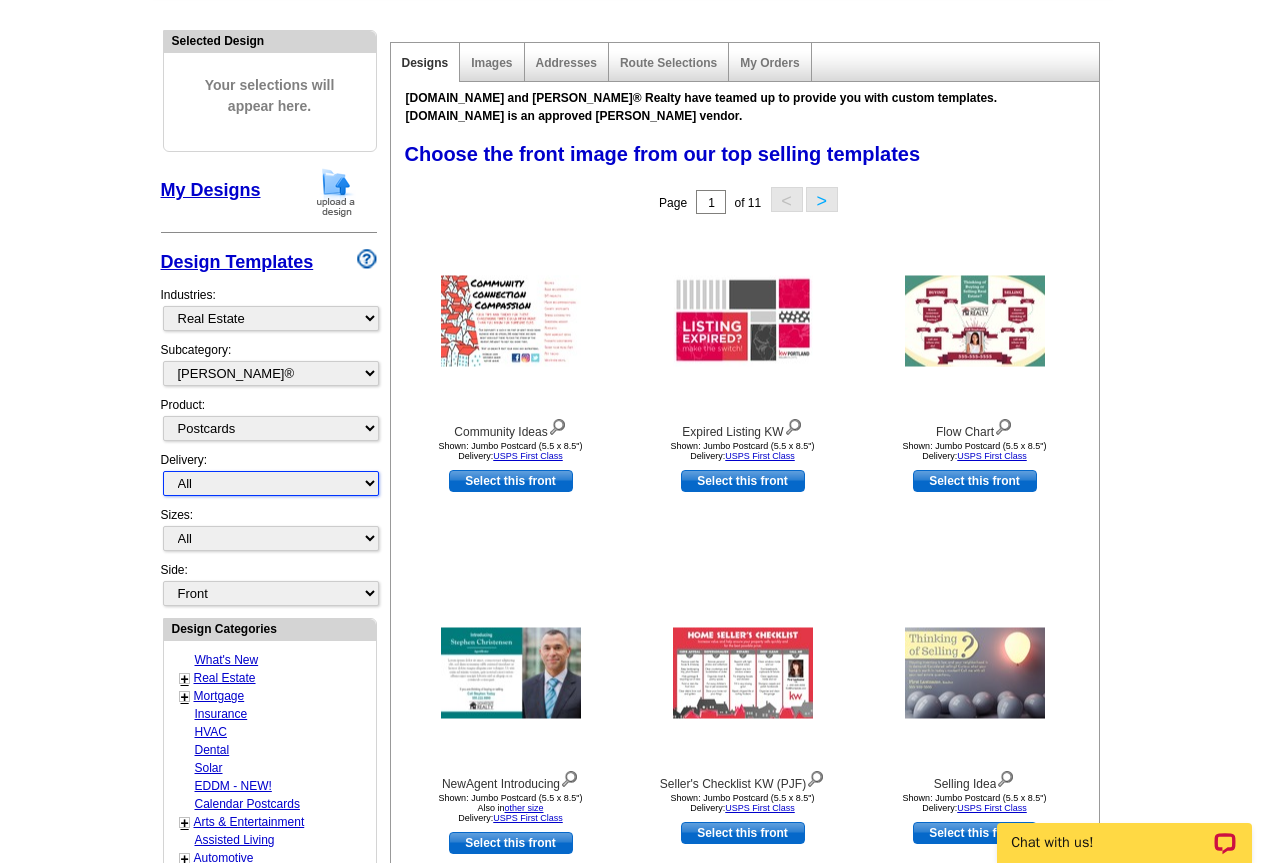 click on "All
First Class Mail
Shipped to Me
EDDM Save 66% on Postage" at bounding box center [271, 483] 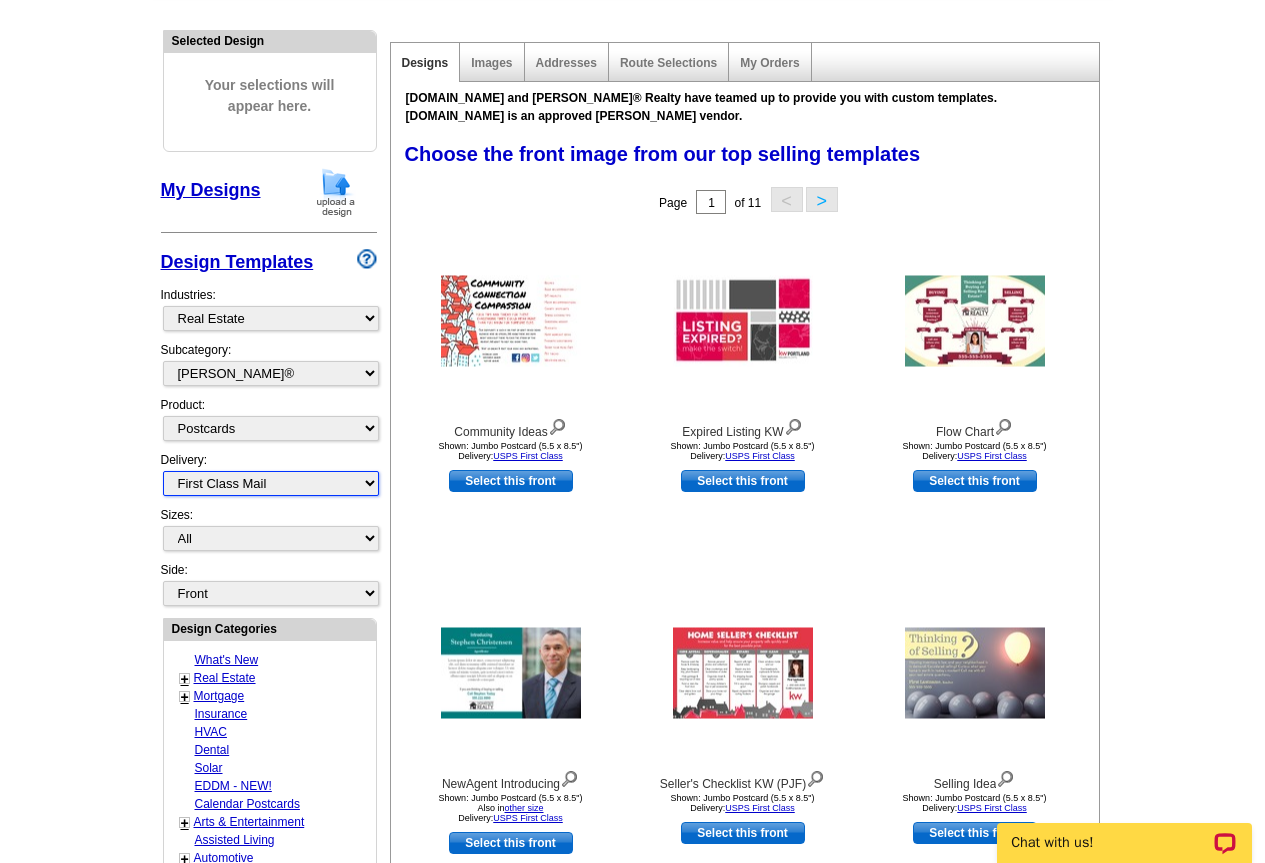 click on "All
First Class Mail
Shipped to Me
EDDM Save 66% on Postage" at bounding box center [271, 483] 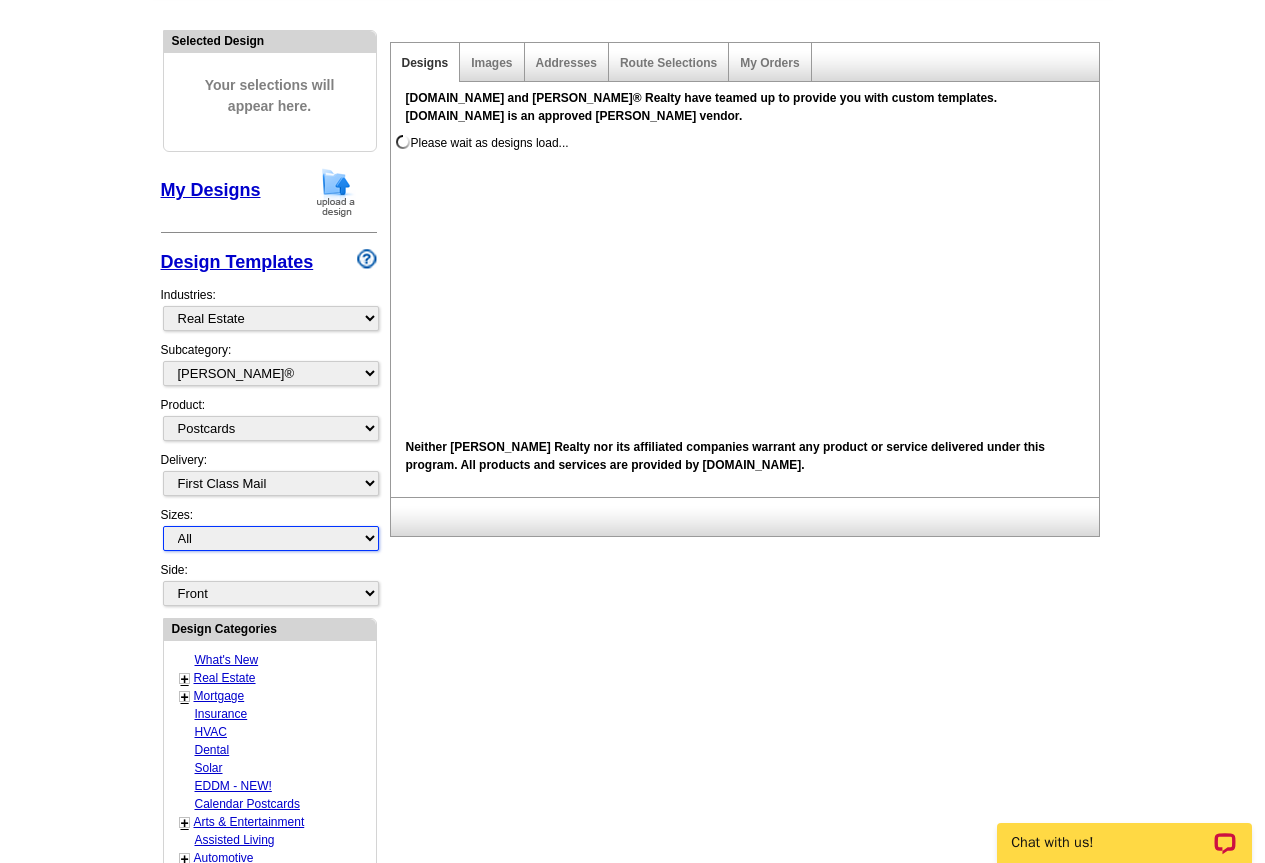 click on "All Jumbo Postcard (5.5" x 8.5") Regular Postcard (4.25" x 5.6") Panoramic Postcard (5.75" x 11.25") Giant Postcard (8.5" x 11") EDDM Postcard (6.125" x 8.25")" at bounding box center (271, 538) 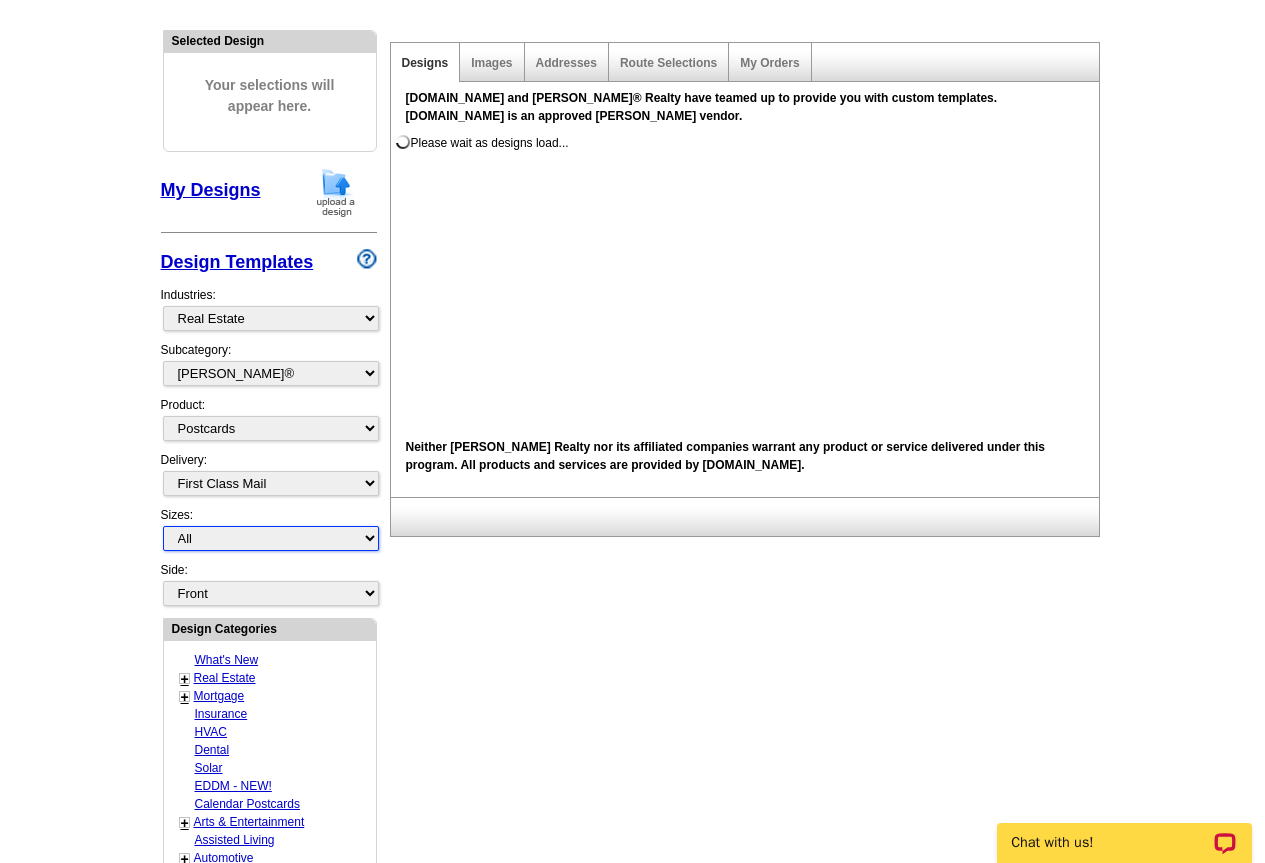 select on "2" 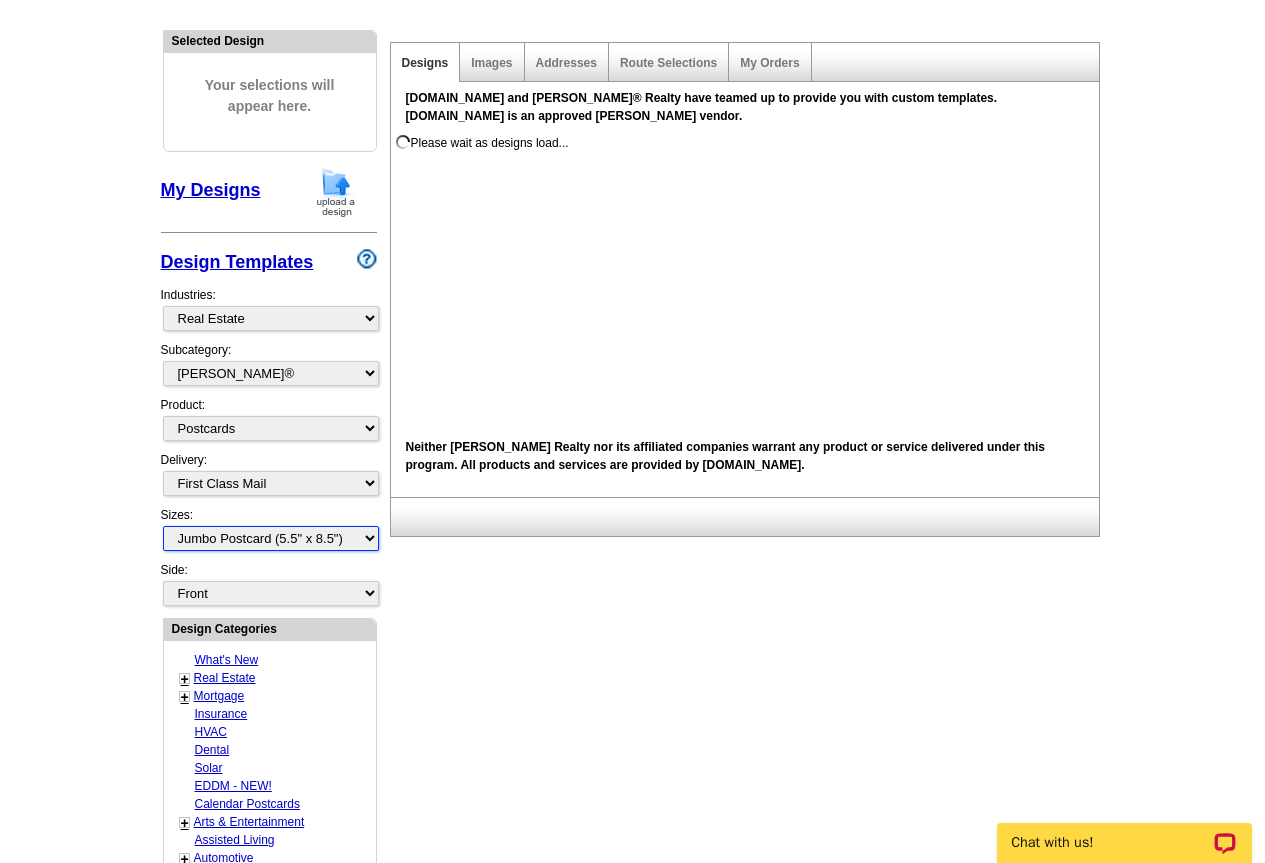 click on "All Jumbo Postcard (5.5" x 8.5") Regular Postcard (4.25" x 5.6") Panoramic Postcard (5.75" x 11.25") Giant Postcard (8.5" x 11") EDDM Postcard (6.125" x 8.25")" at bounding box center (271, 538) 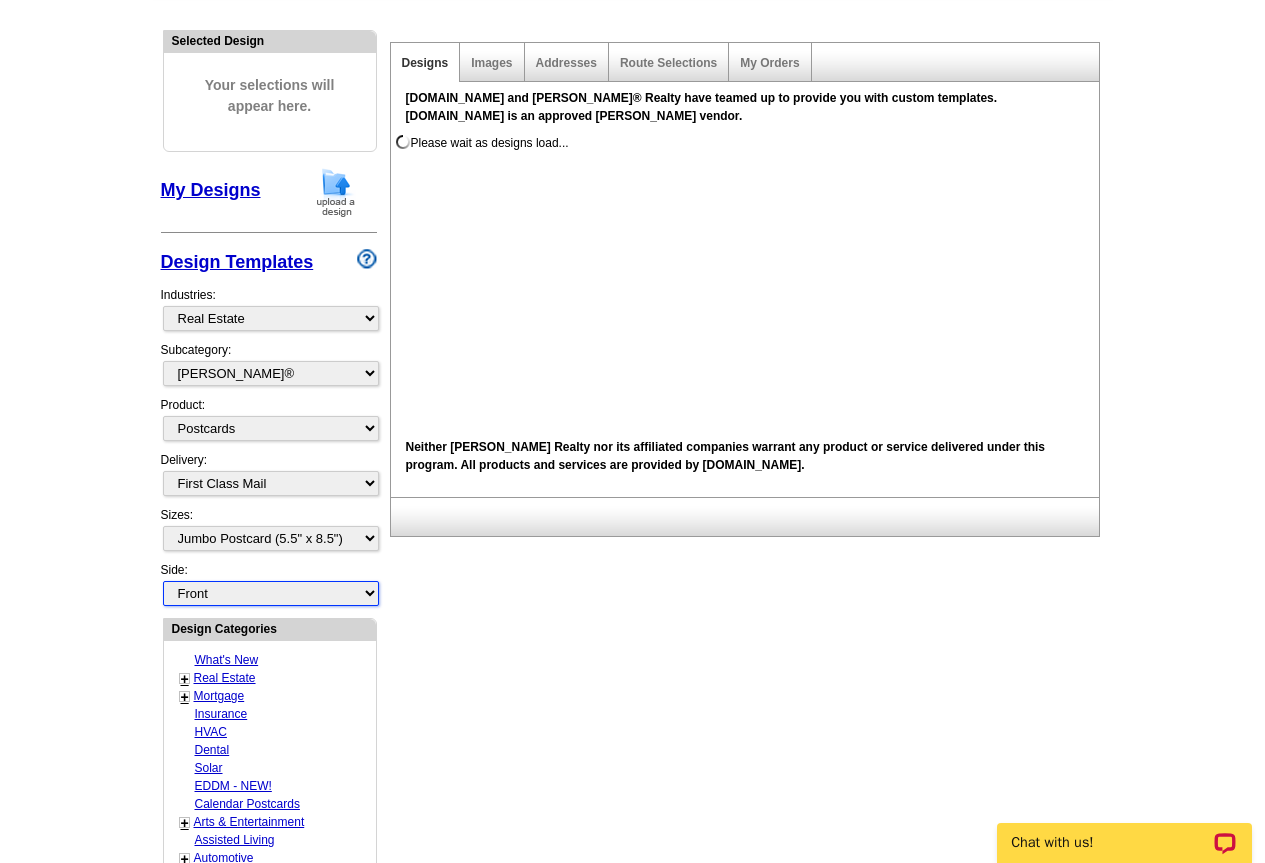 click on "Front Back" at bounding box center (271, 593) 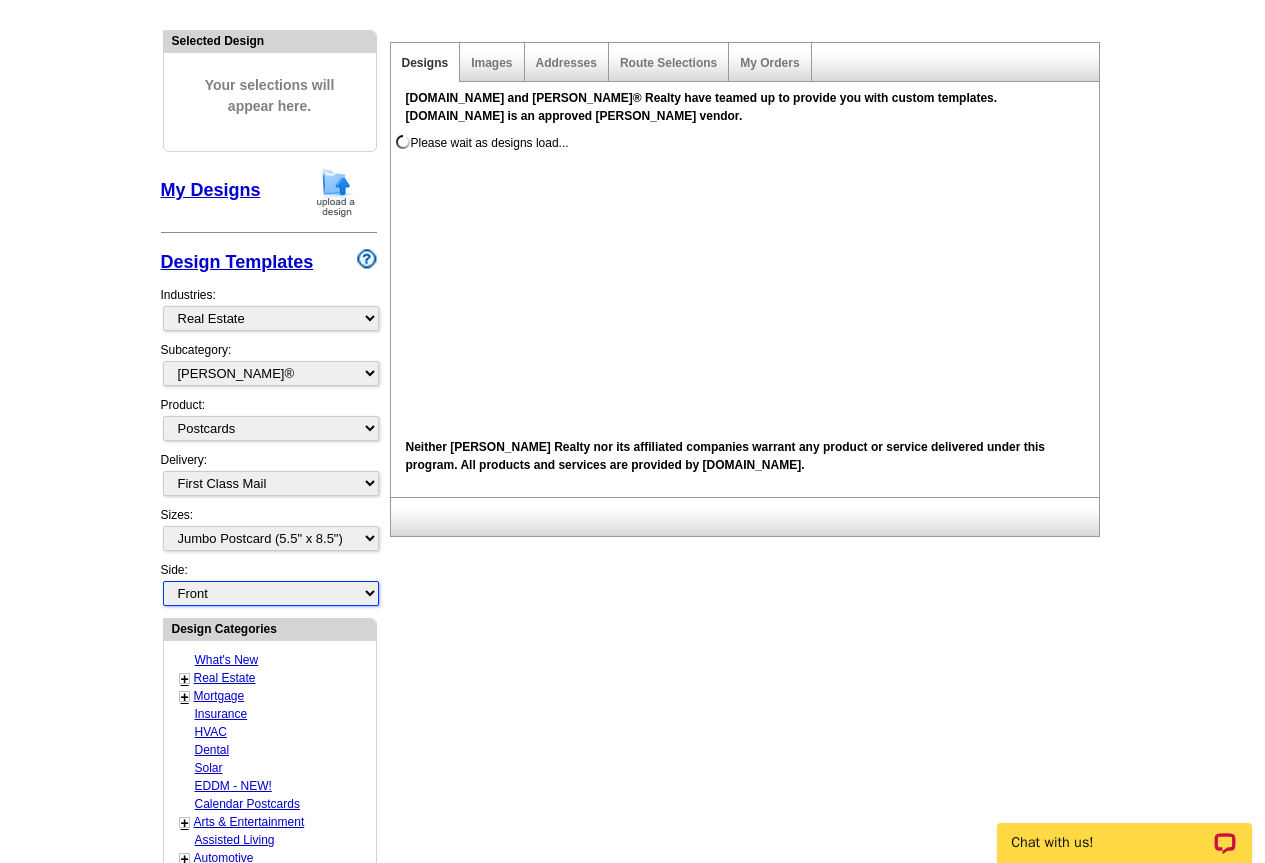 click on "Front Back" at bounding box center (271, 593) 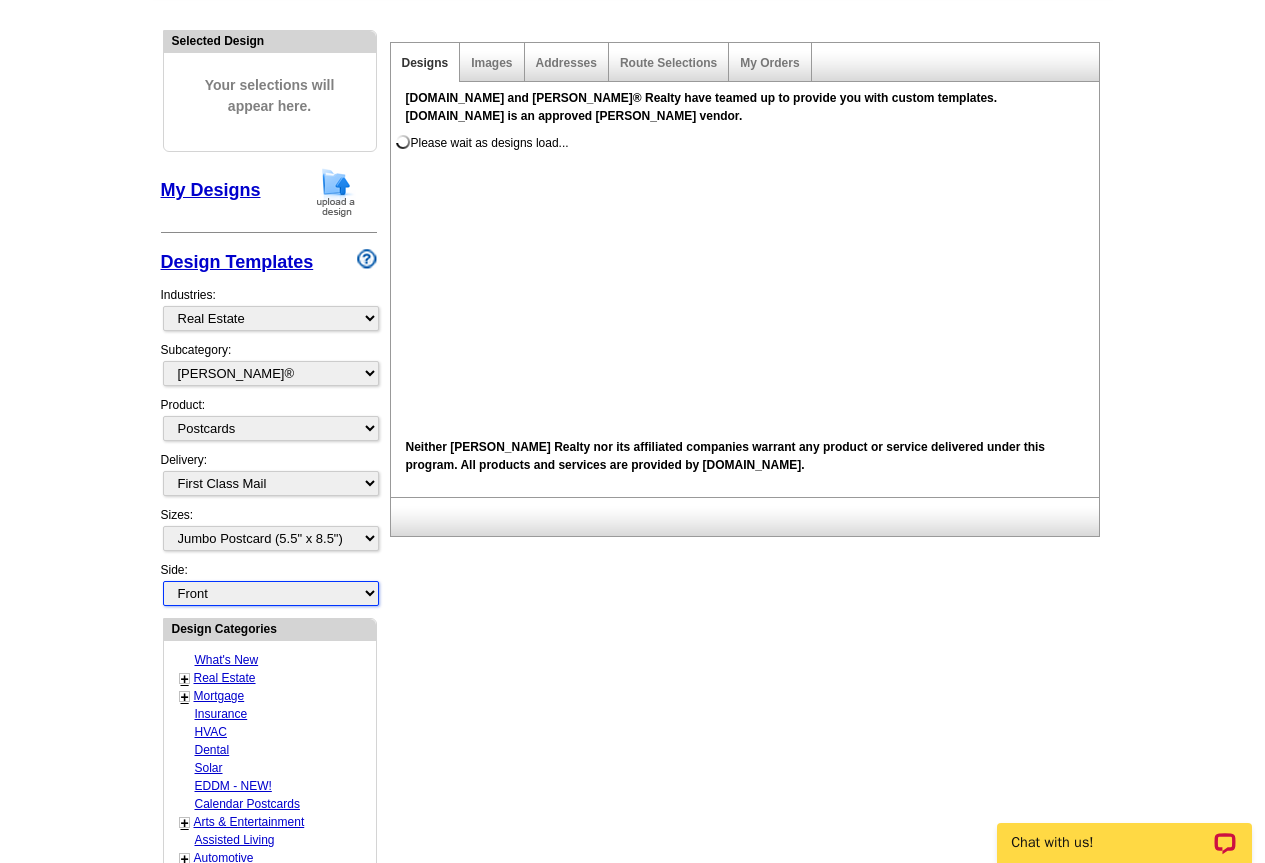 select on "front" 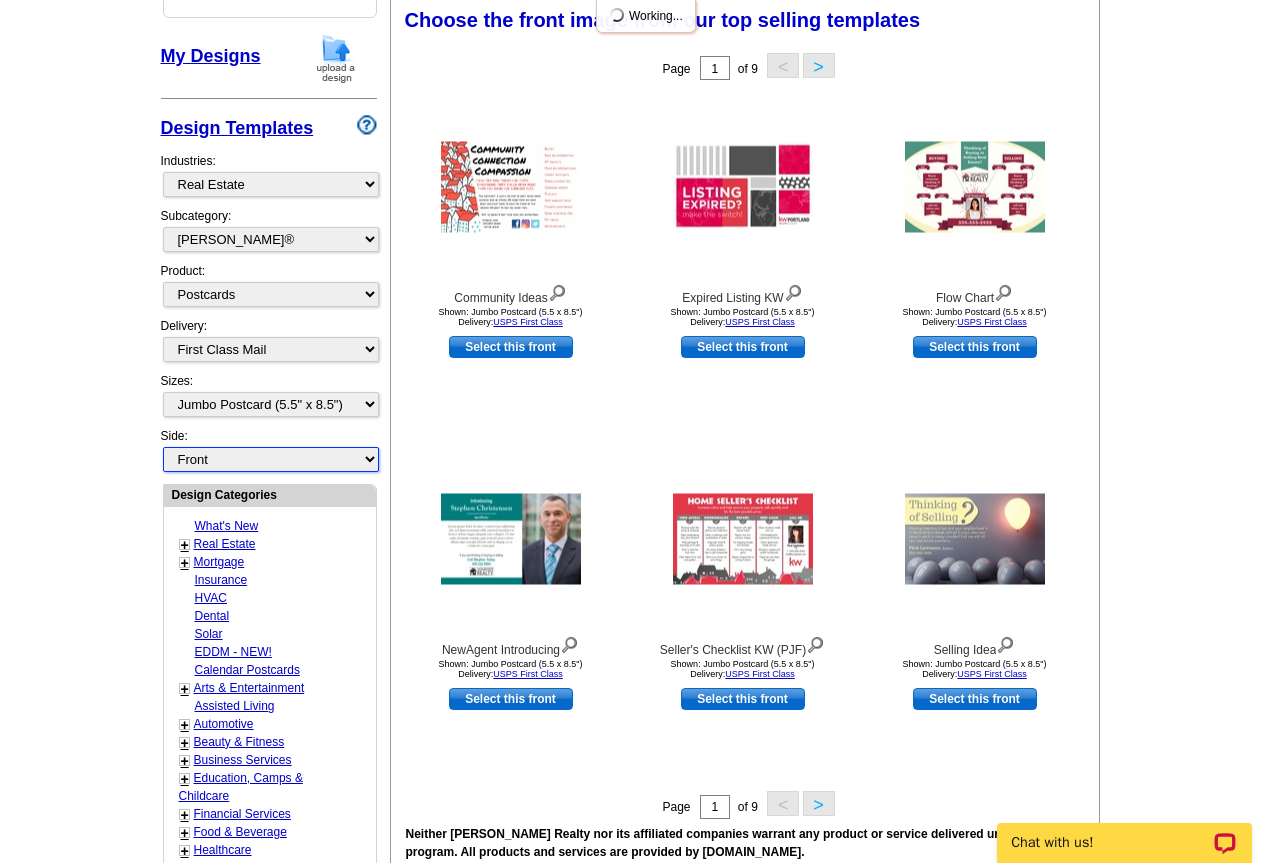 scroll, scrollTop: 332, scrollLeft: 0, axis: vertical 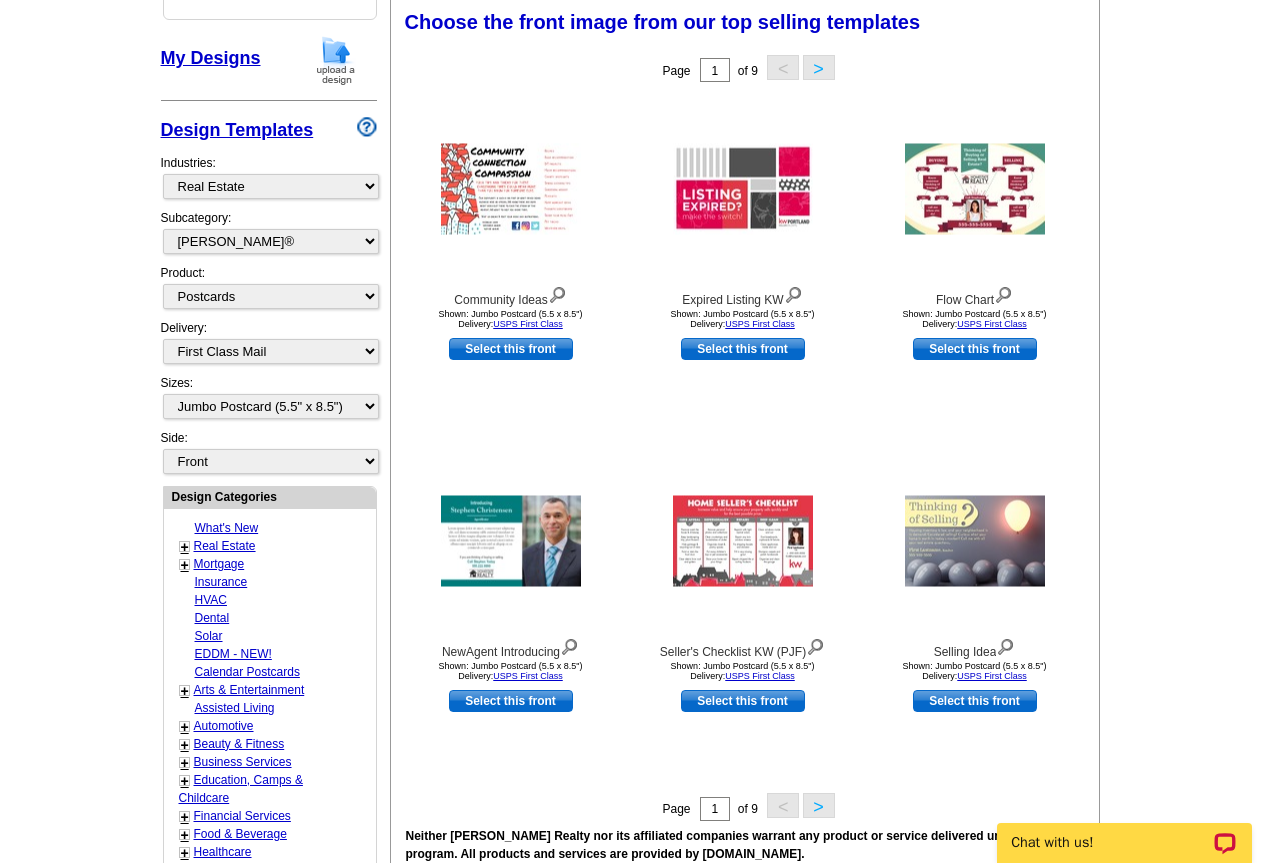 click on "+" at bounding box center [185, 547] 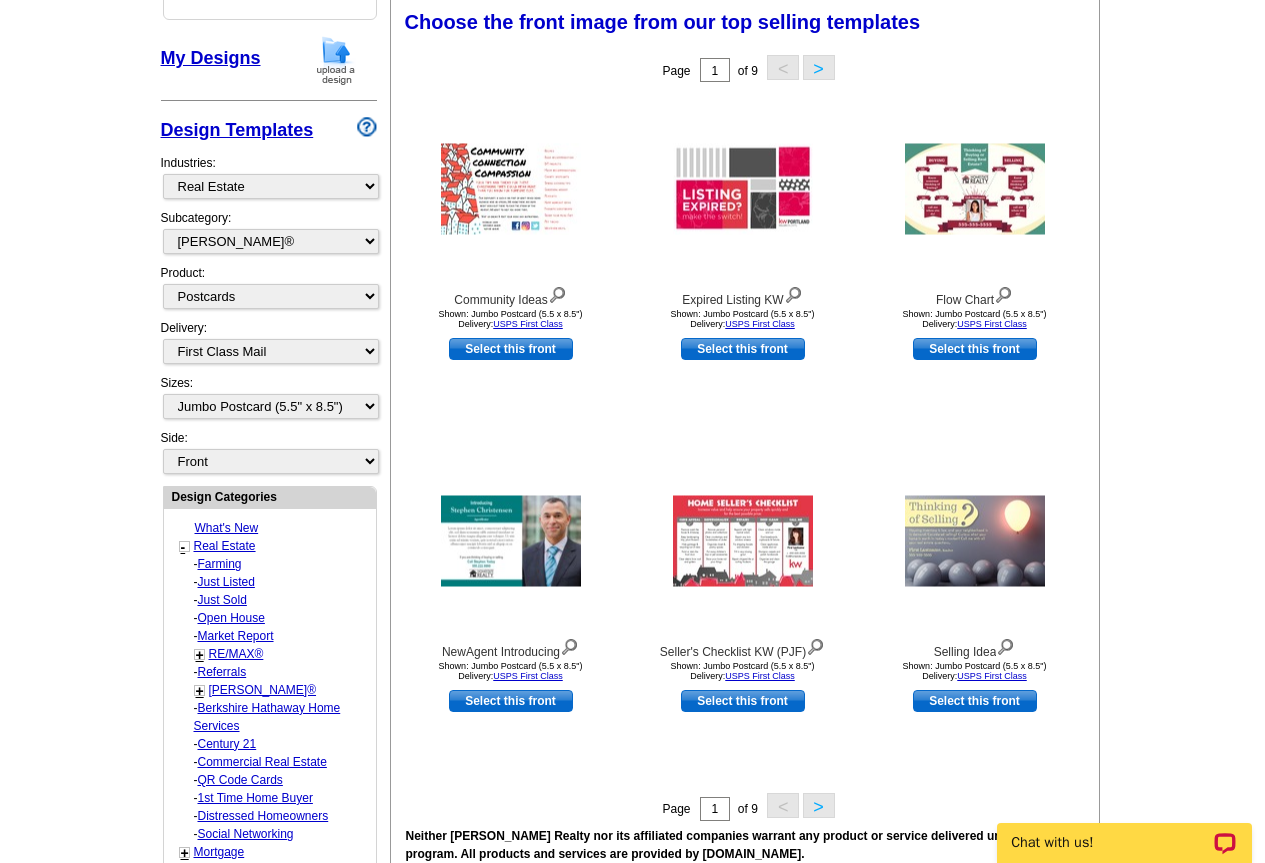 click on "Just Listed" at bounding box center (220, 564) 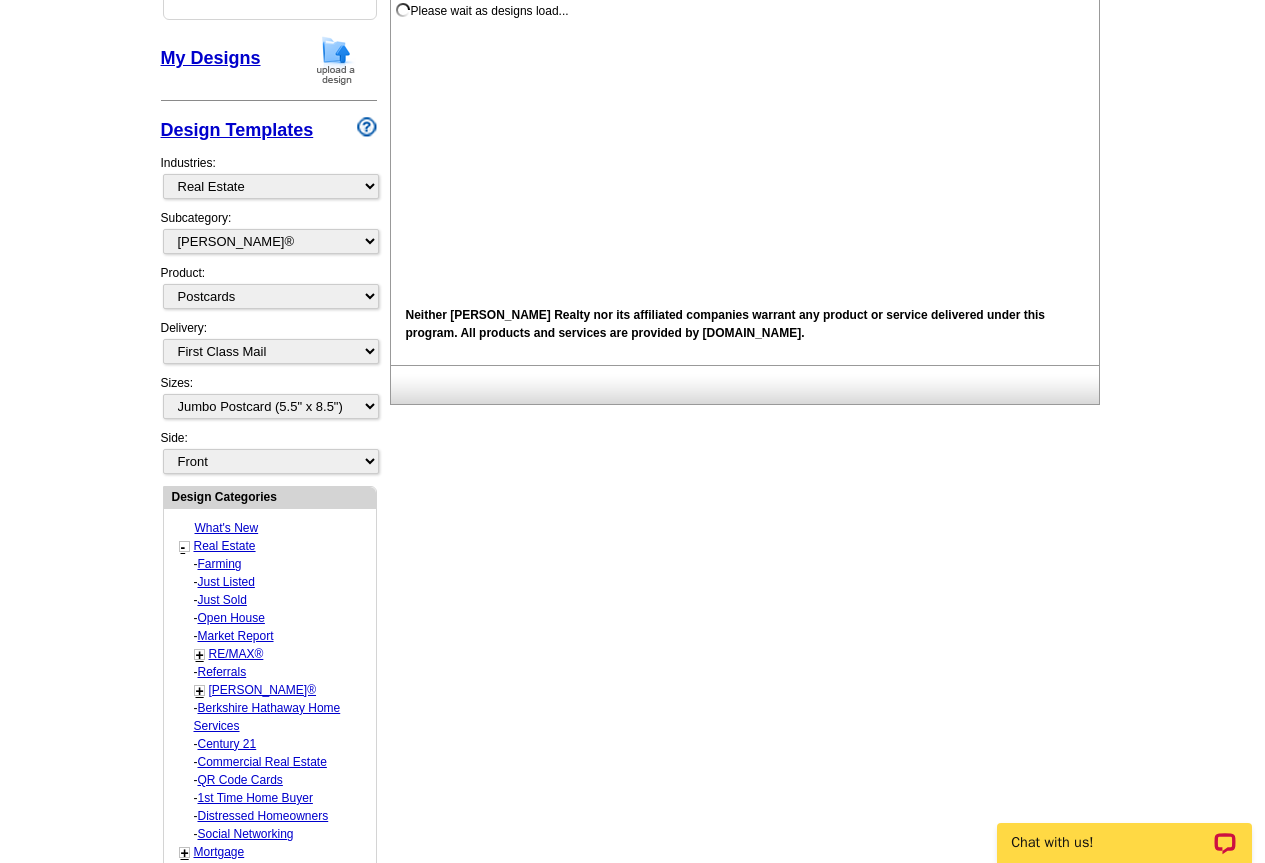 select on "788" 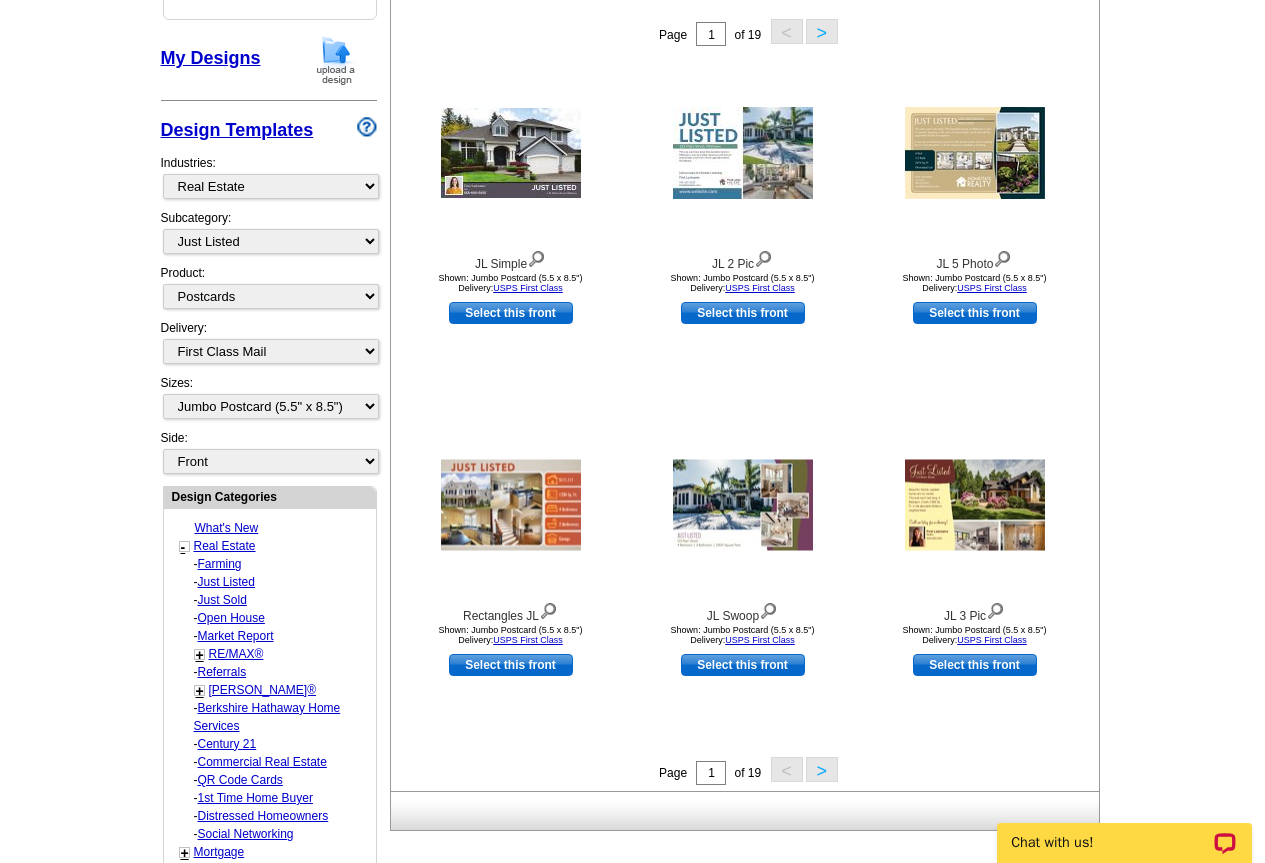click on ">" at bounding box center (822, 769) 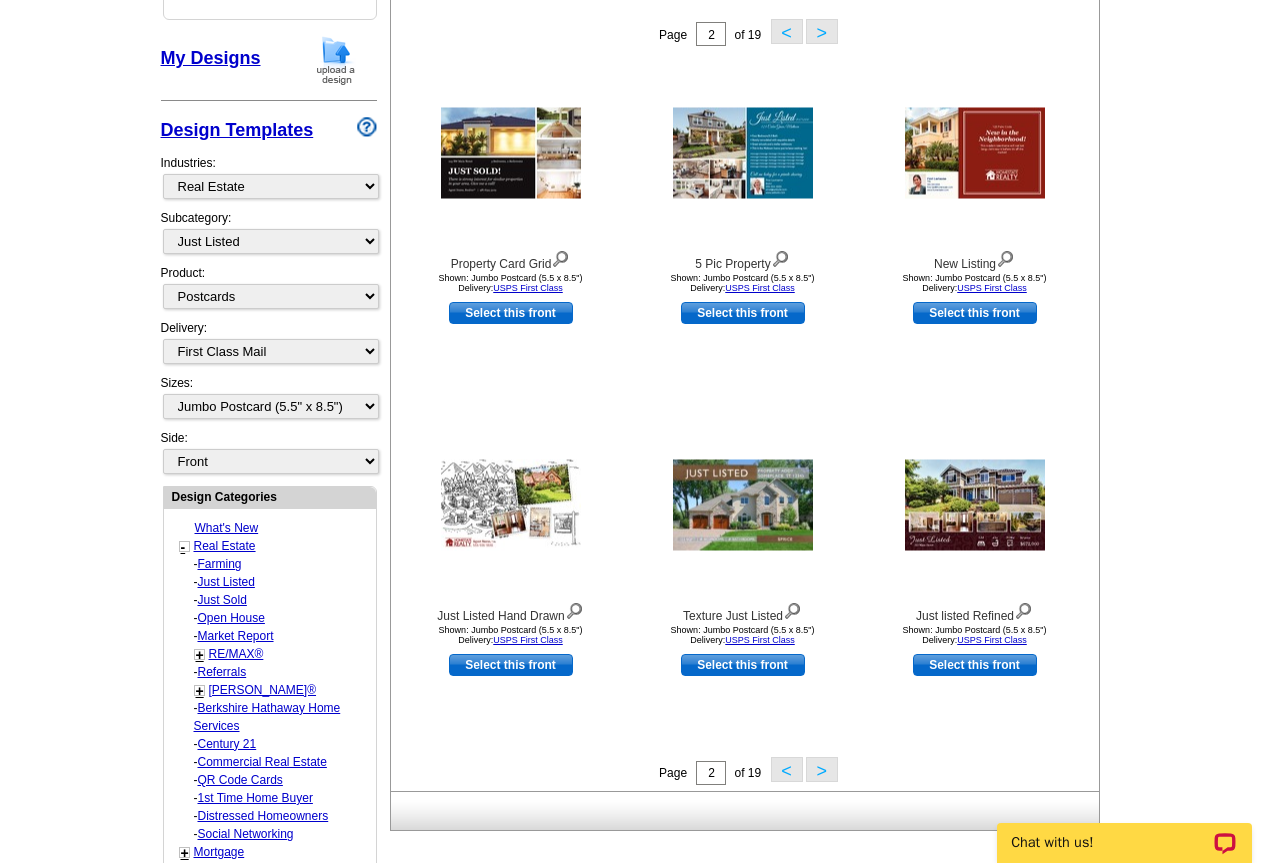 click on ">" at bounding box center [822, 769] 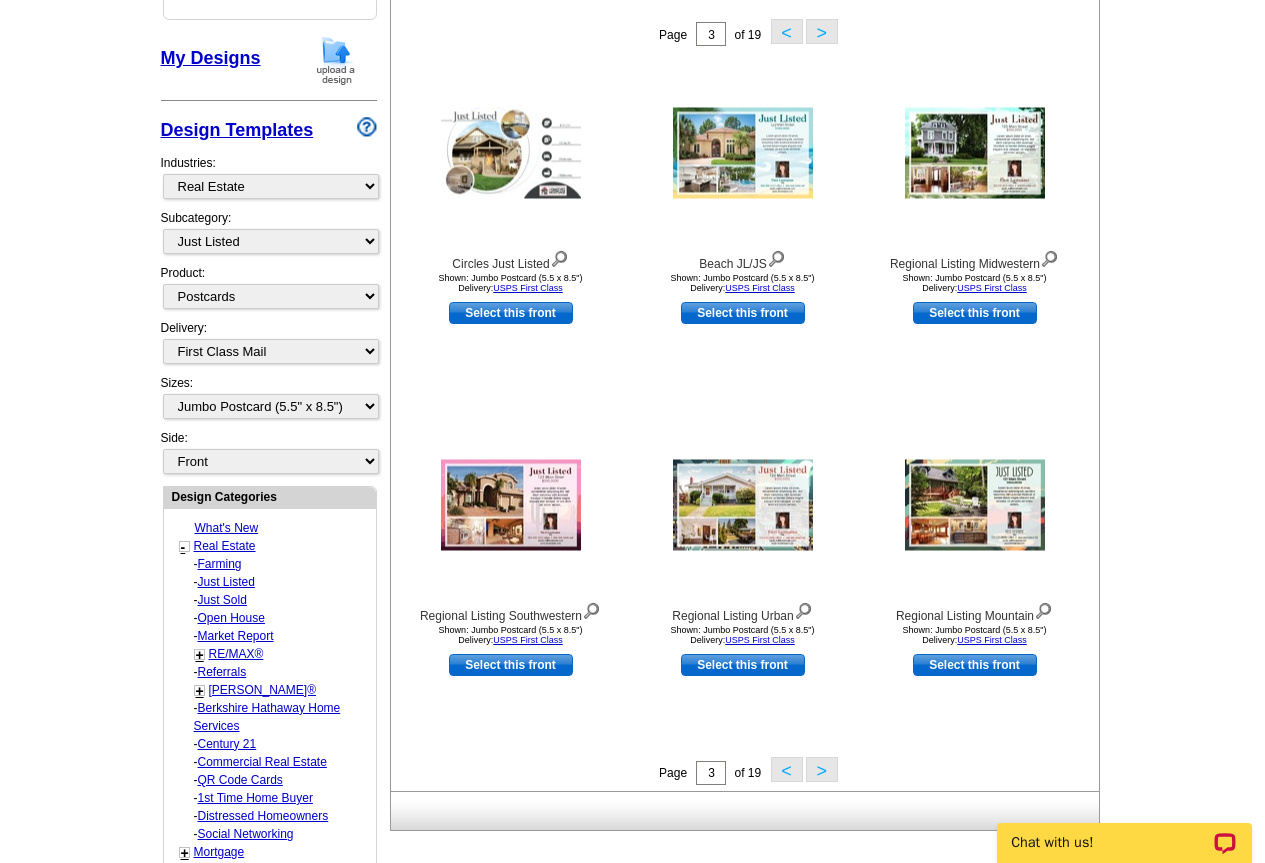 click on ">" at bounding box center (822, 769) 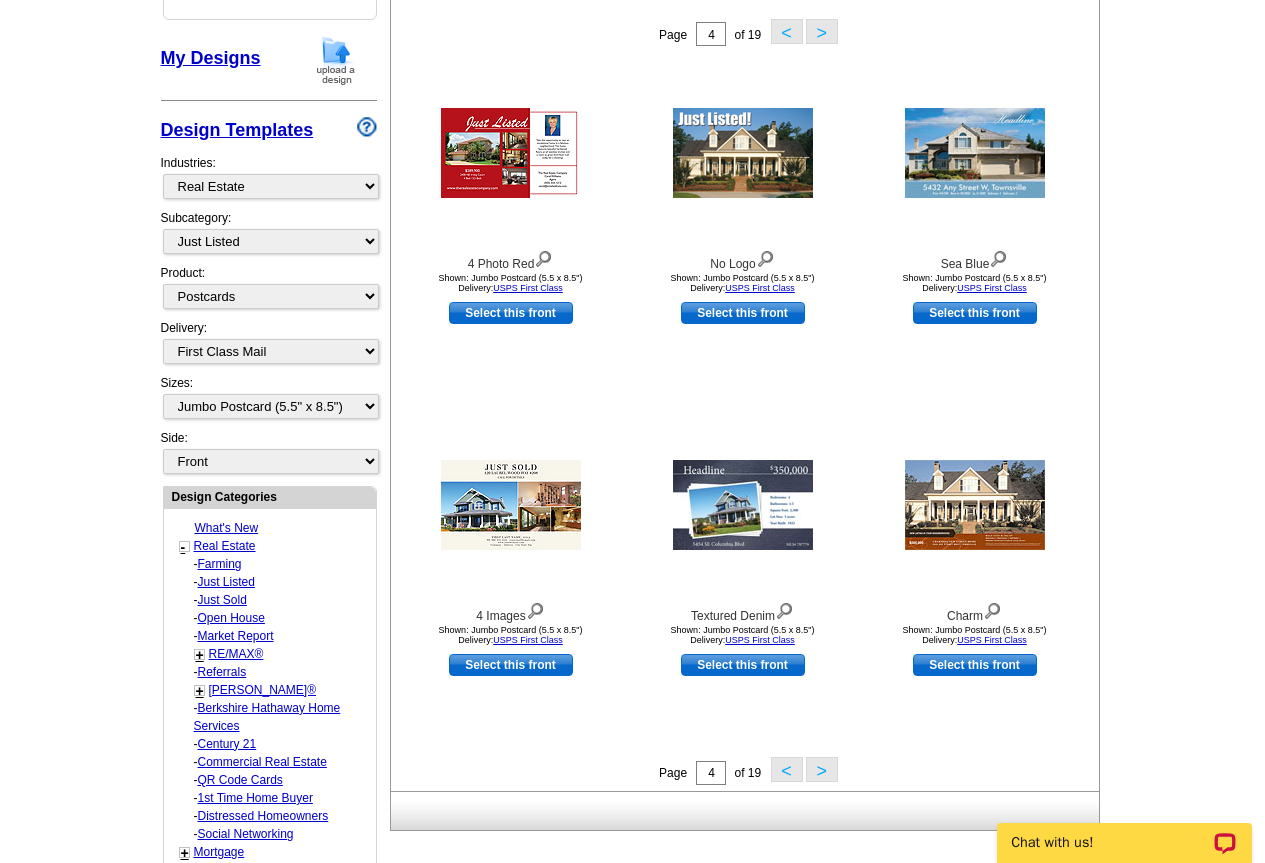 click on ">" at bounding box center (822, 769) 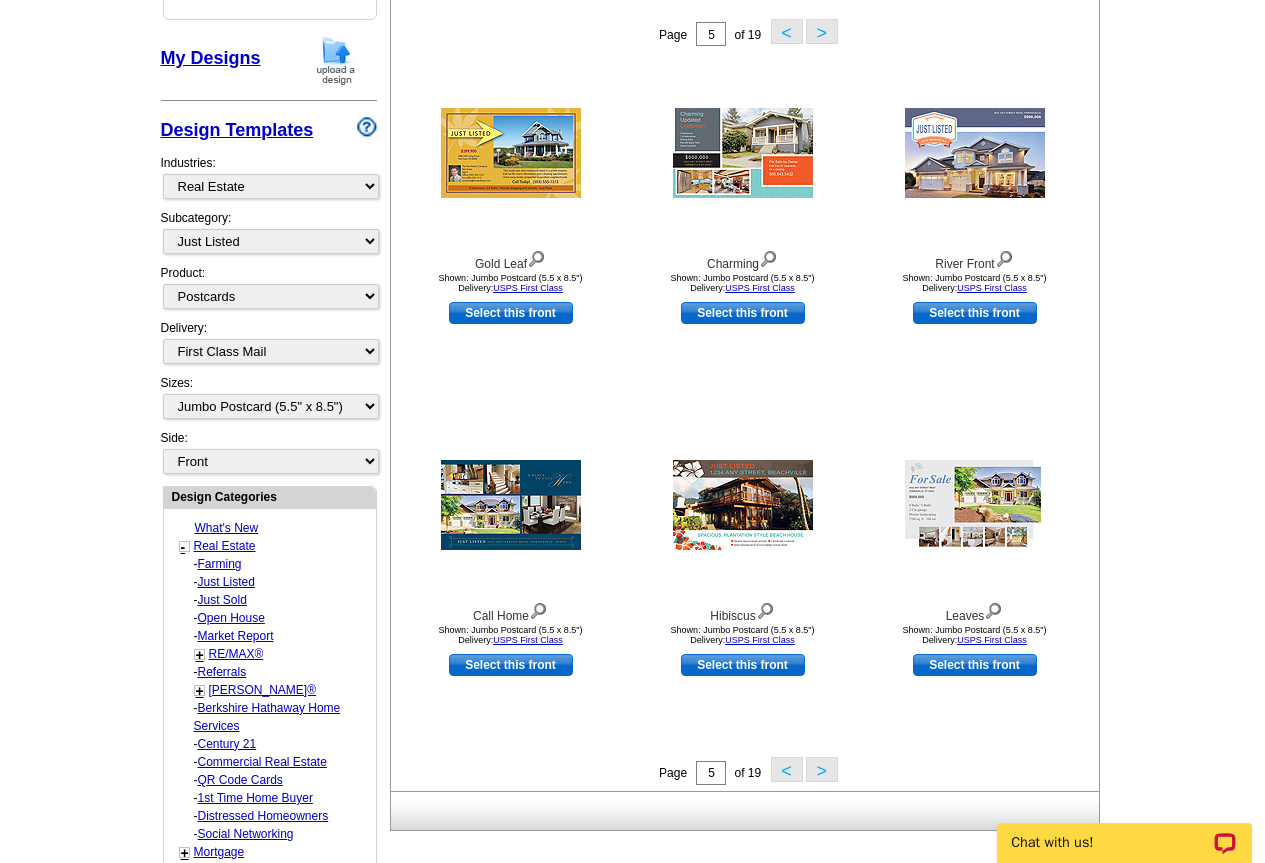 click on ">" at bounding box center [822, 769] 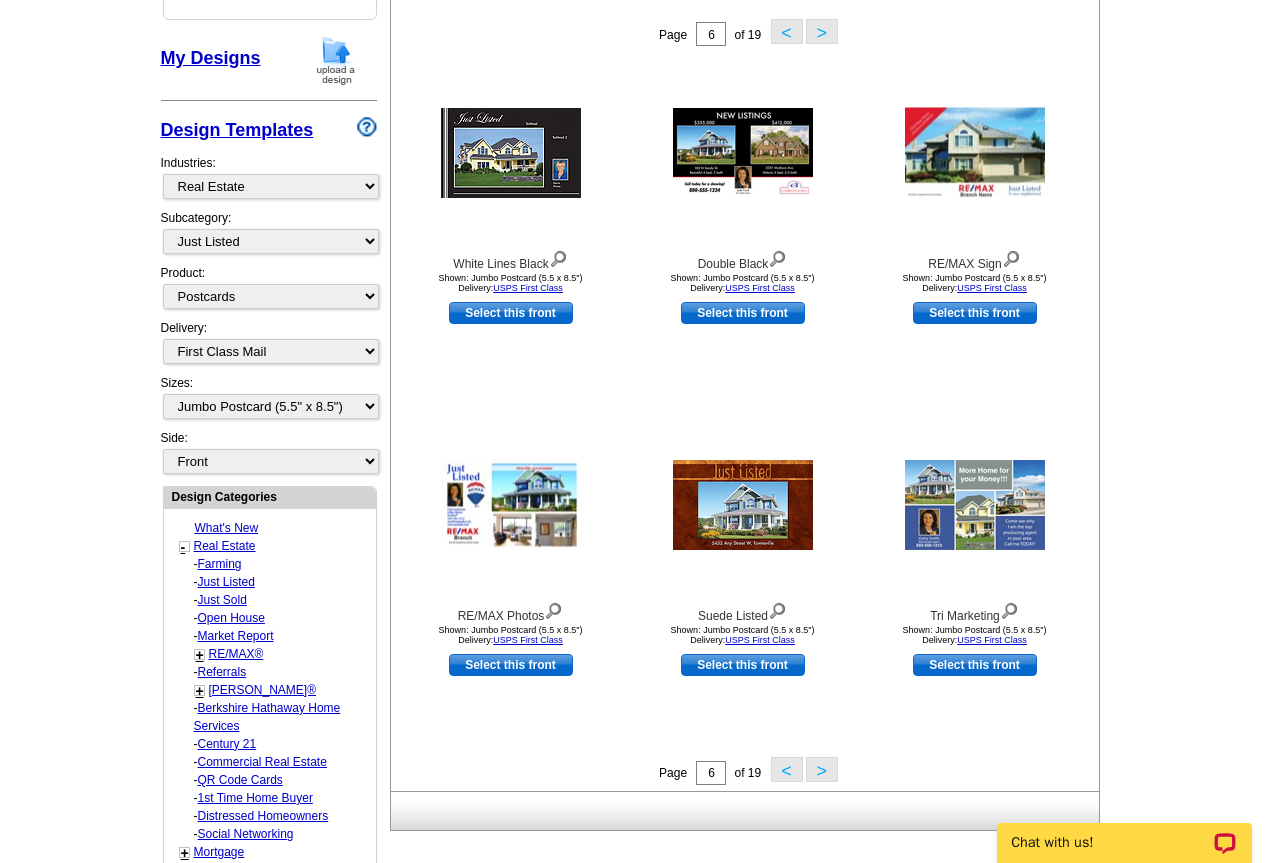 click on ">" at bounding box center [822, 769] 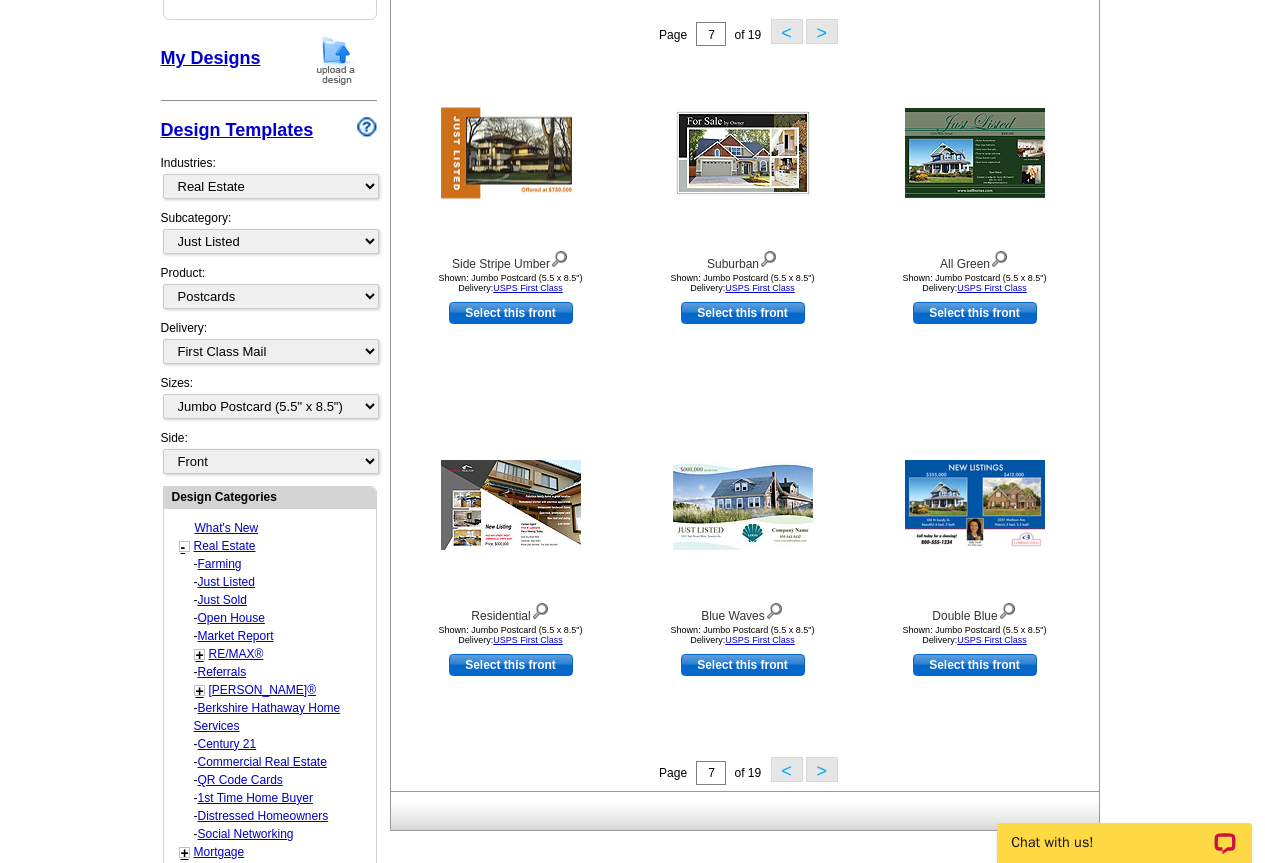click on ">" at bounding box center (822, 769) 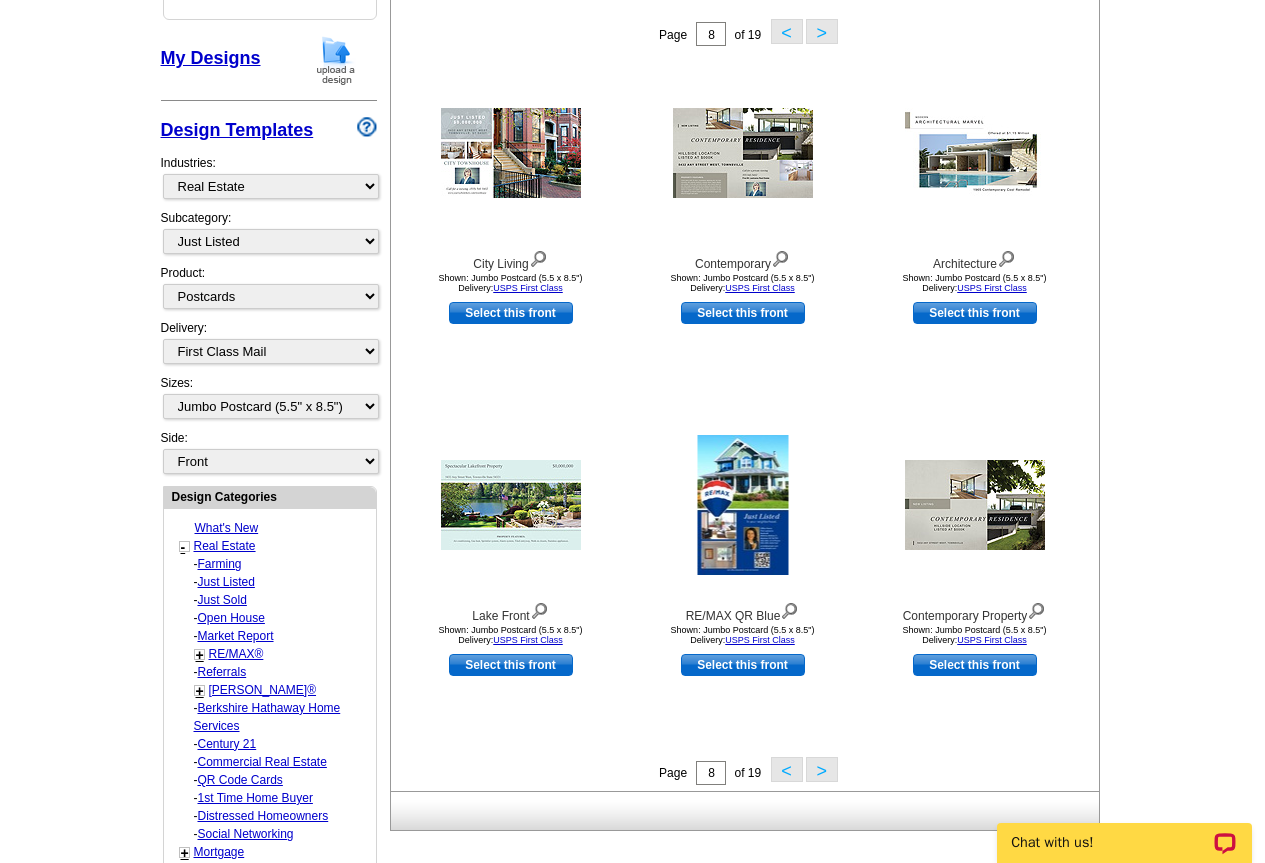 click on ">" at bounding box center (822, 769) 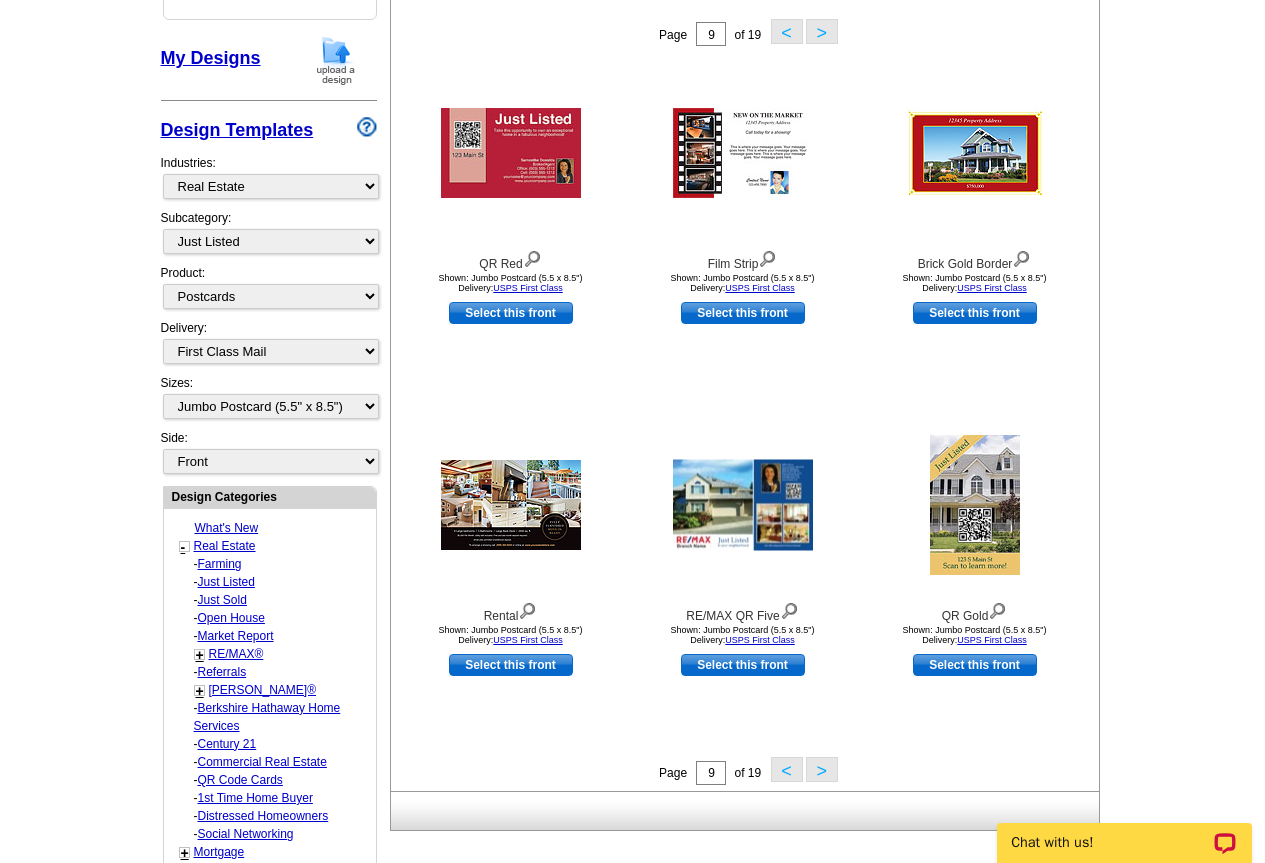 click on ">" at bounding box center (822, 769) 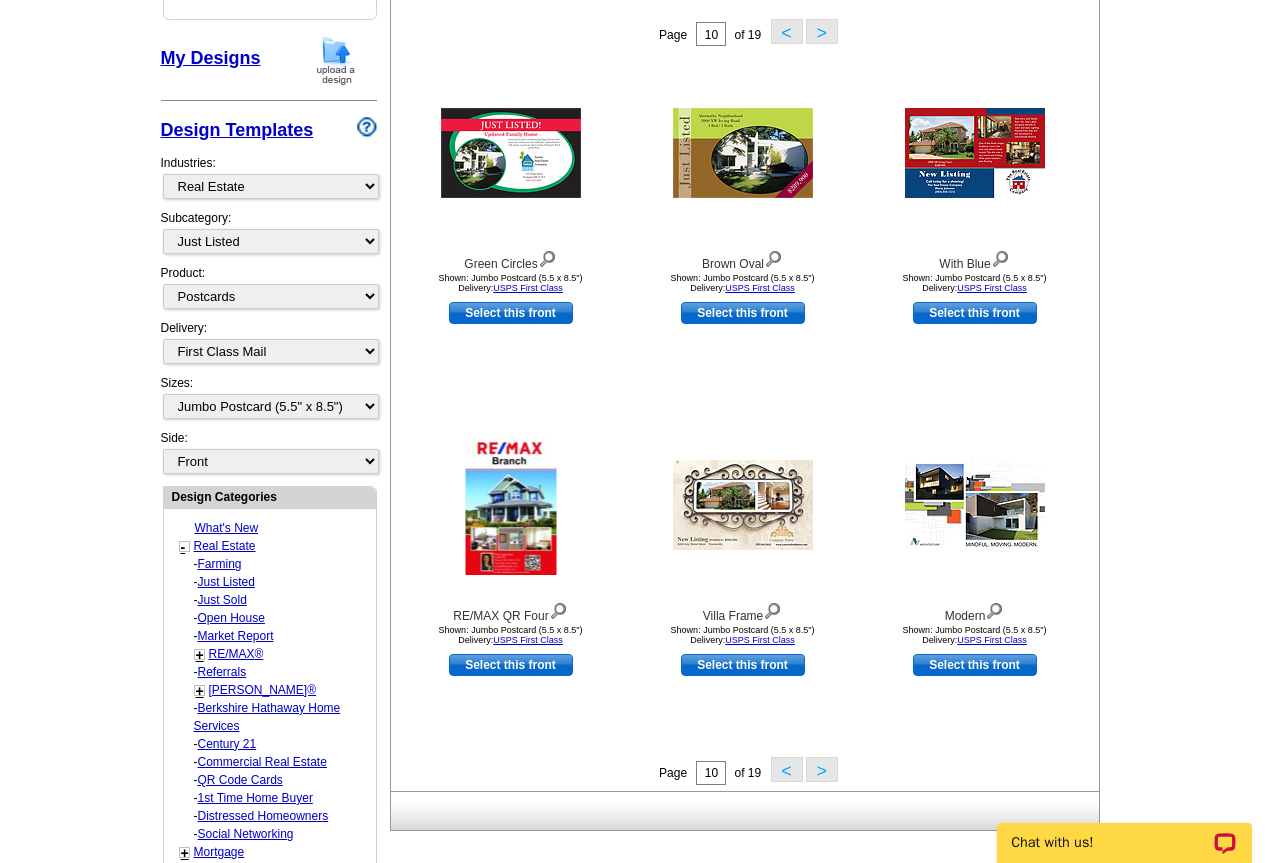 click on ">" at bounding box center [822, 769] 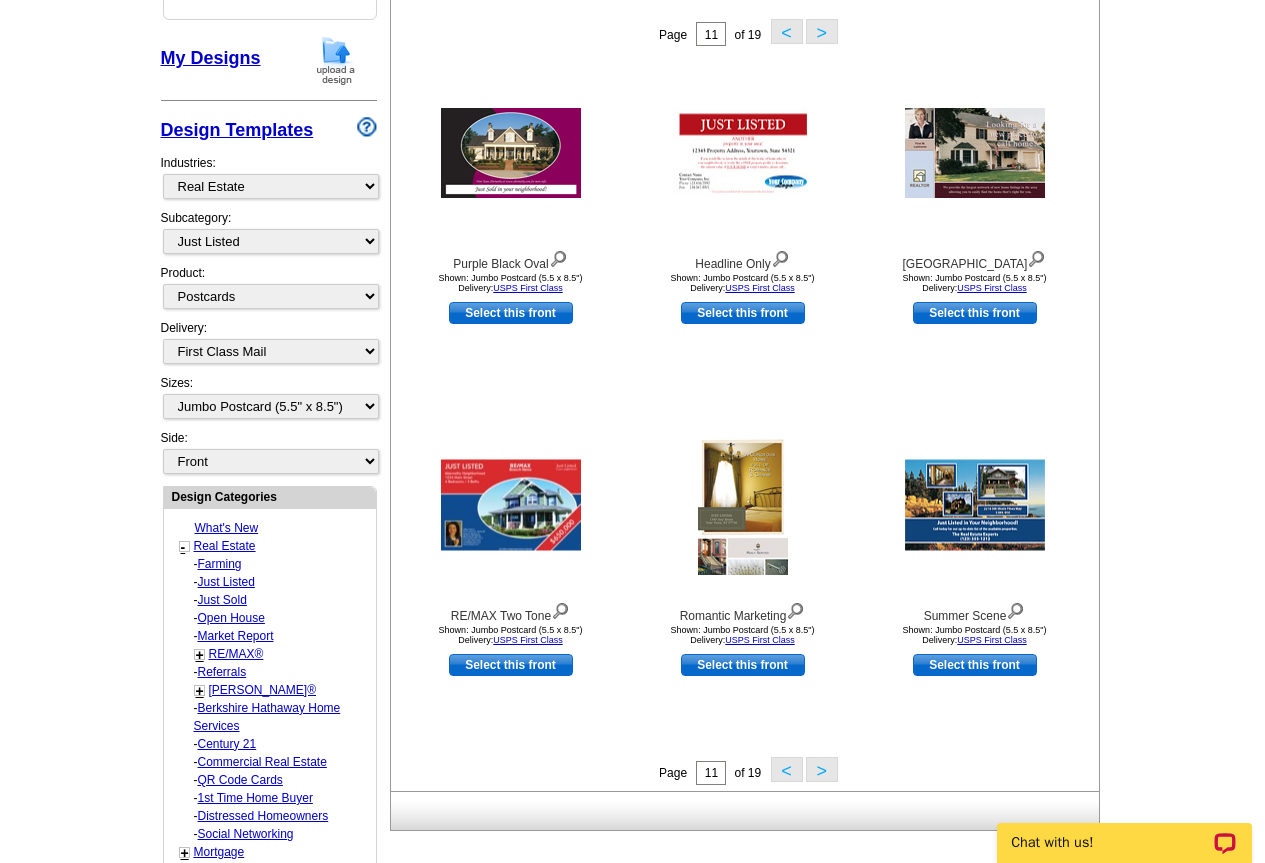 click on ">" at bounding box center [822, 769] 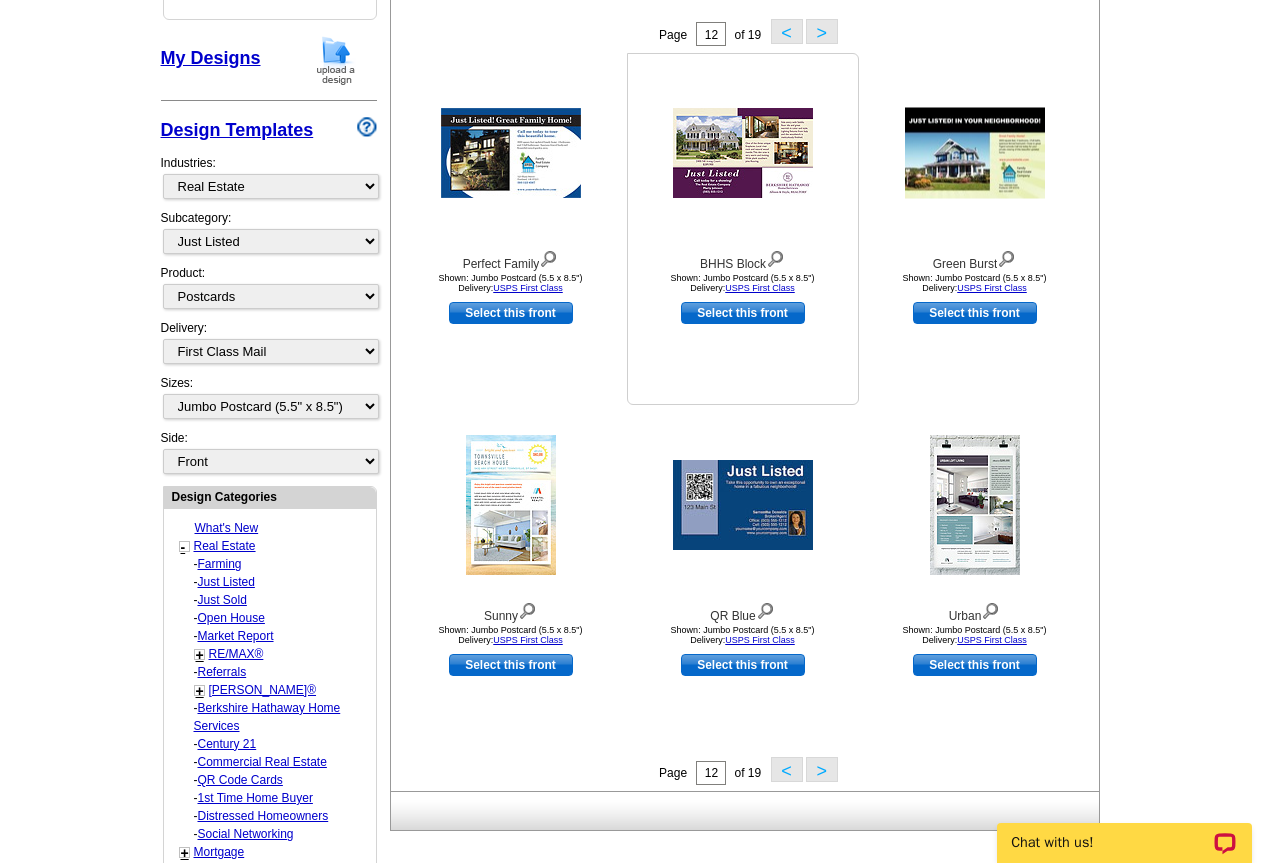 click at bounding box center [743, 153] 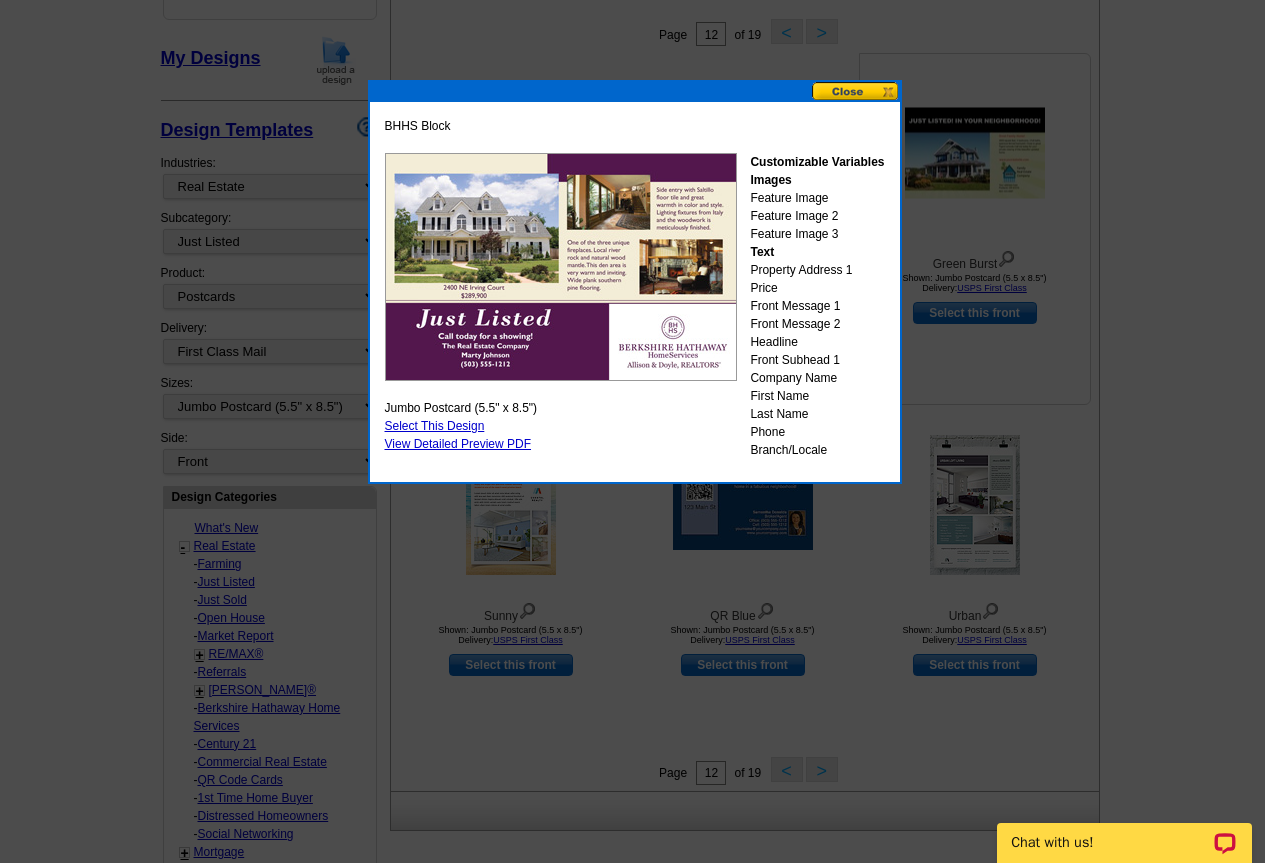 click at bounding box center (856, 91) 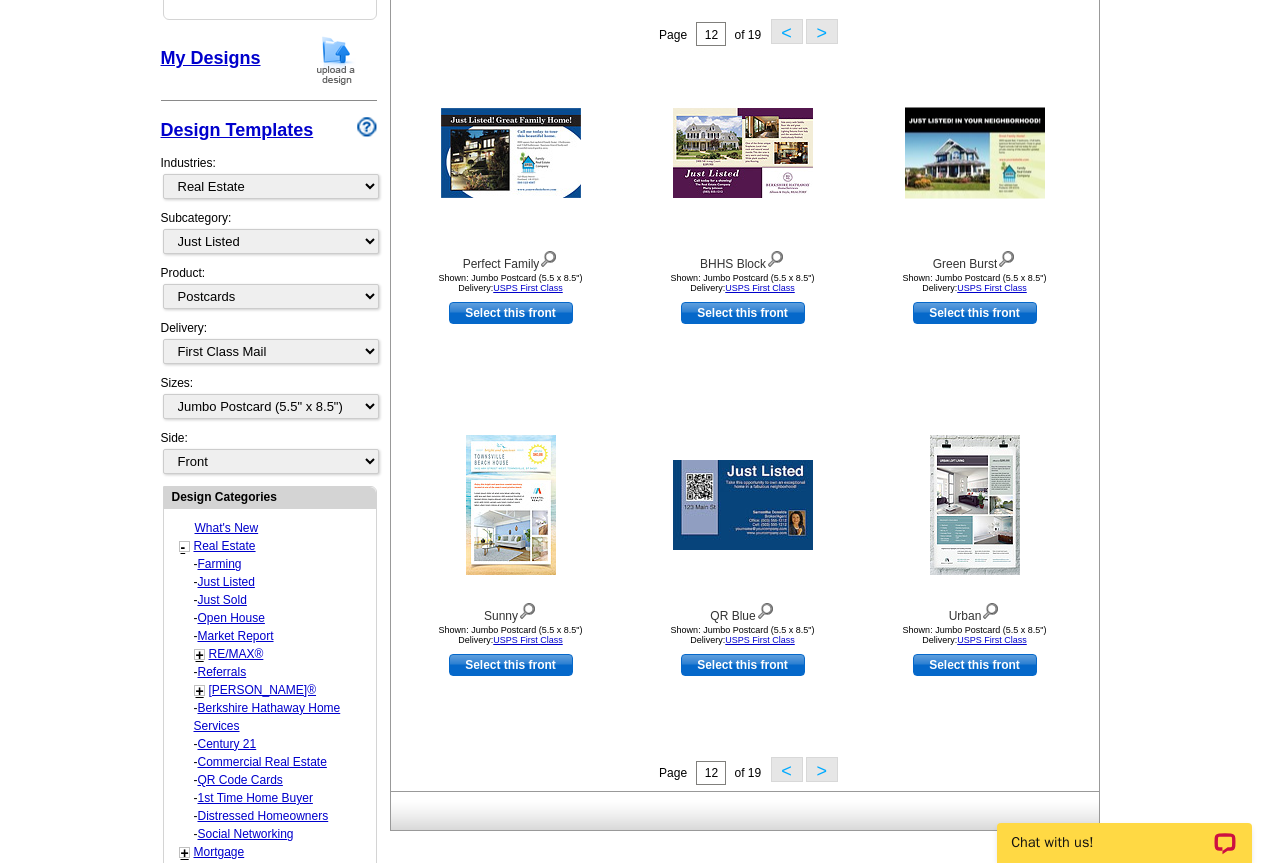 click on "+" at bounding box center (200, 691) 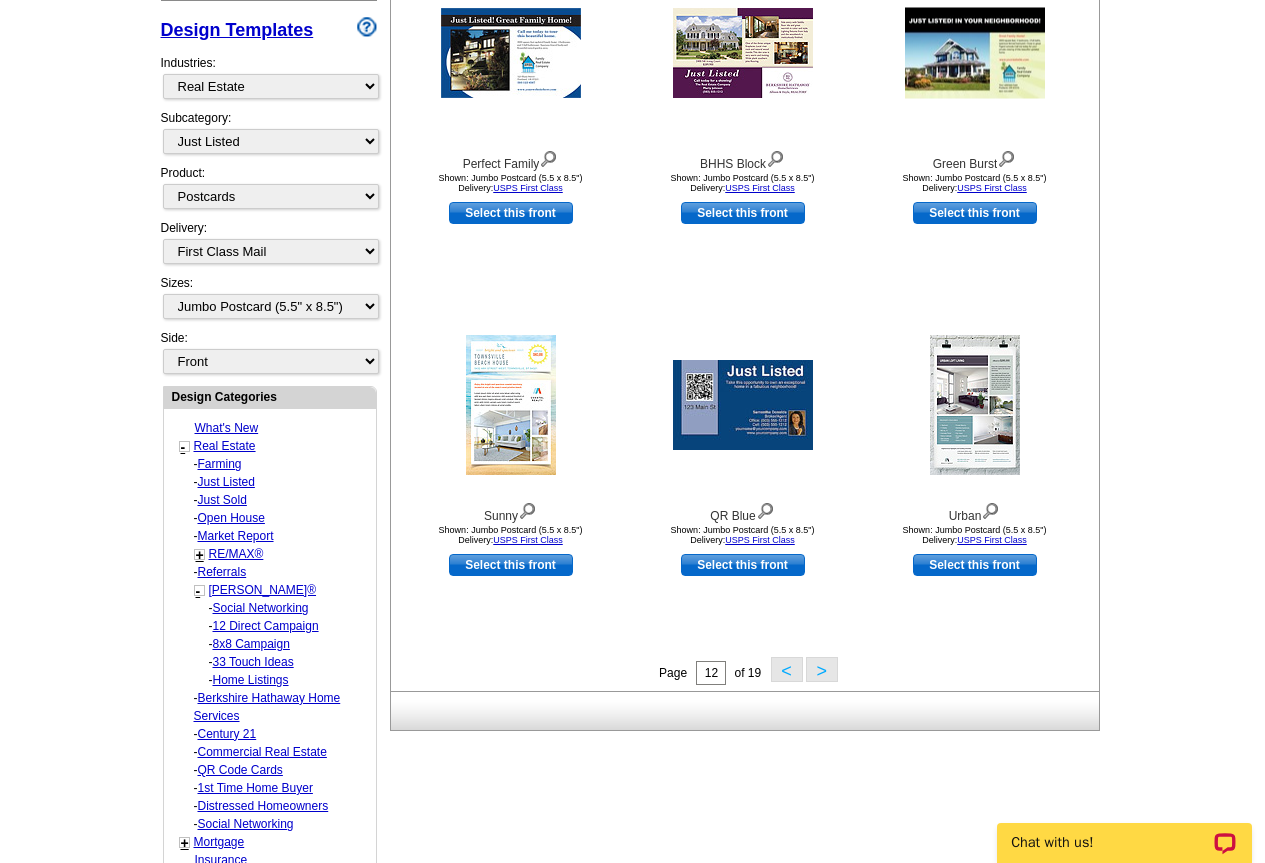 scroll, scrollTop: 532, scrollLeft: 0, axis: vertical 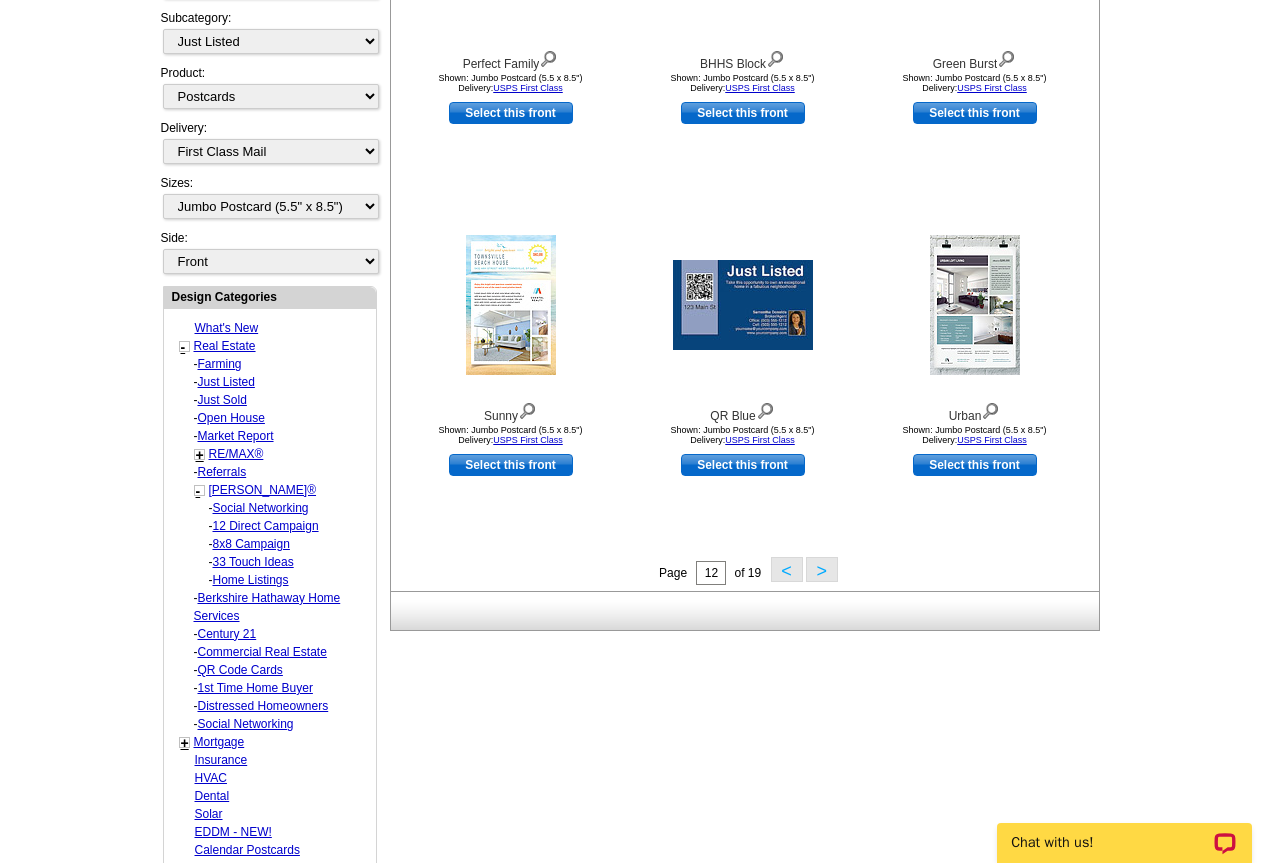 click on "Just Listed" at bounding box center [220, 364] 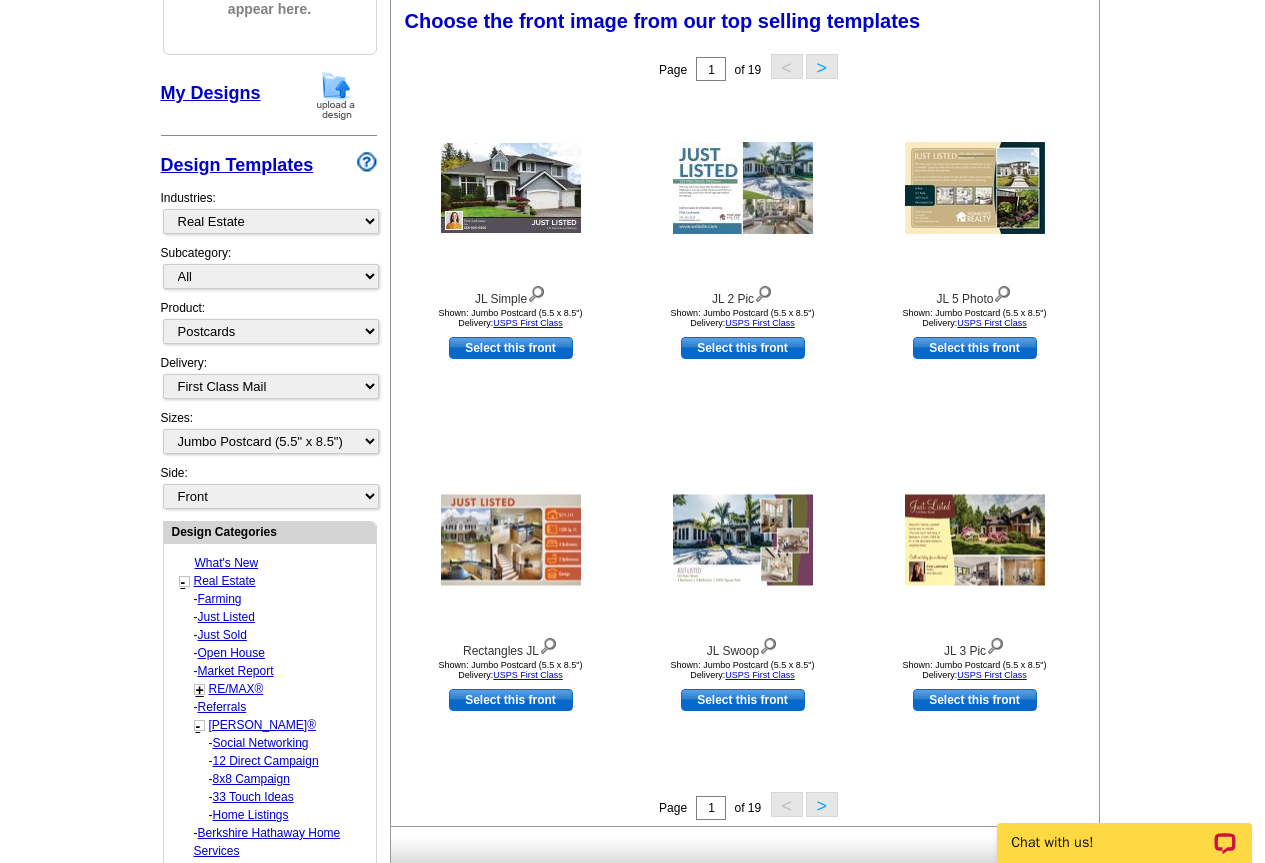scroll, scrollTop: 296, scrollLeft: 0, axis: vertical 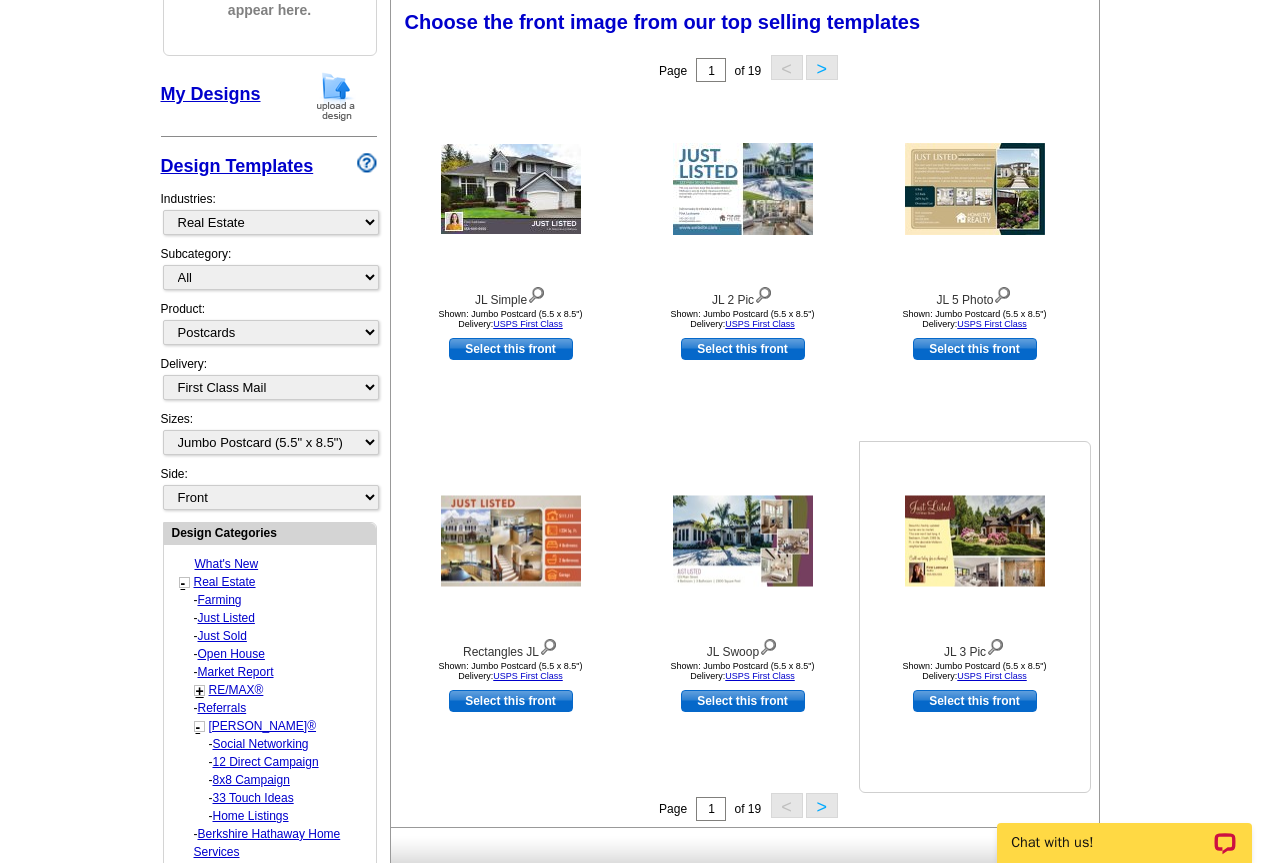 click on "Select this front" at bounding box center [975, 701] 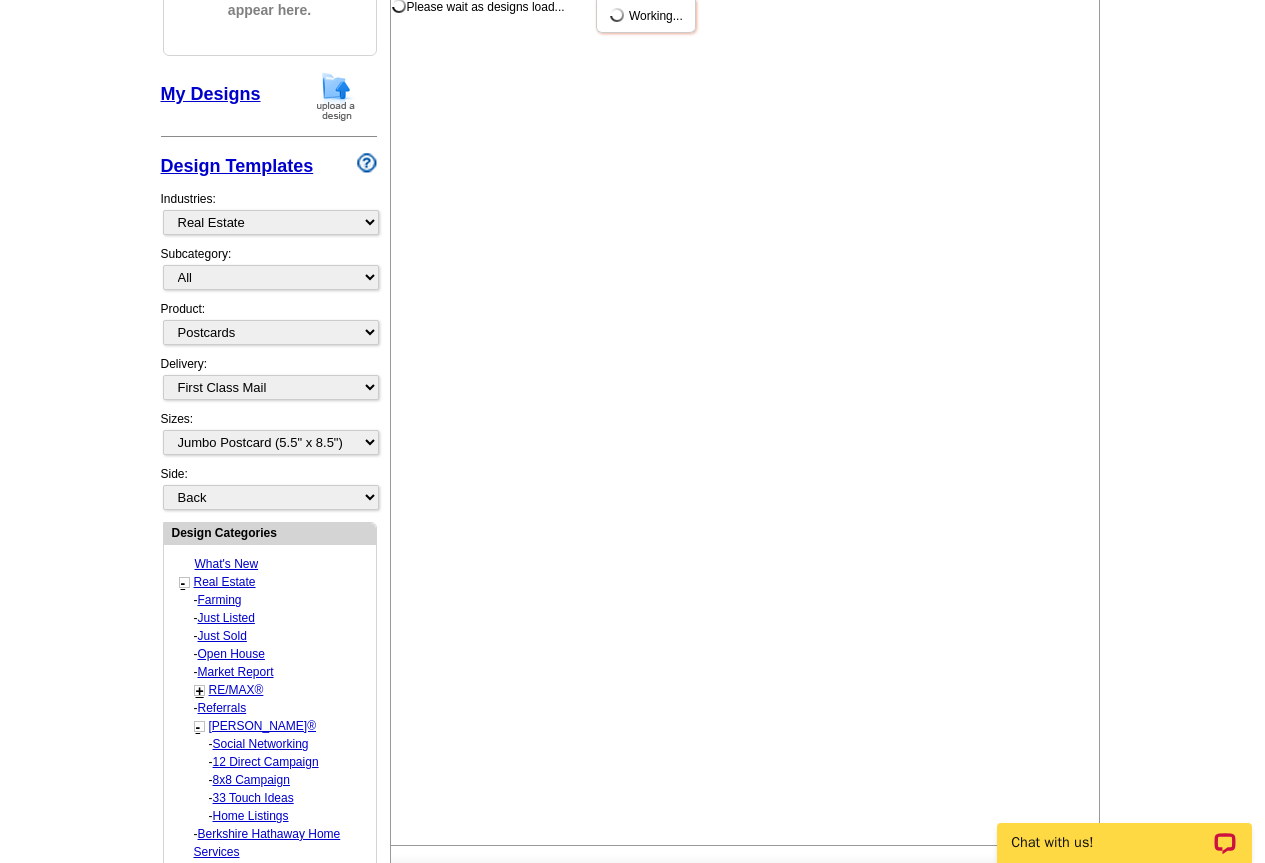 scroll, scrollTop: 0, scrollLeft: 0, axis: both 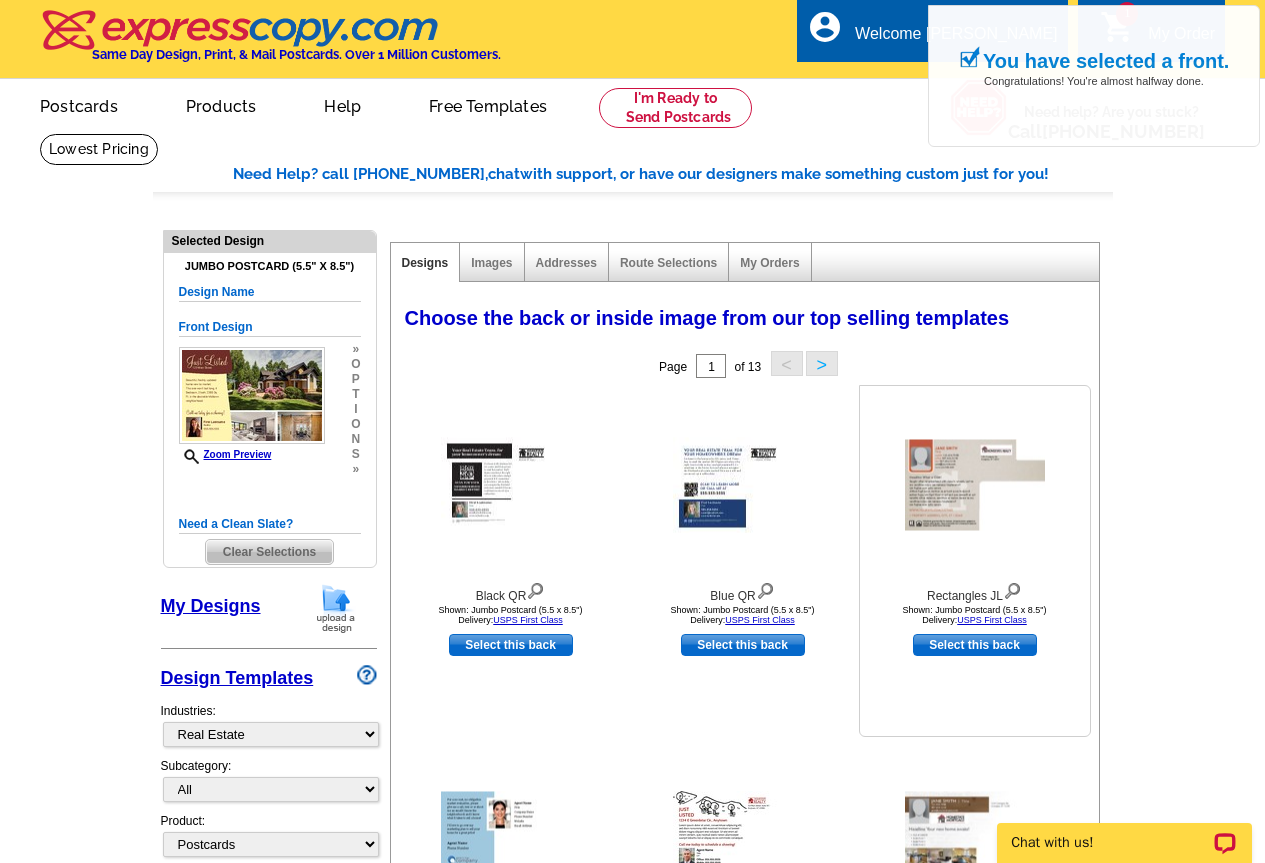 click on "Select this back" at bounding box center [975, 645] 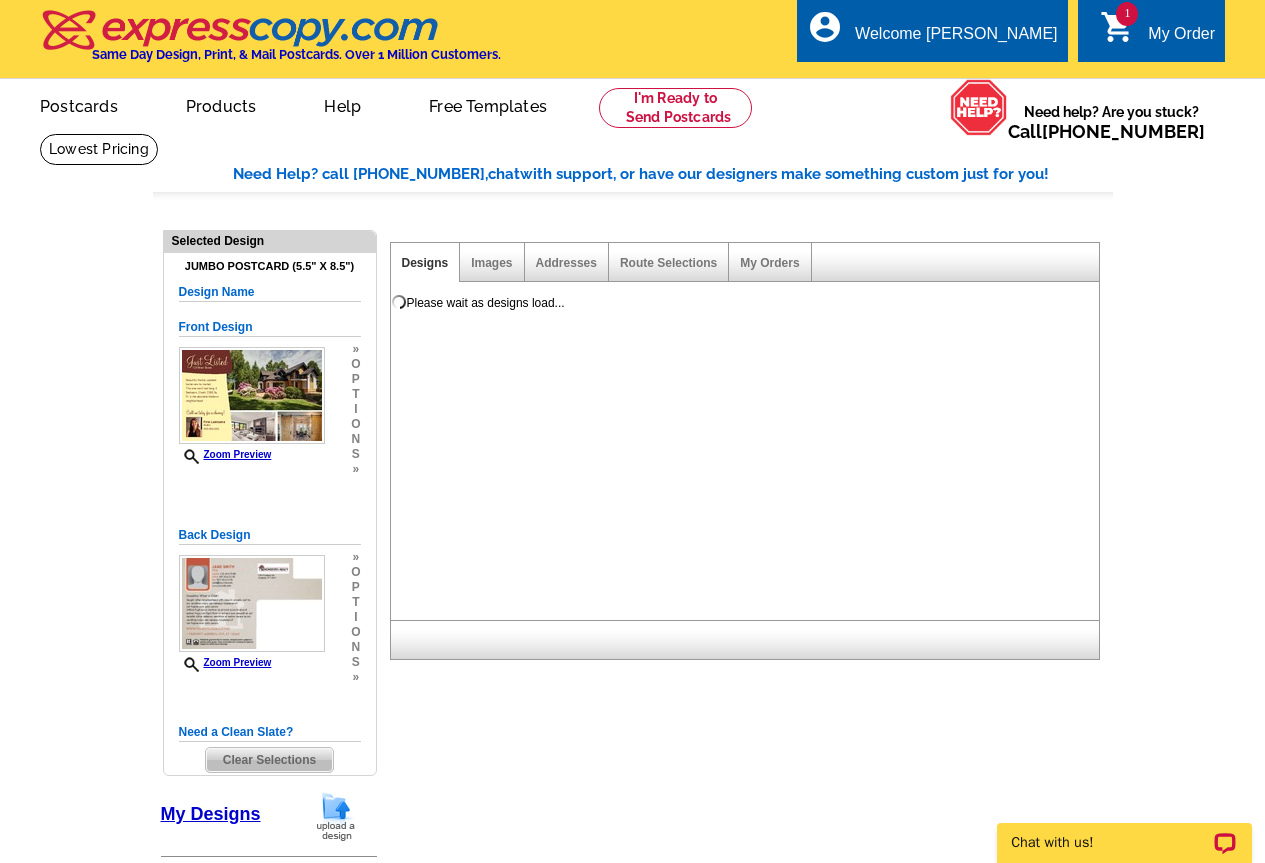scroll, scrollTop: 0, scrollLeft: 0, axis: both 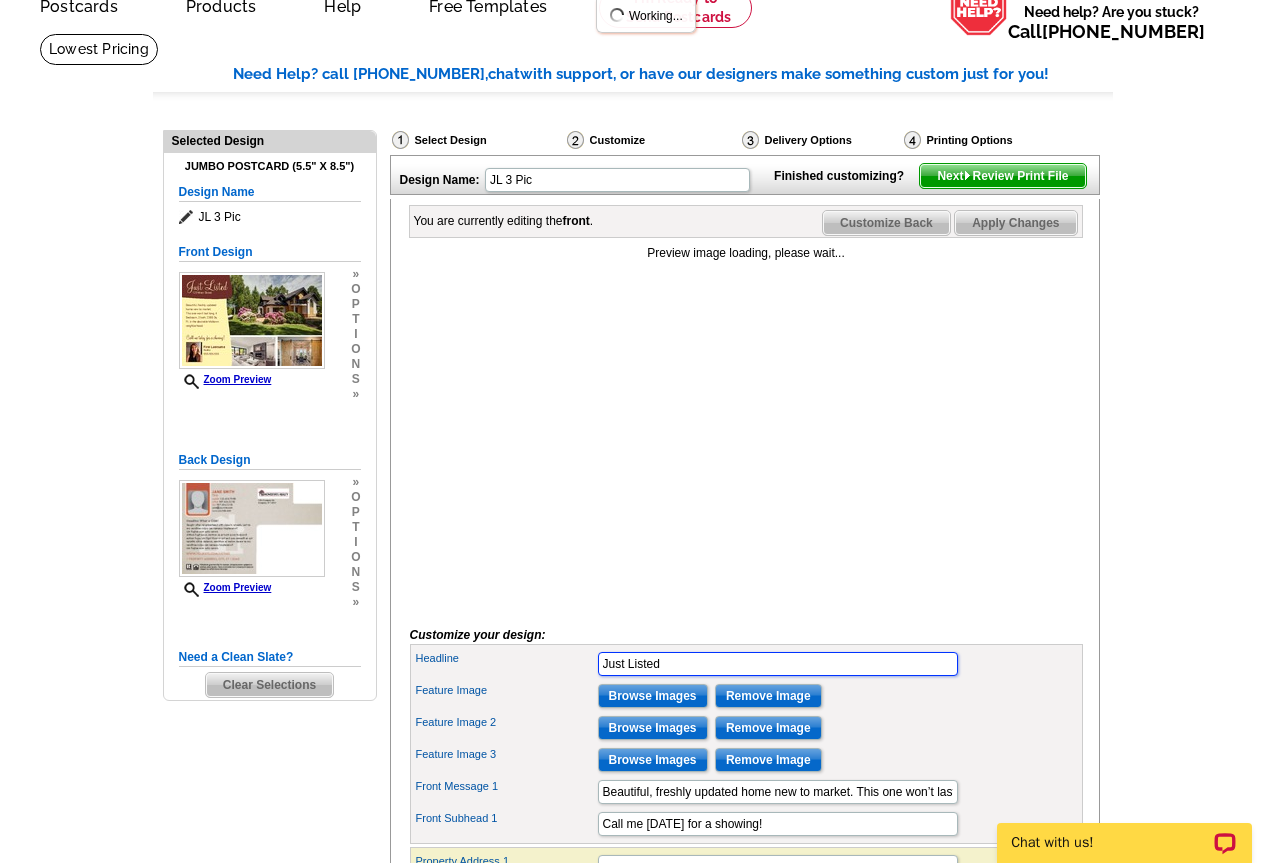 click on "Just Listed" at bounding box center [778, 664] 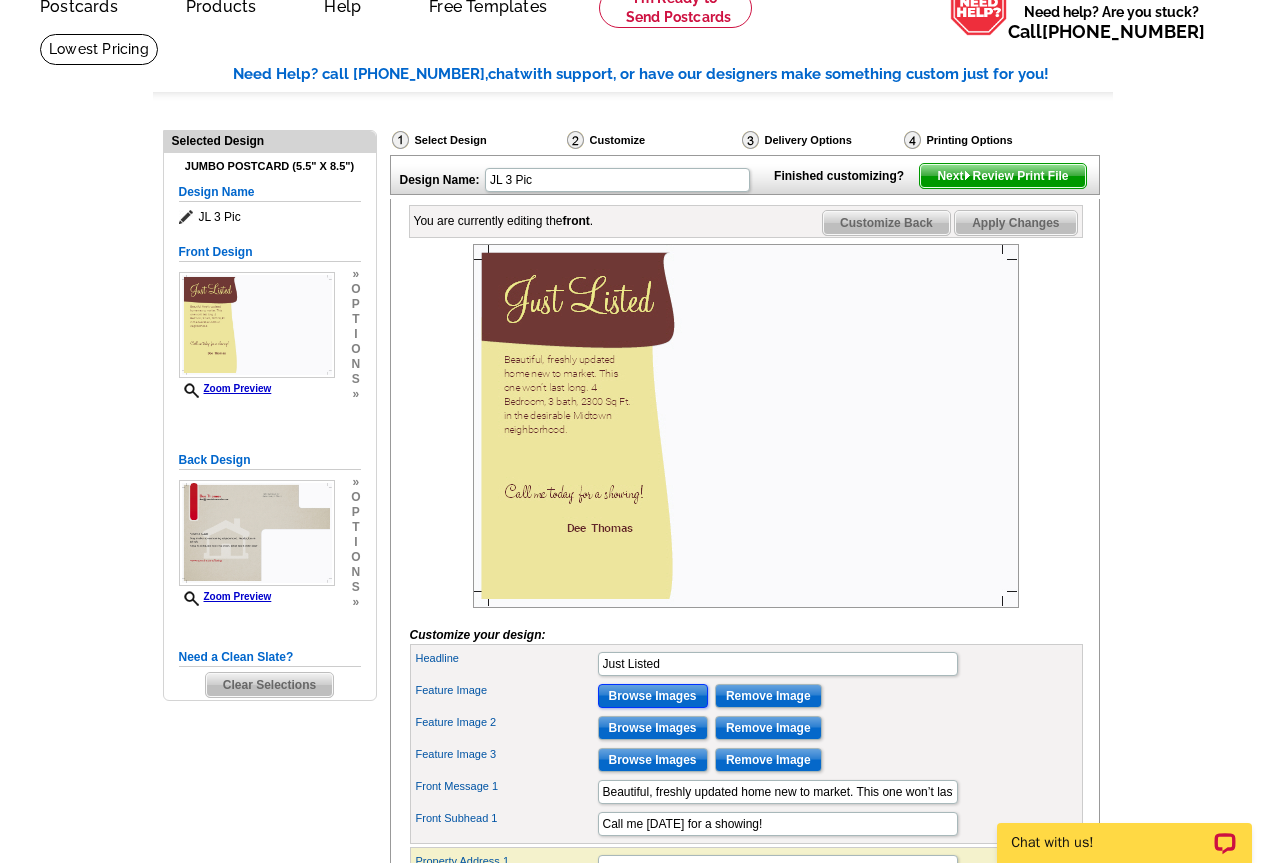 click on "Browse Images" at bounding box center [653, 696] 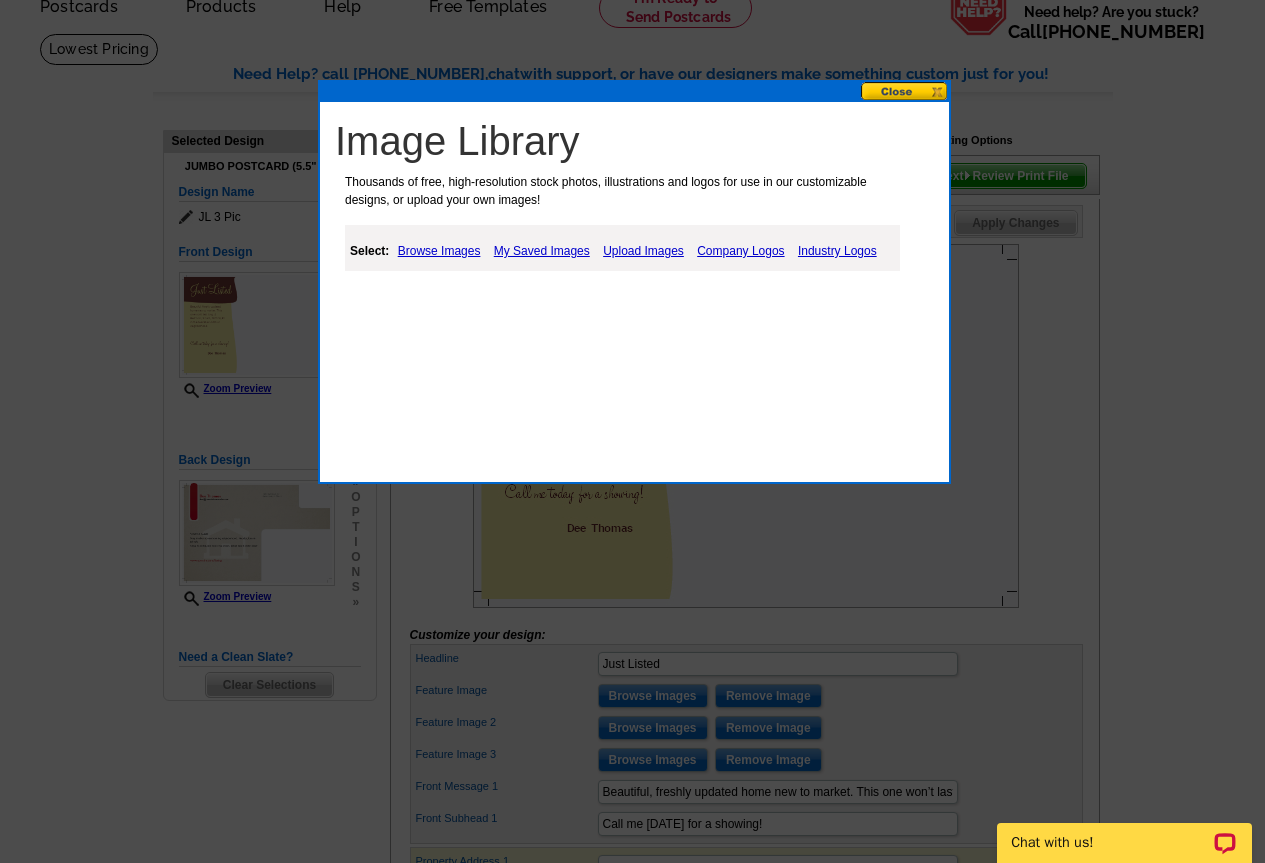 click on "My Saved Images" at bounding box center (542, 251) 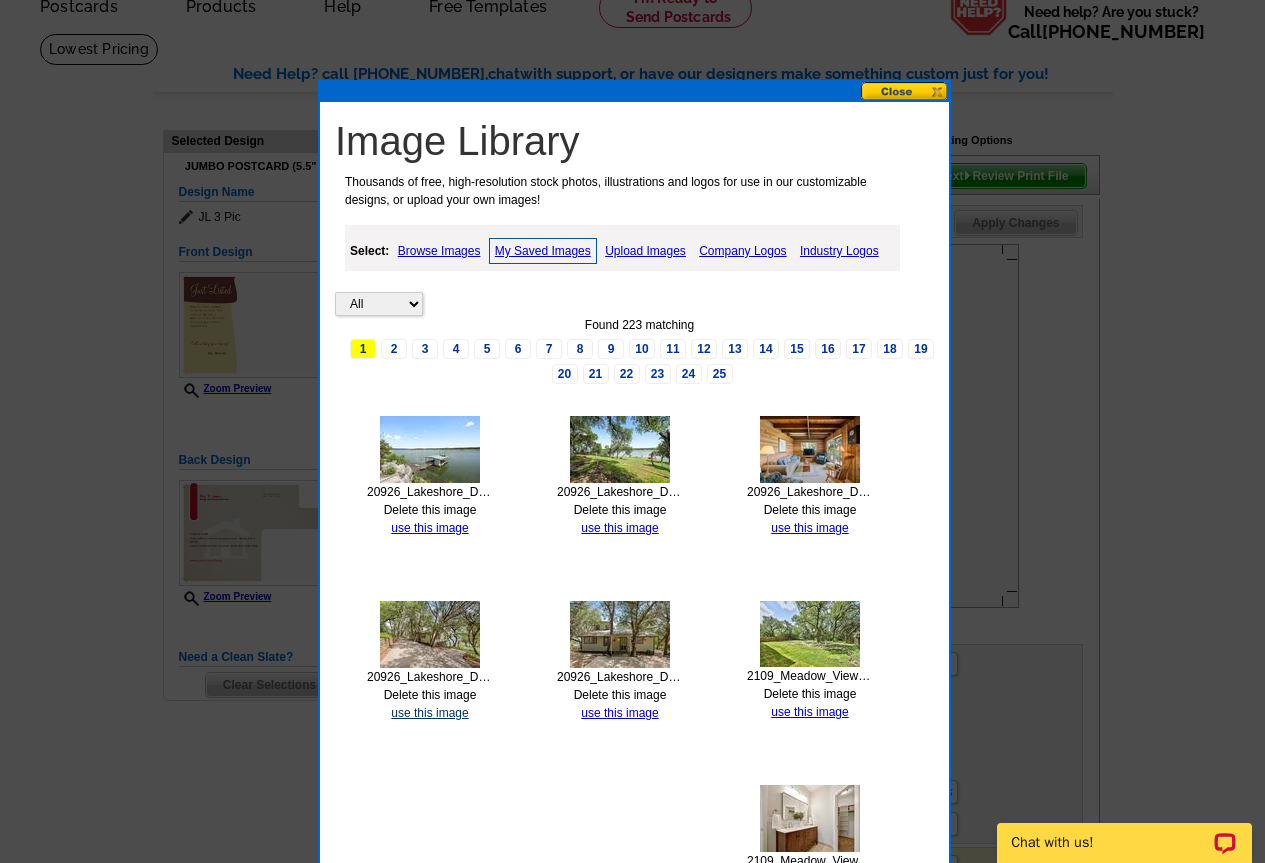 click on "use this image" at bounding box center (429, 713) 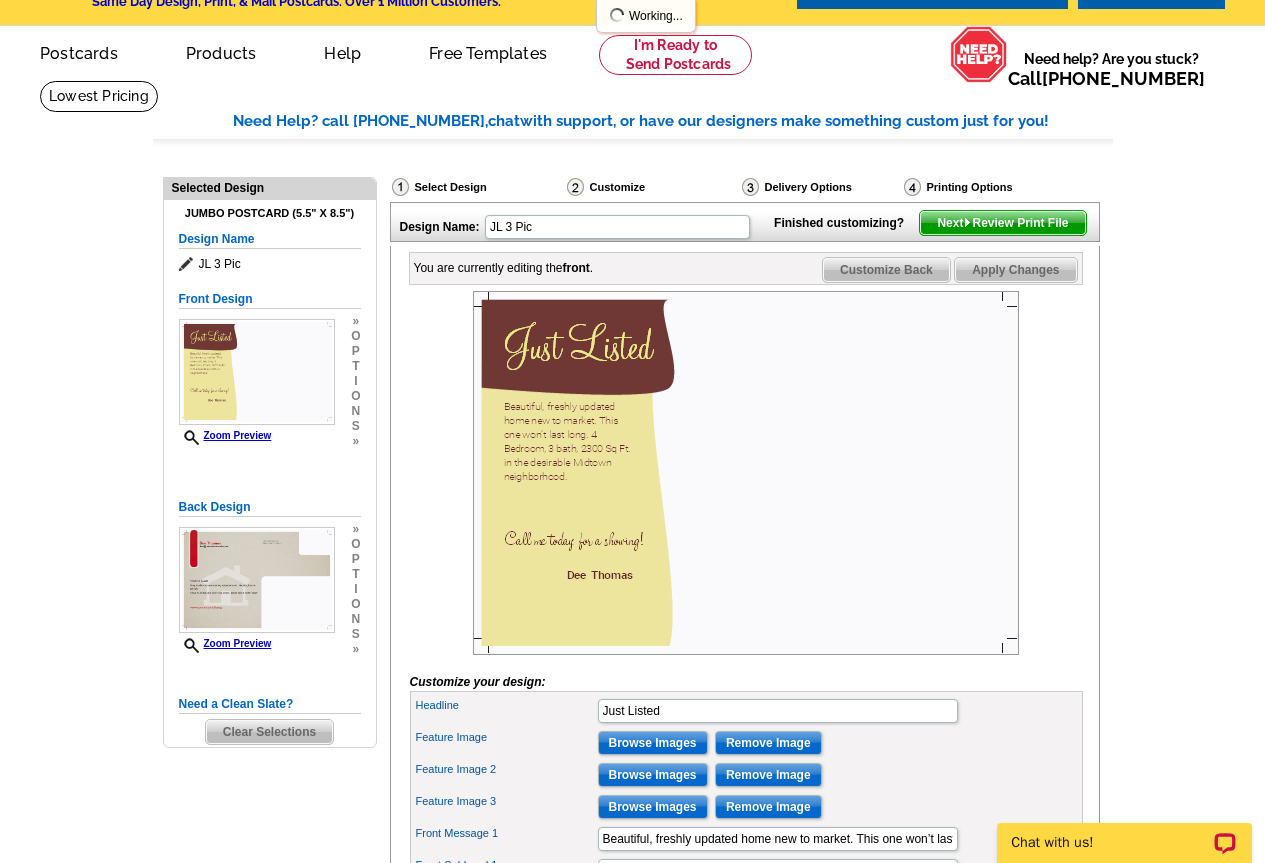 scroll, scrollTop: 100, scrollLeft: 0, axis: vertical 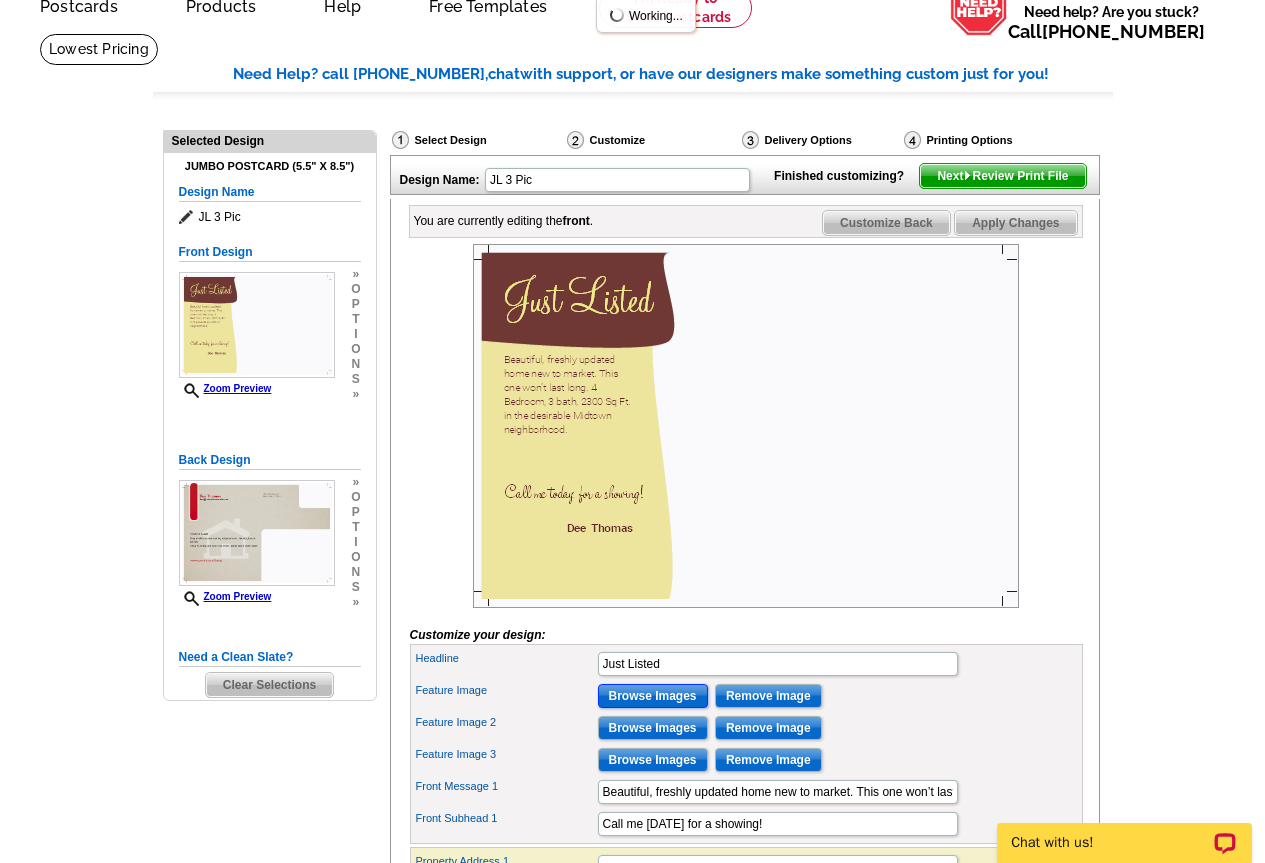 click on "Browse Images" at bounding box center (653, 696) 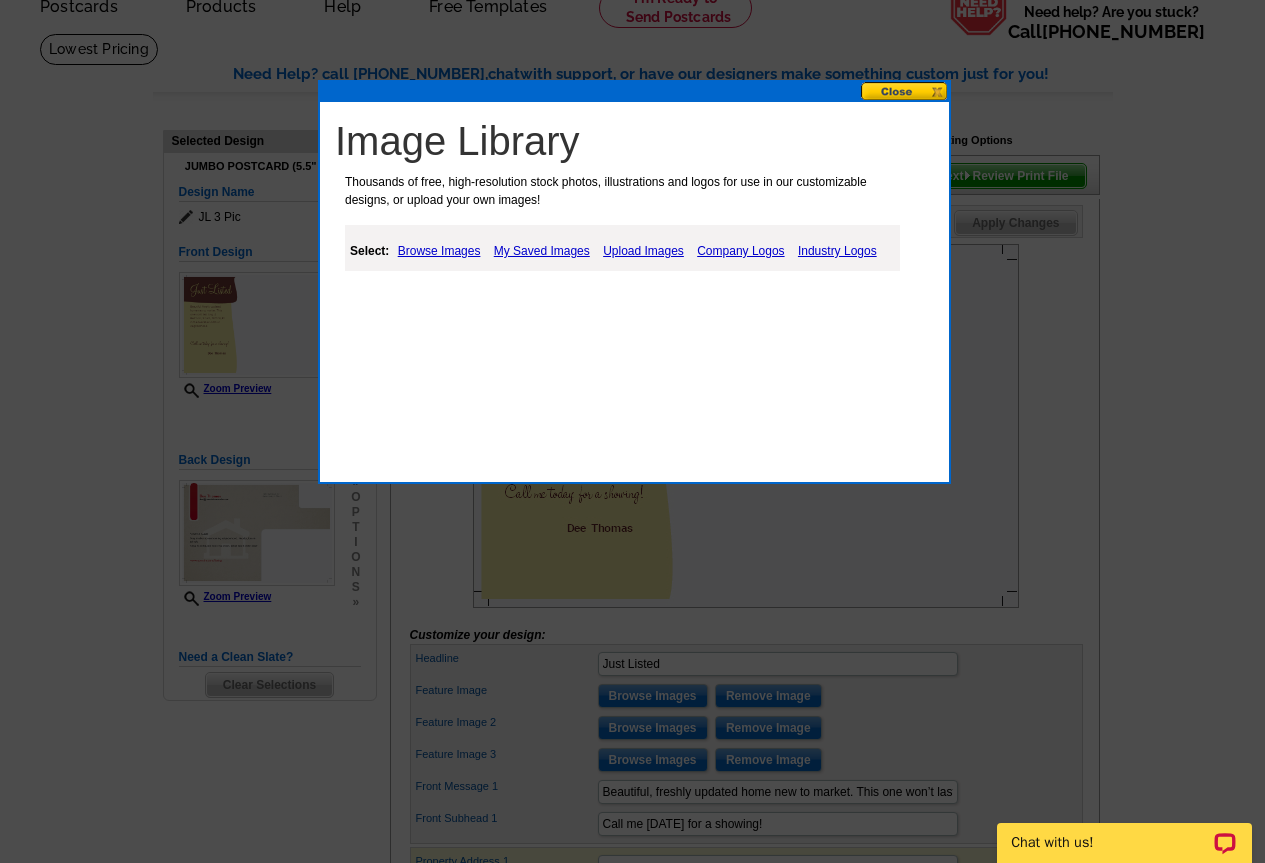 click on "Browse Images" at bounding box center (439, 251) 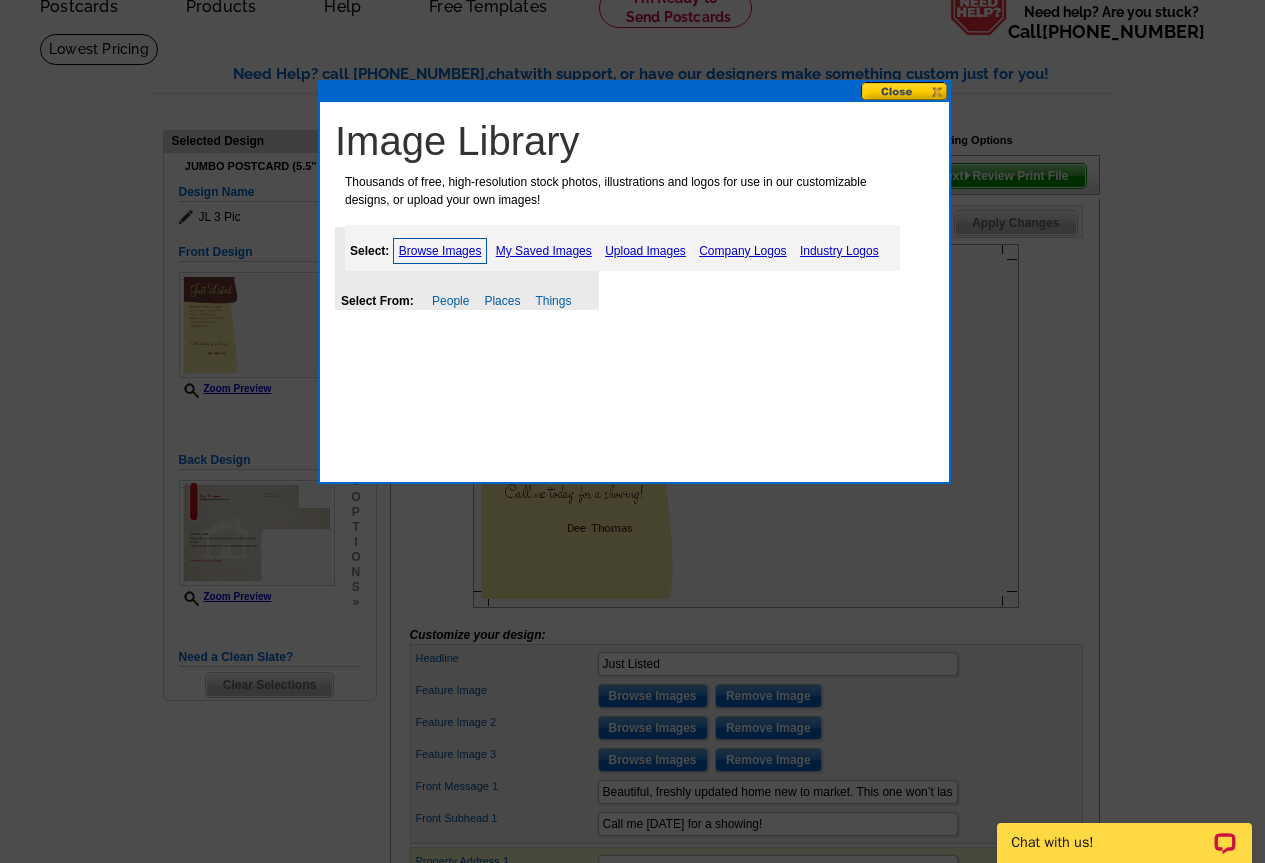 click on "My Saved Images" at bounding box center (544, 251) 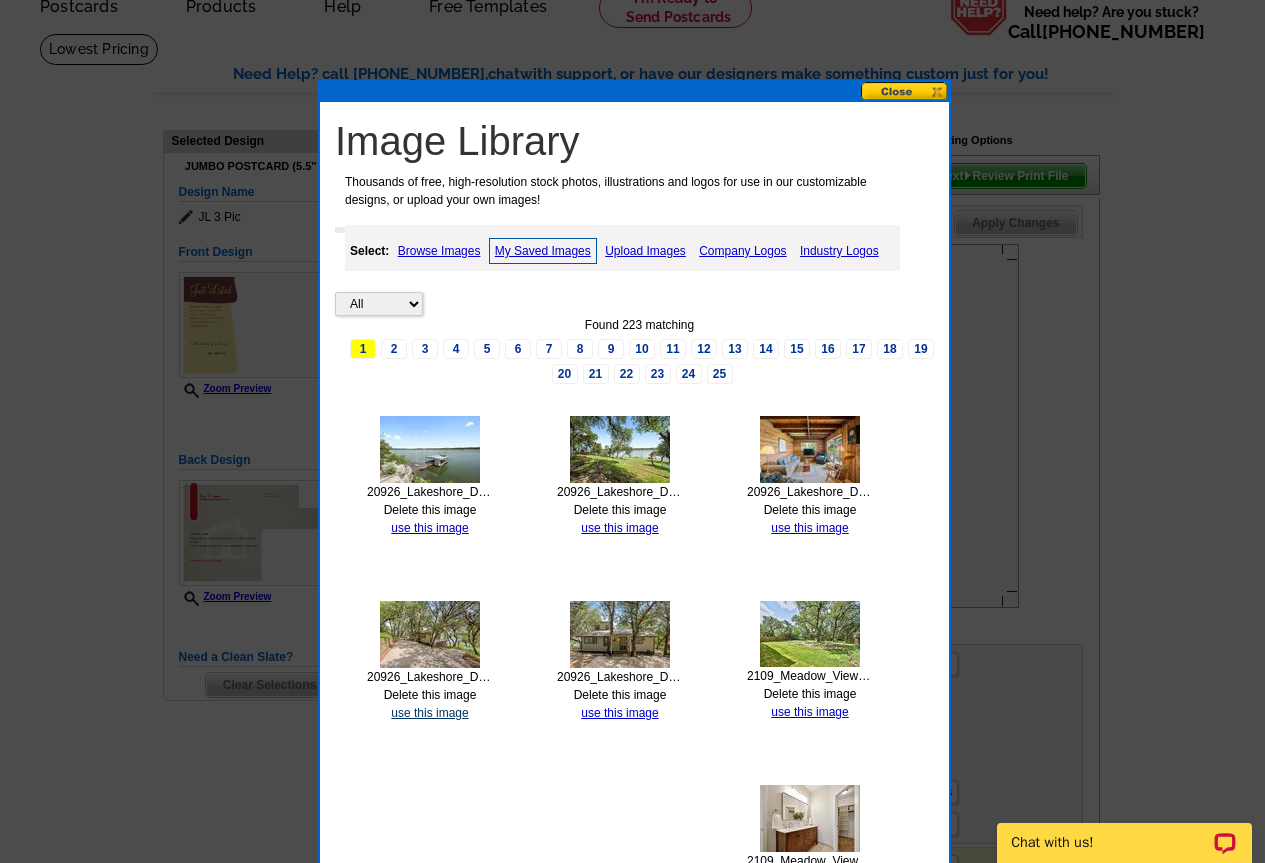 click on "use this image" at bounding box center (429, 713) 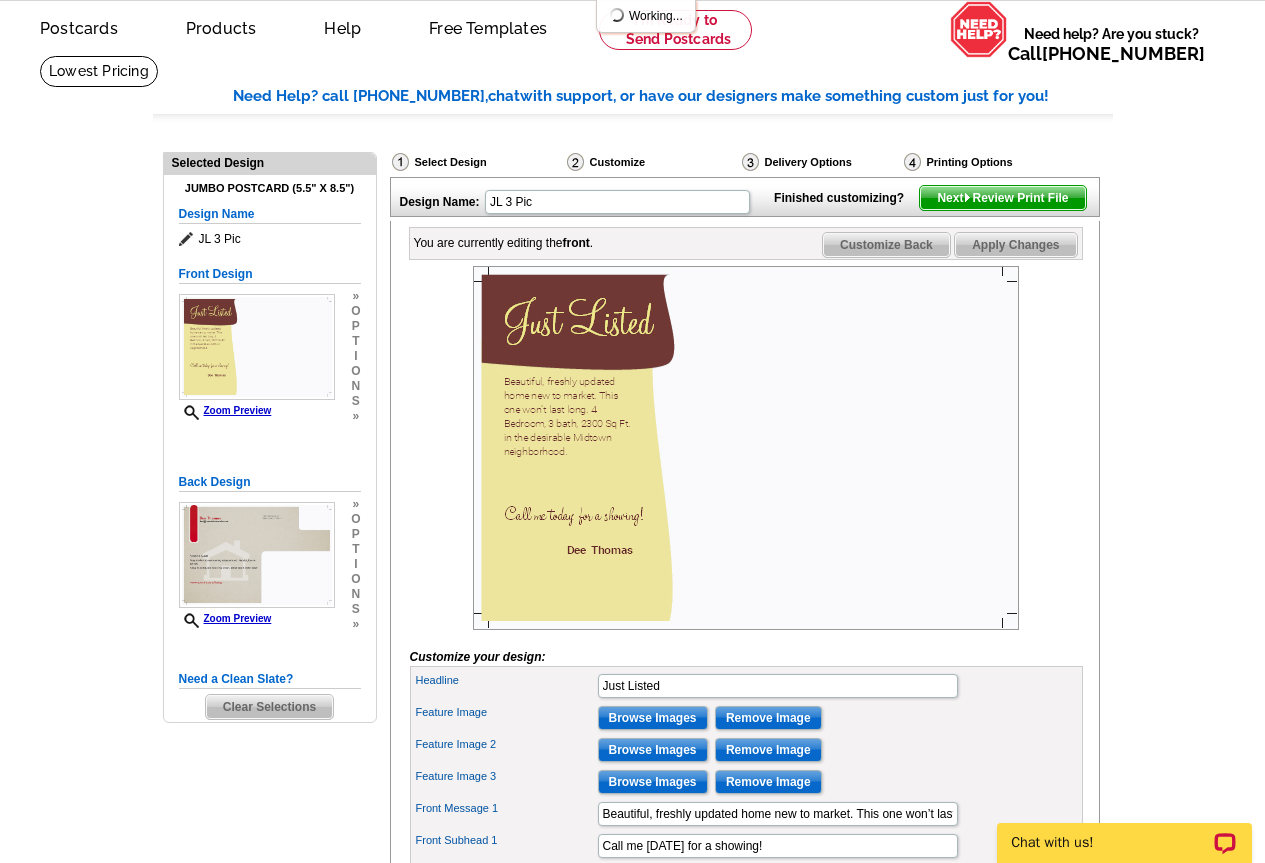 scroll, scrollTop: 200, scrollLeft: 0, axis: vertical 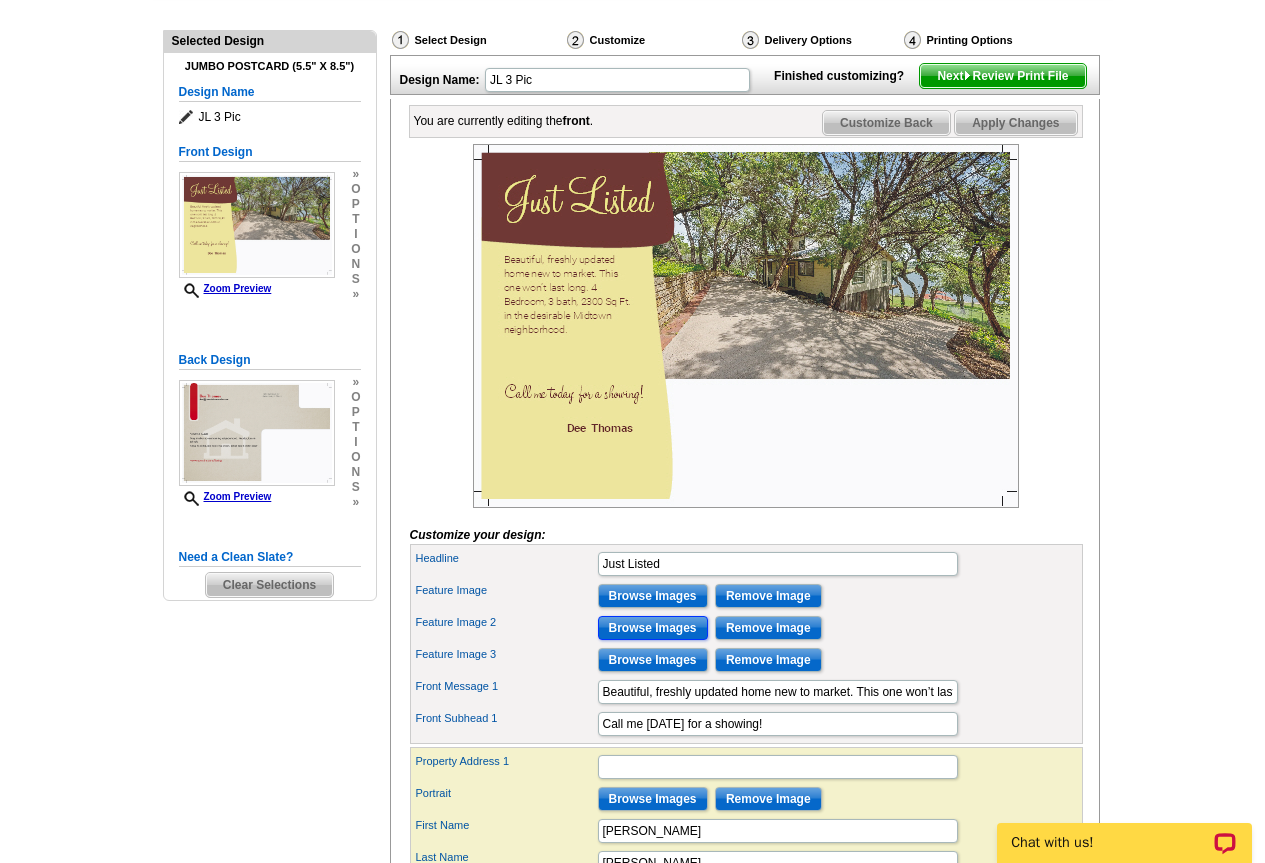 click on "Browse Images" at bounding box center [653, 628] 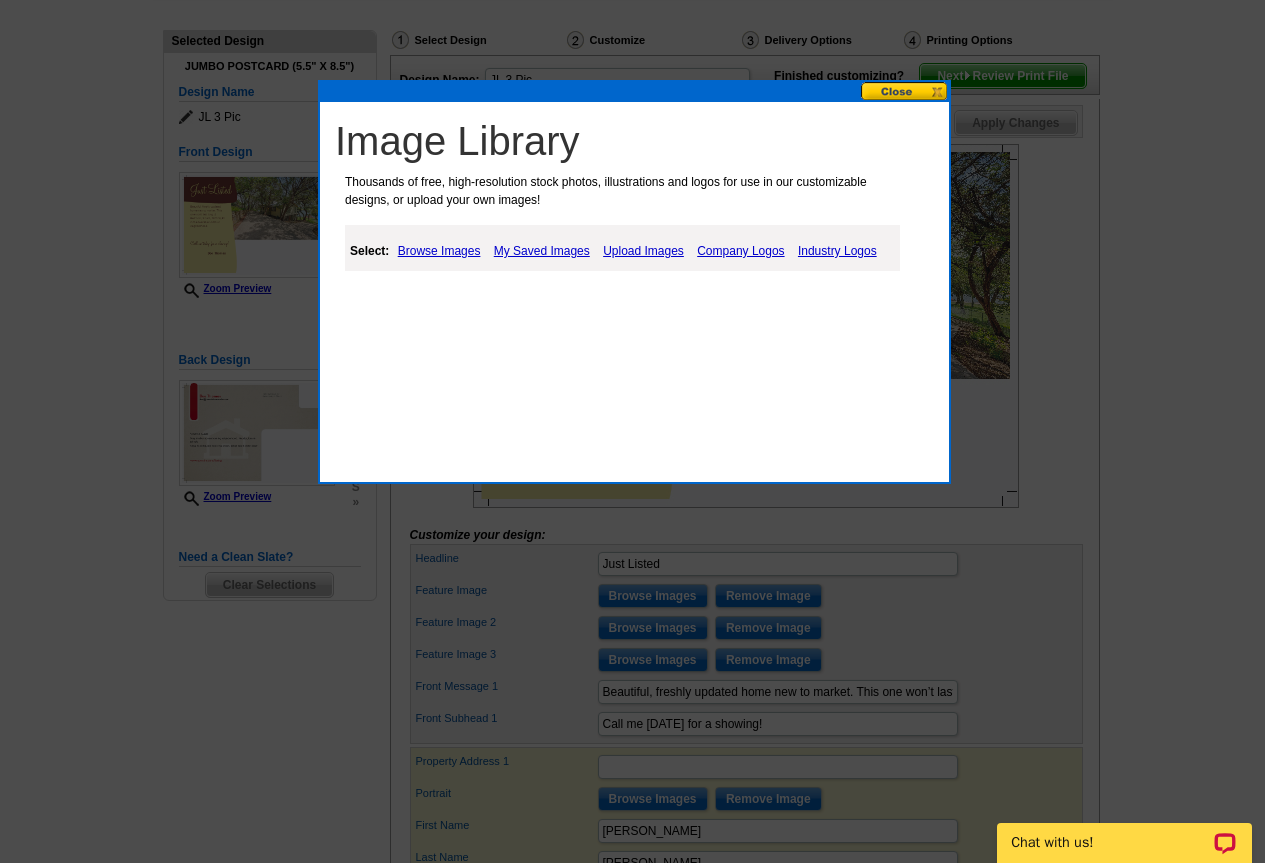 click on "My Saved Images" at bounding box center (542, 251) 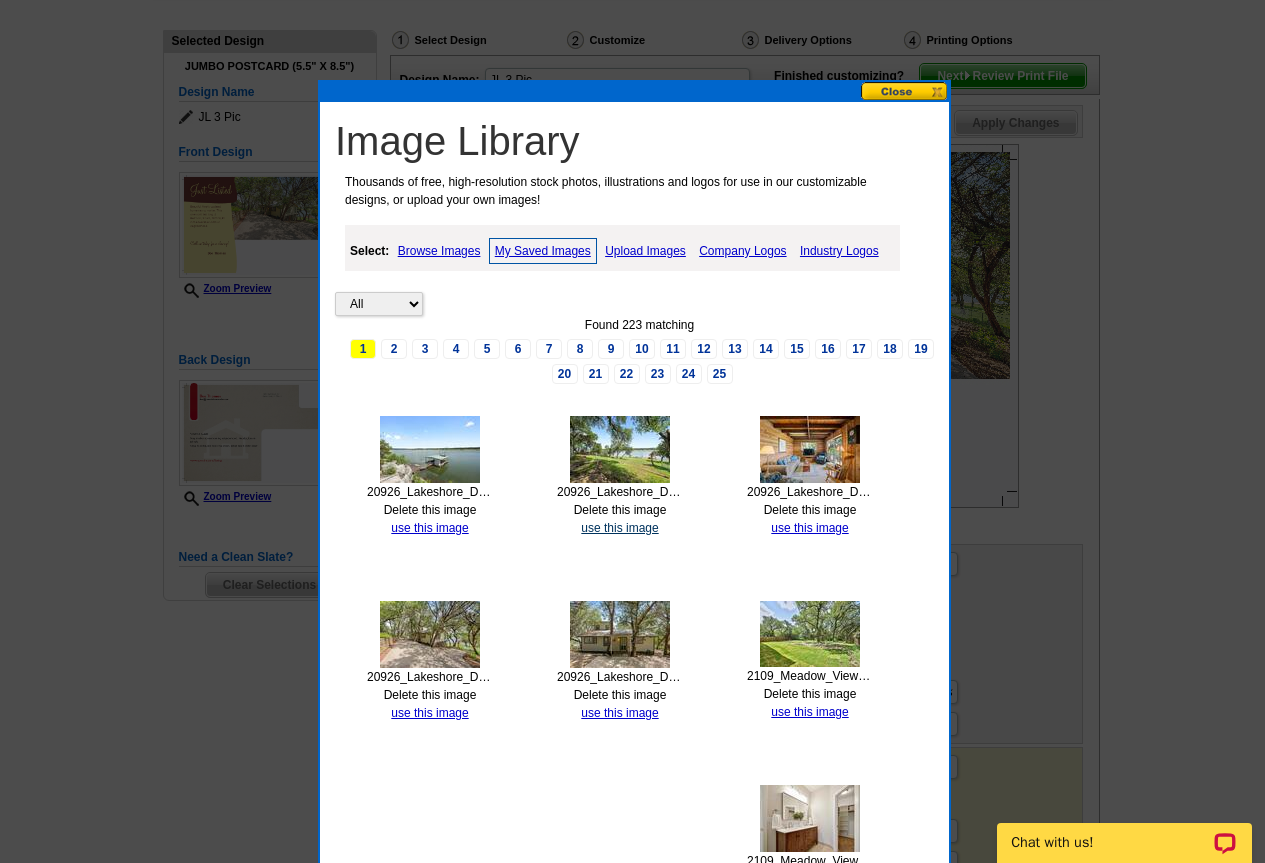 click on "use this image" at bounding box center [619, 528] 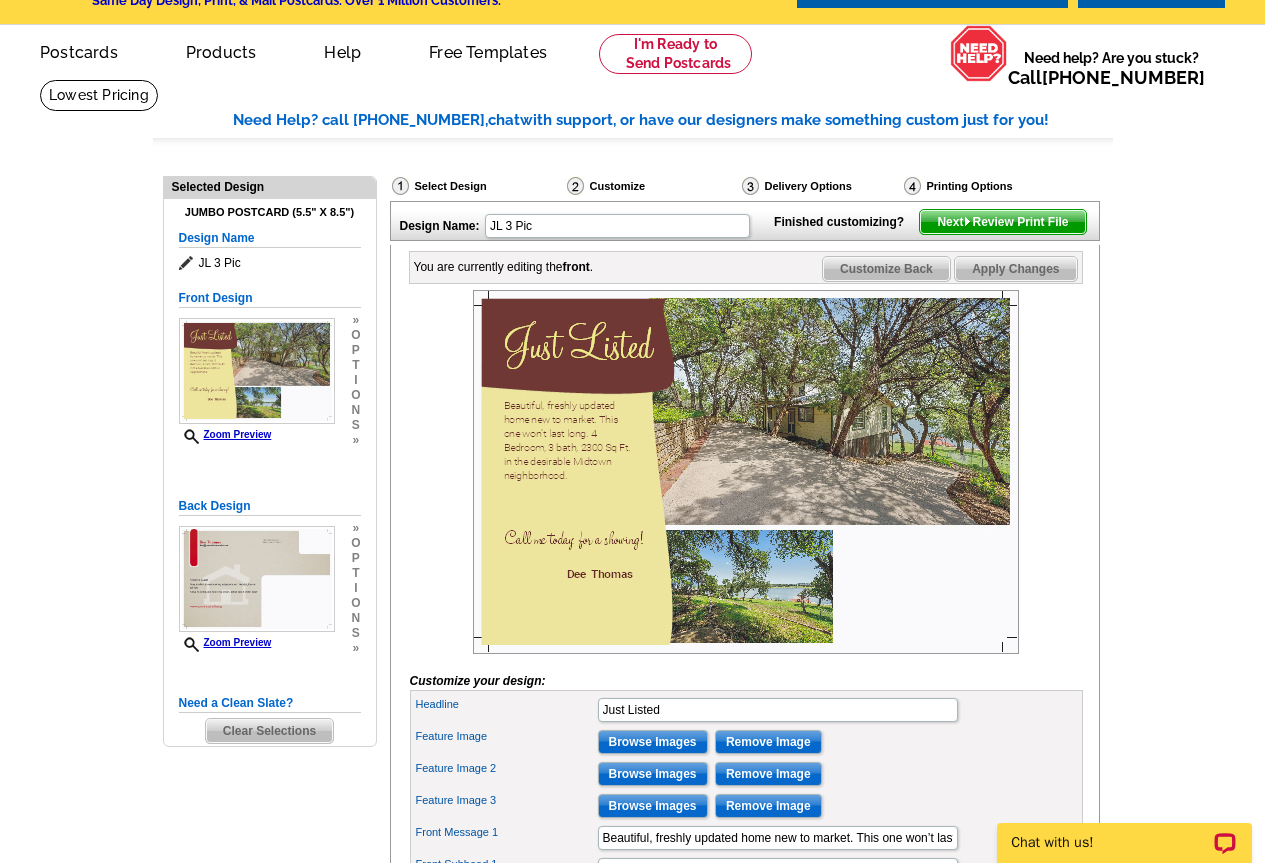 scroll, scrollTop: 100, scrollLeft: 0, axis: vertical 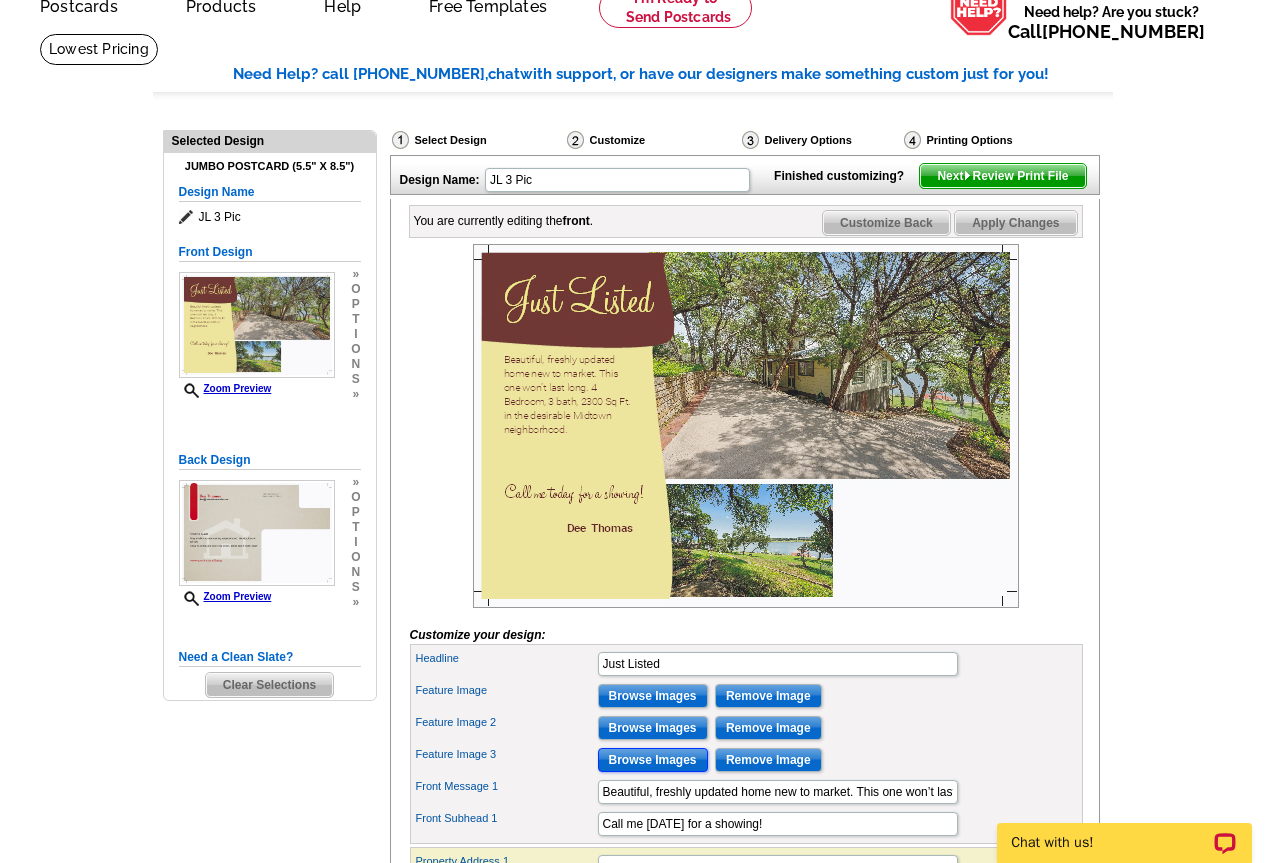 click on "Browse Images" at bounding box center (653, 760) 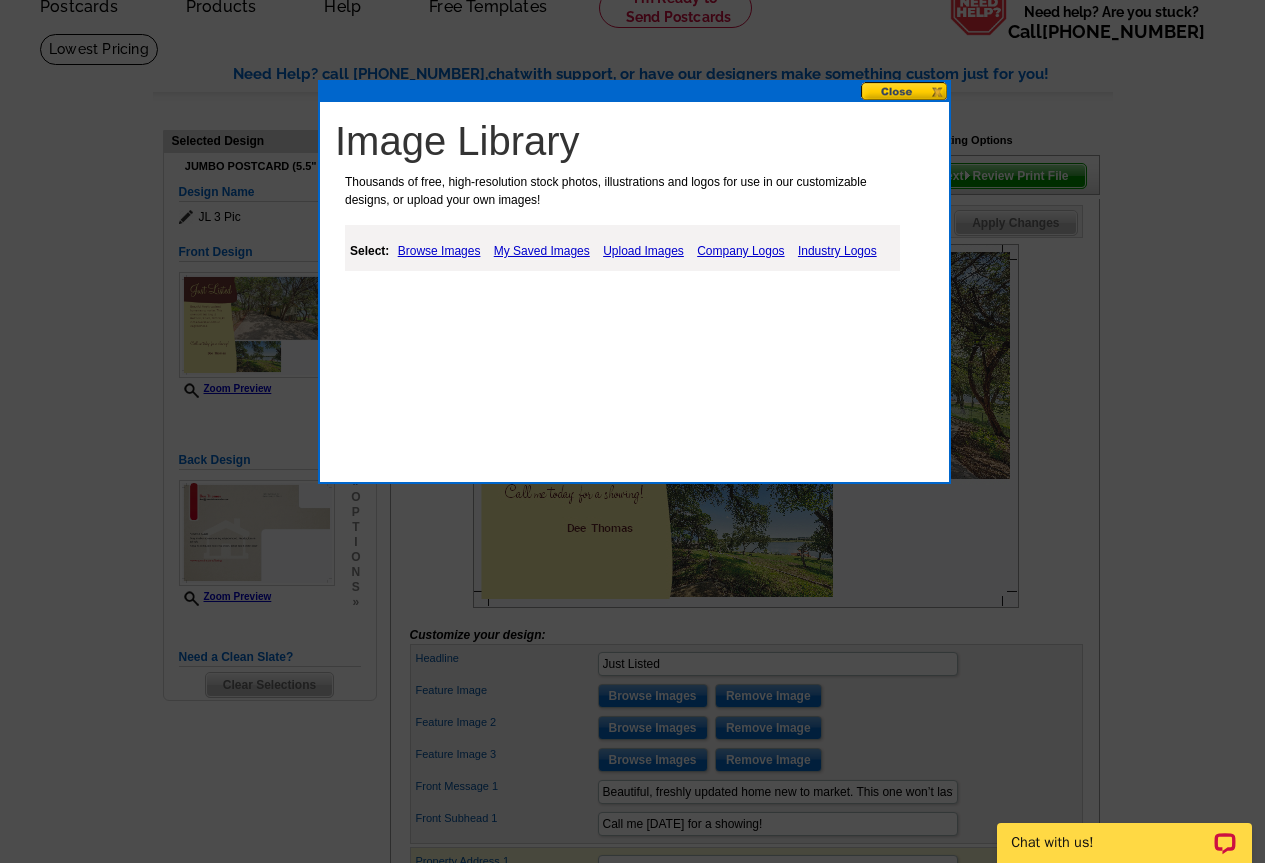 click on "My Saved Images" at bounding box center [542, 251] 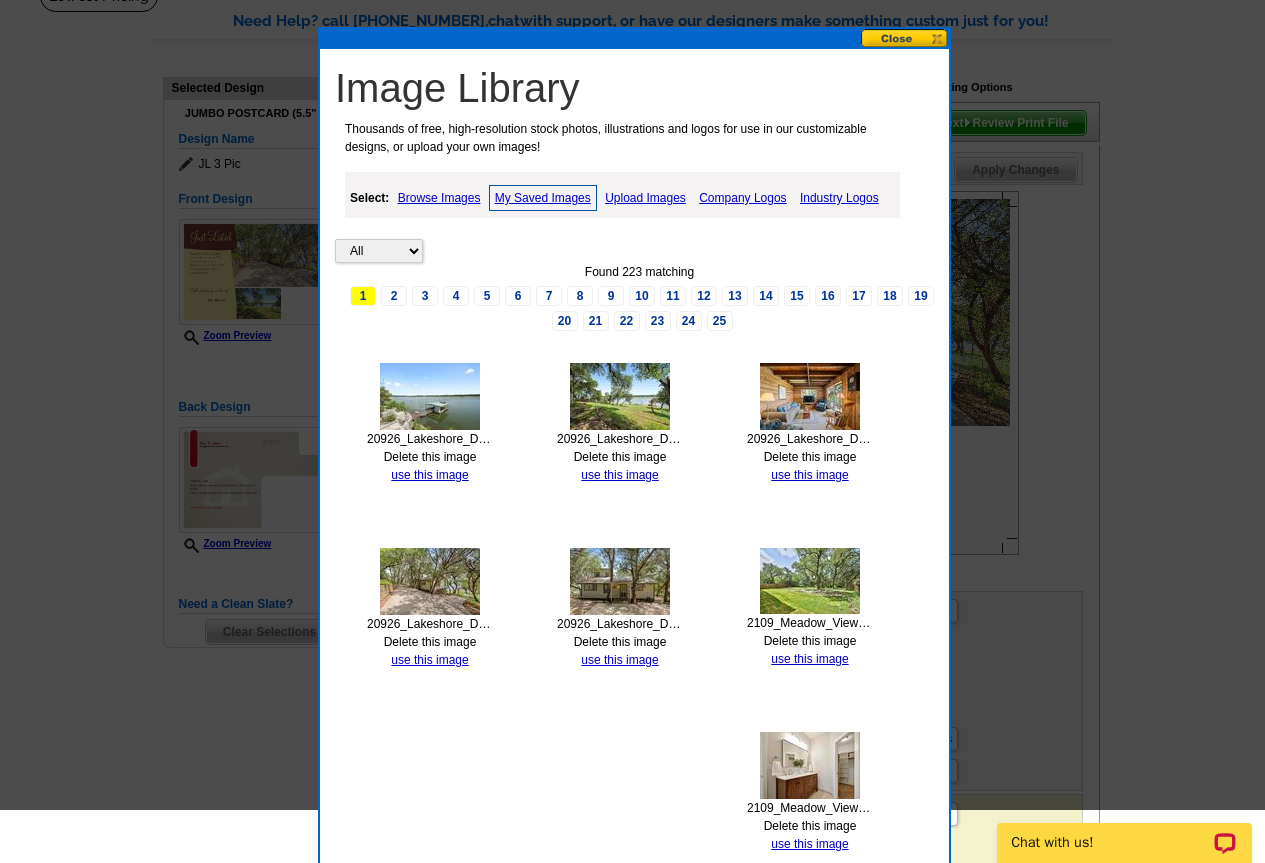 scroll, scrollTop: 200, scrollLeft: 0, axis: vertical 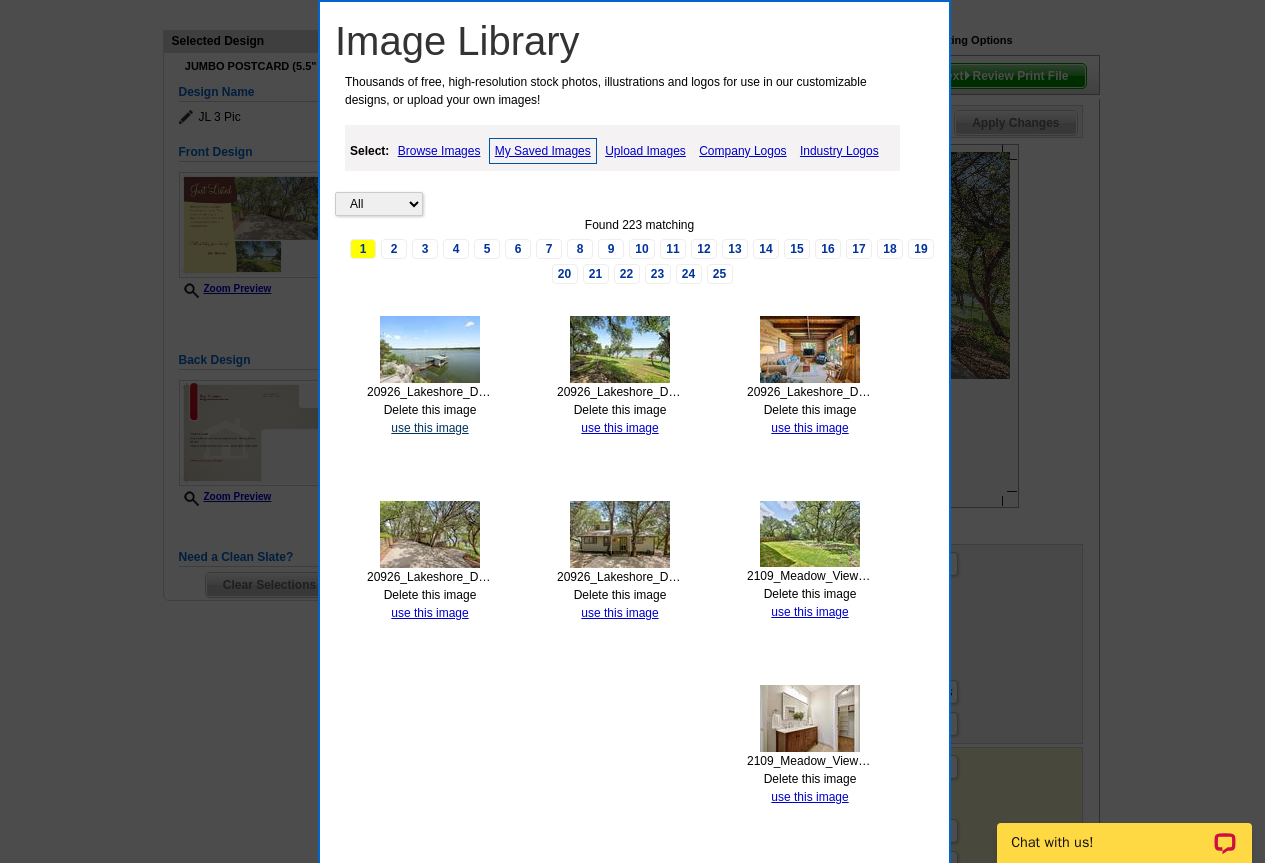 click on "use this image" at bounding box center (429, 428) 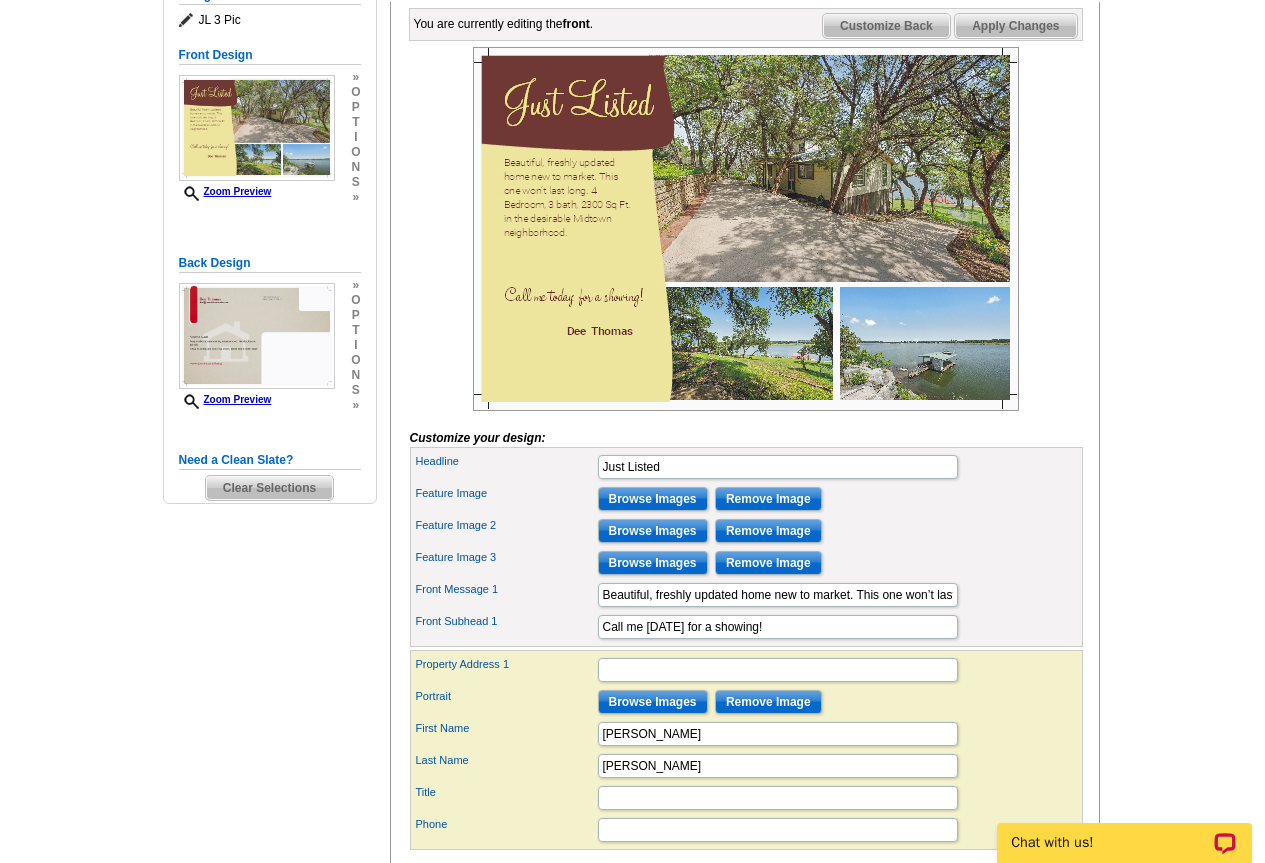 scroll, scrollTop: 300, scrollLeft: 0, axis: vertical 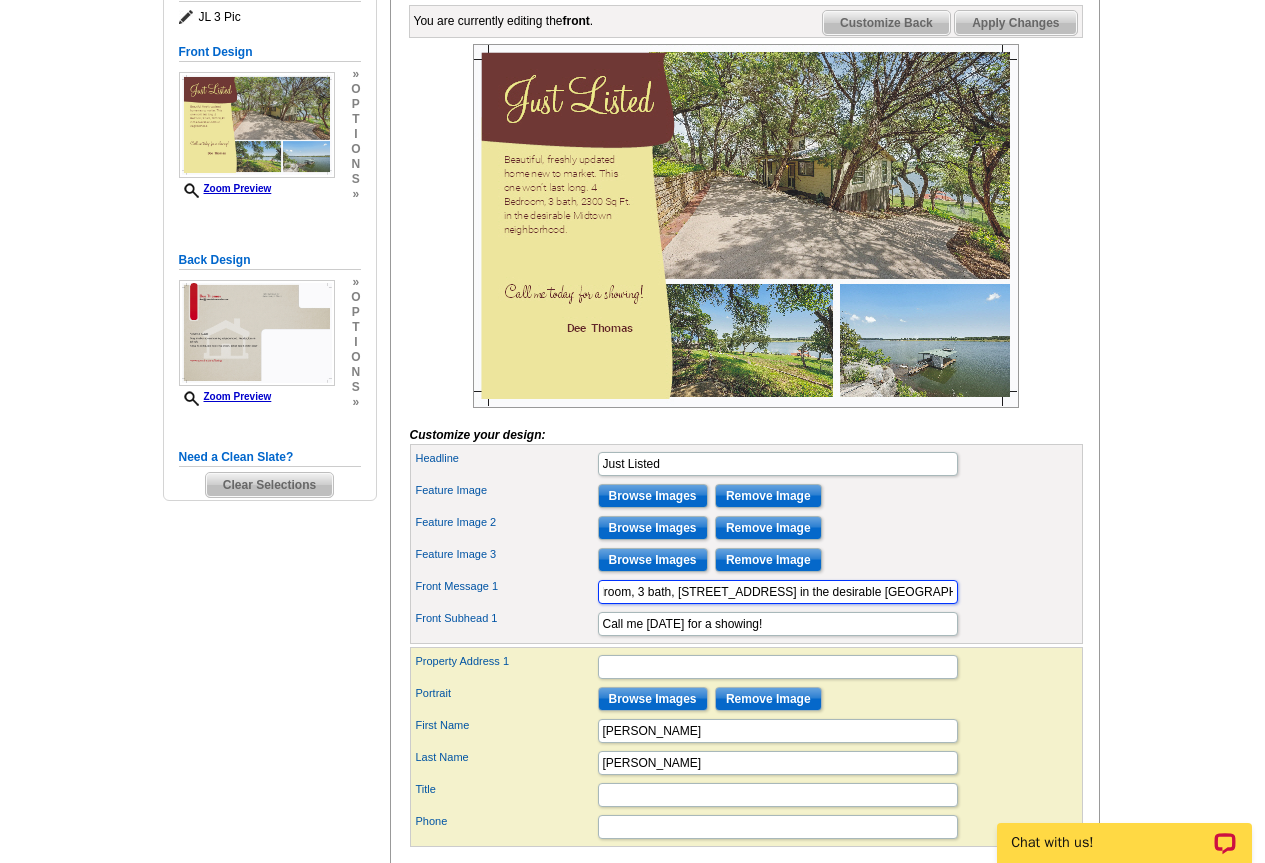 drag, startPoint x: 603, startPoint y: 634, endPoint x: 1008, endPoint y: 631, distance: 405.0111 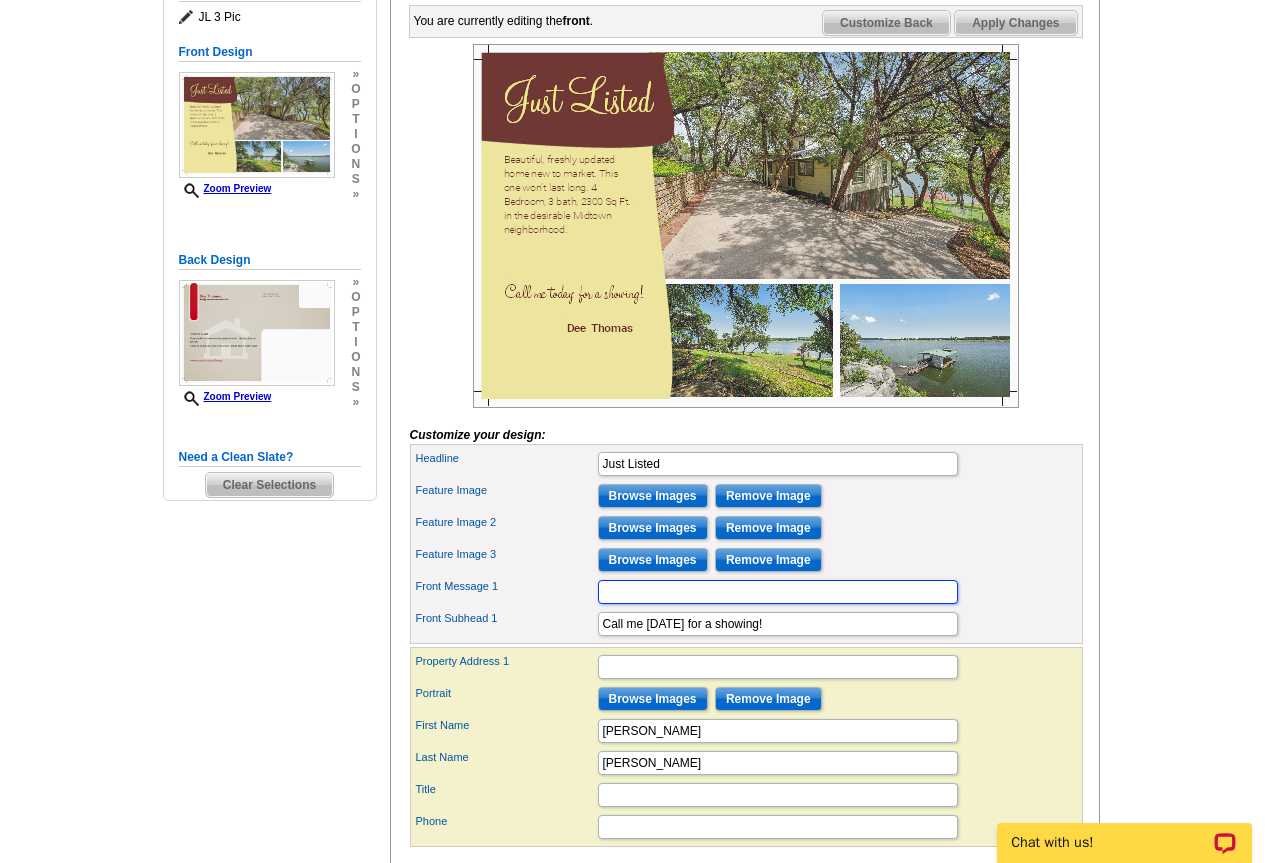scroll, scrollTop: 0, scrollLeft: 0, axis: both 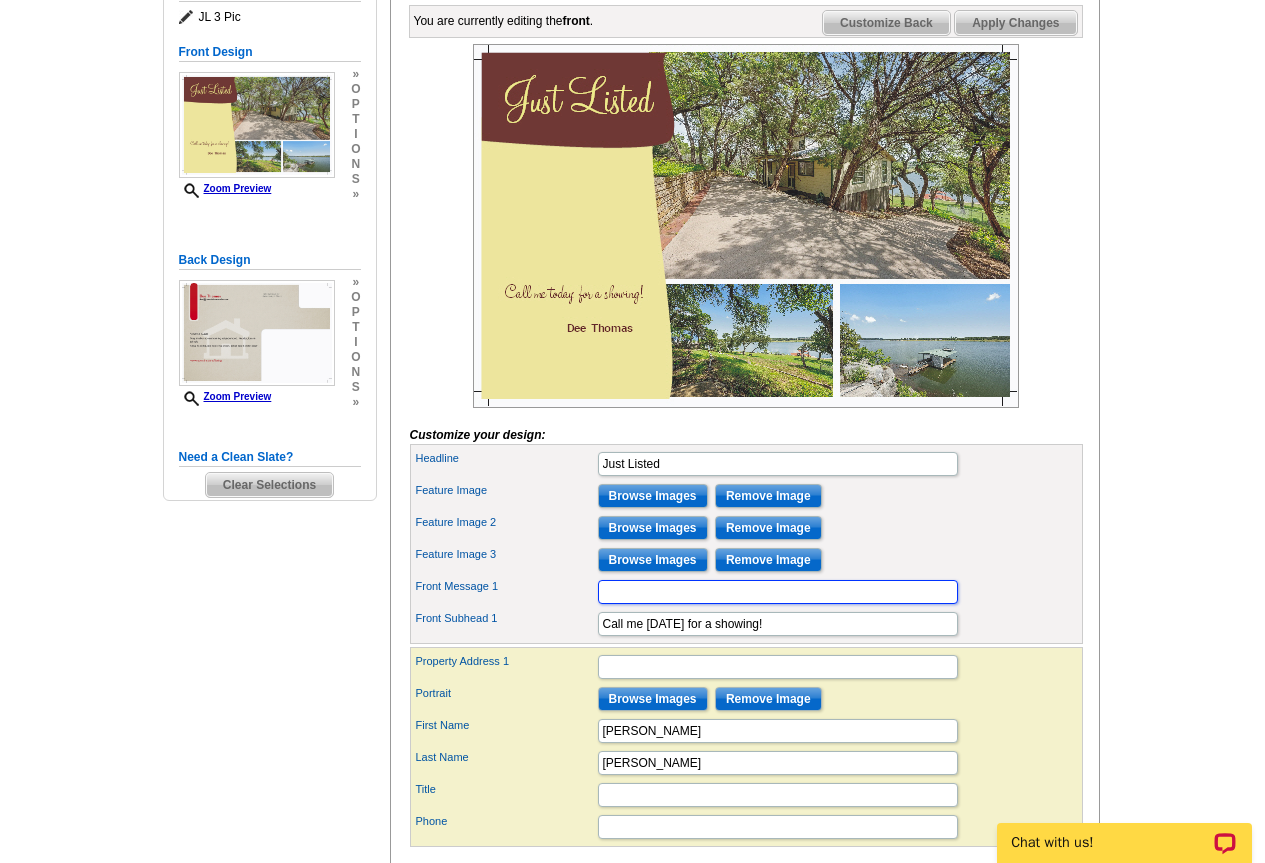 paste on "a short drive from [GEOGRAPHIC_DATA] but a long way from city life. This deep-side water-front property promises you are never more than a few steps from [GEOGRAPHIC_DATA][PERSON_NAME]" 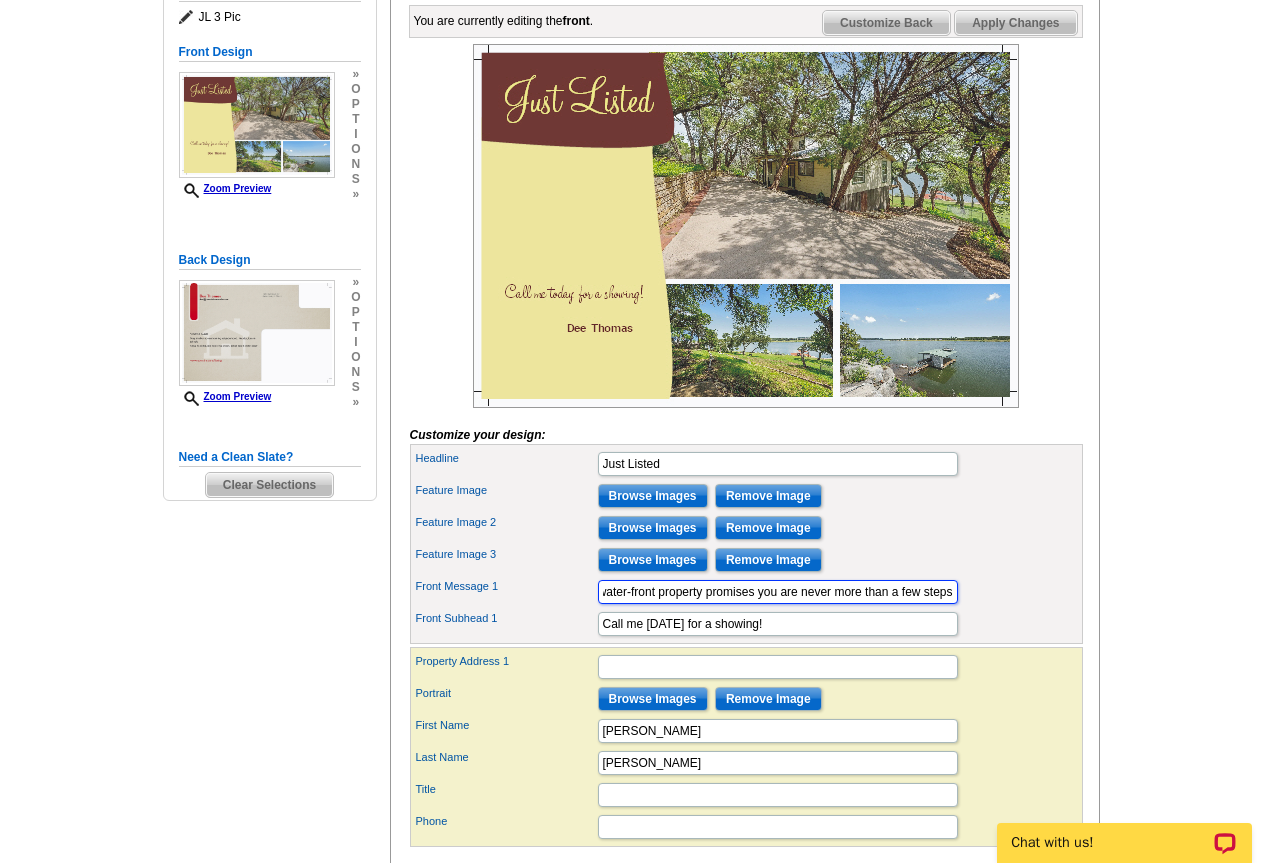 scroll, scrollTop: 0, scrollLeft: 466, axis: horizontal 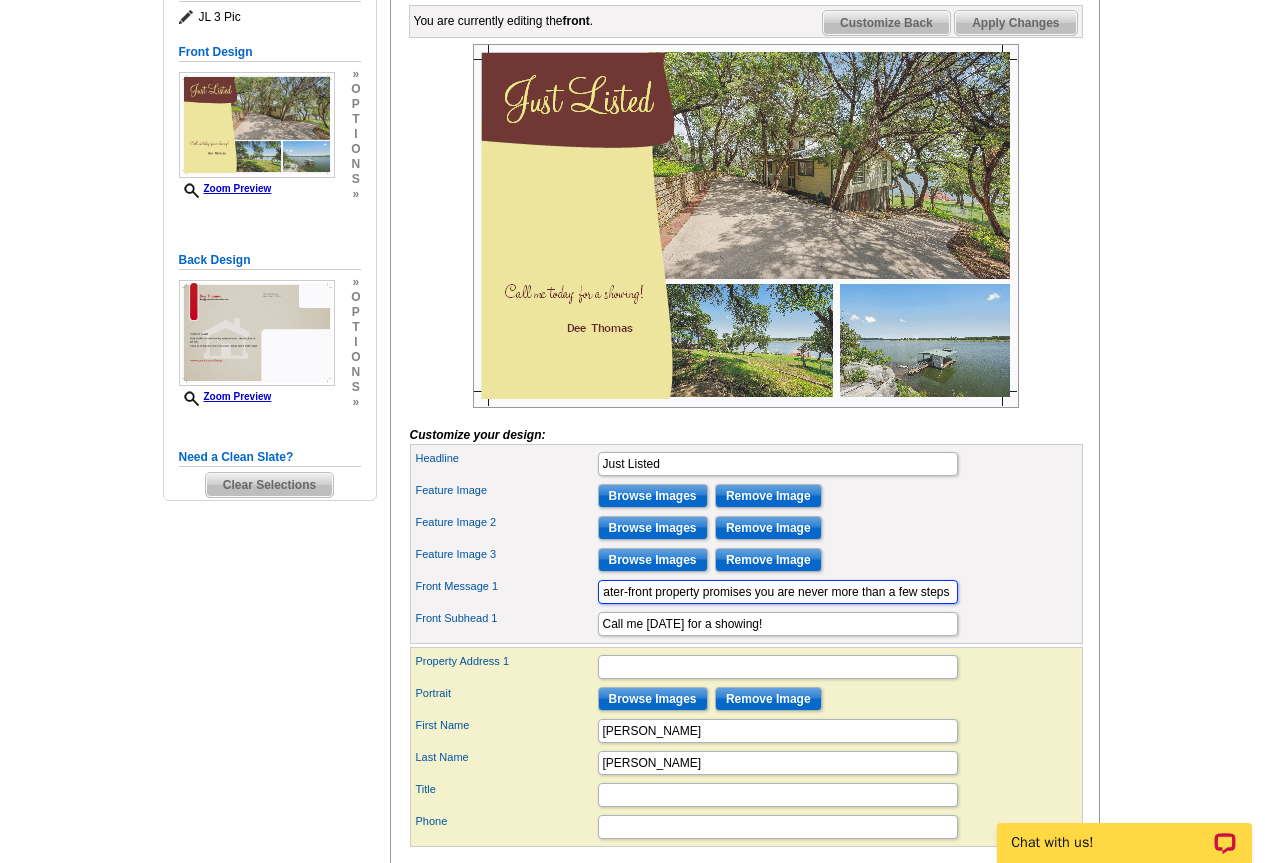 click on "a short drive from [GEOGRAPHIC_DATA] but a long way from city life. This deep-side water-front property promises you are never more than a few steps from [GEOGRAPHIC_DATA][PERSON_NAME]." at bounding box center (778, 592) 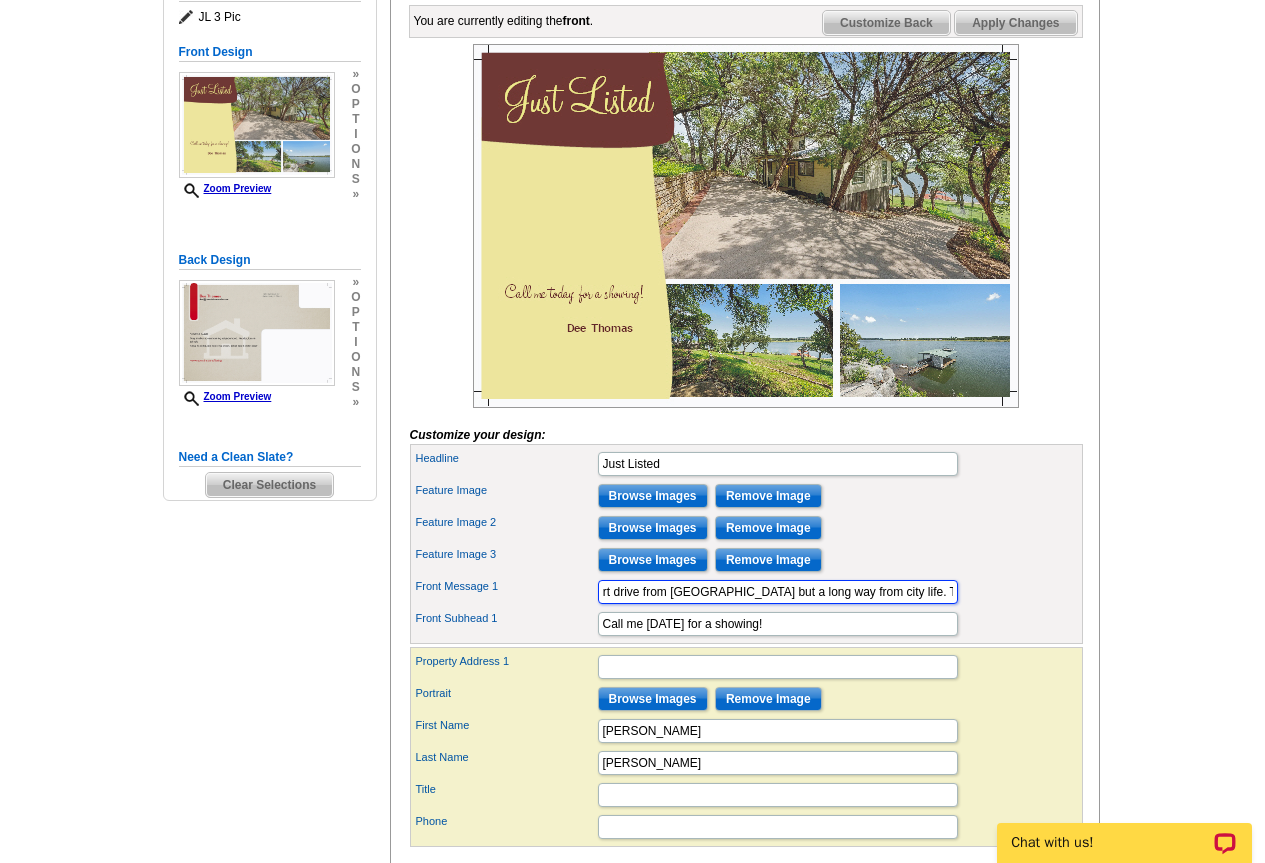 scroll, scrollTop: 0, scrollLeft: 0, axis: both 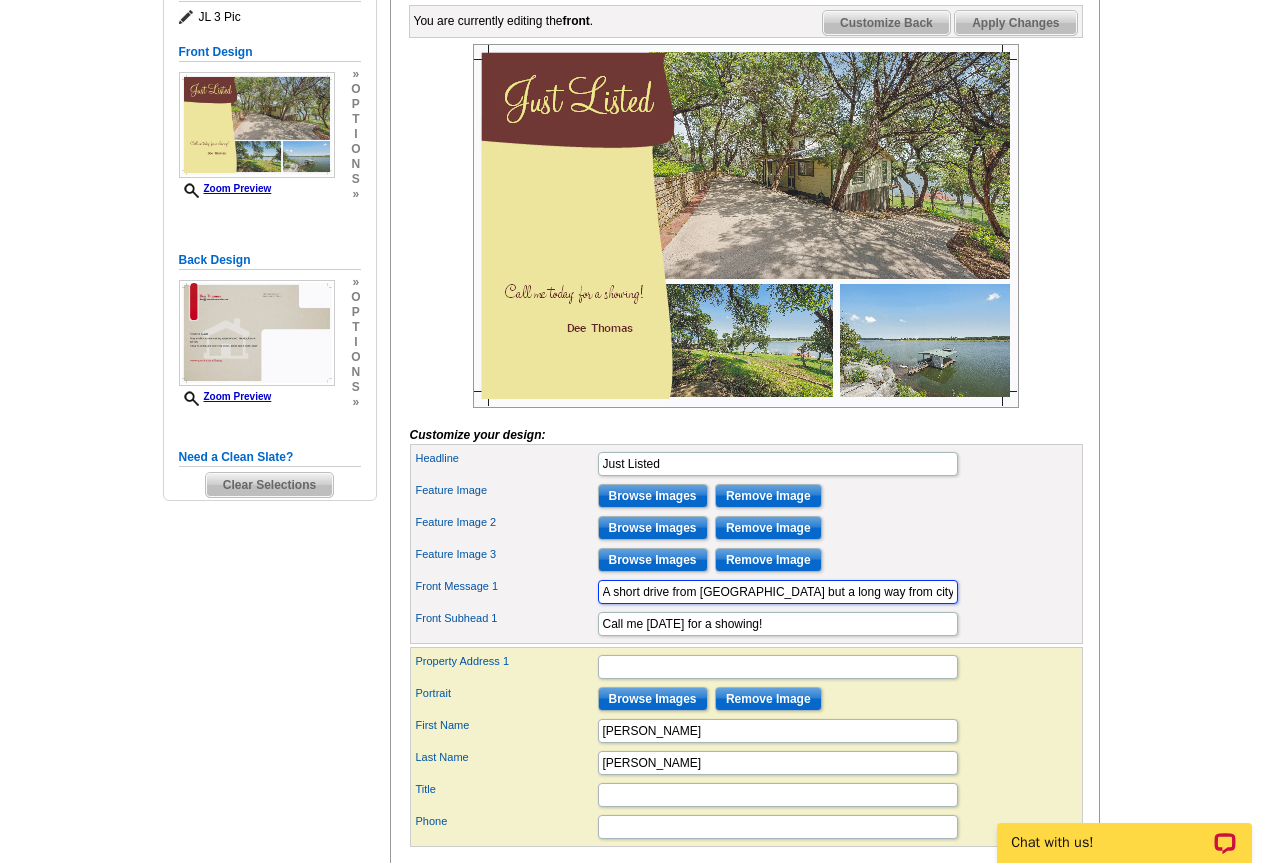 type on "A short drive from [GEOGRAPHIC_DATA] but a long way from city life. This deep-side water-front property promises you are never more than a few steps from [GEOGRAPHIC_DATA][PERSON_NAME]." 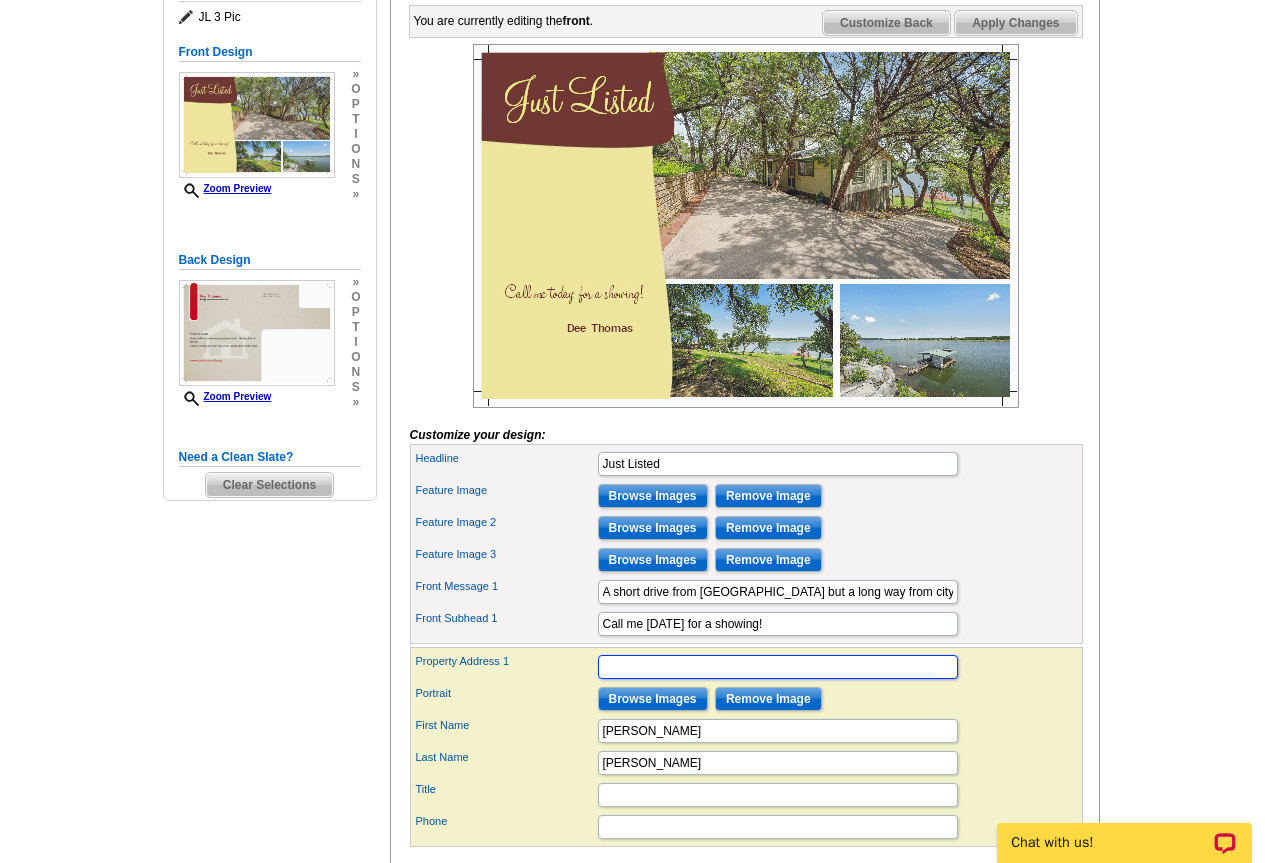 click on "Property Address 1" at bounding box center [778, 667] 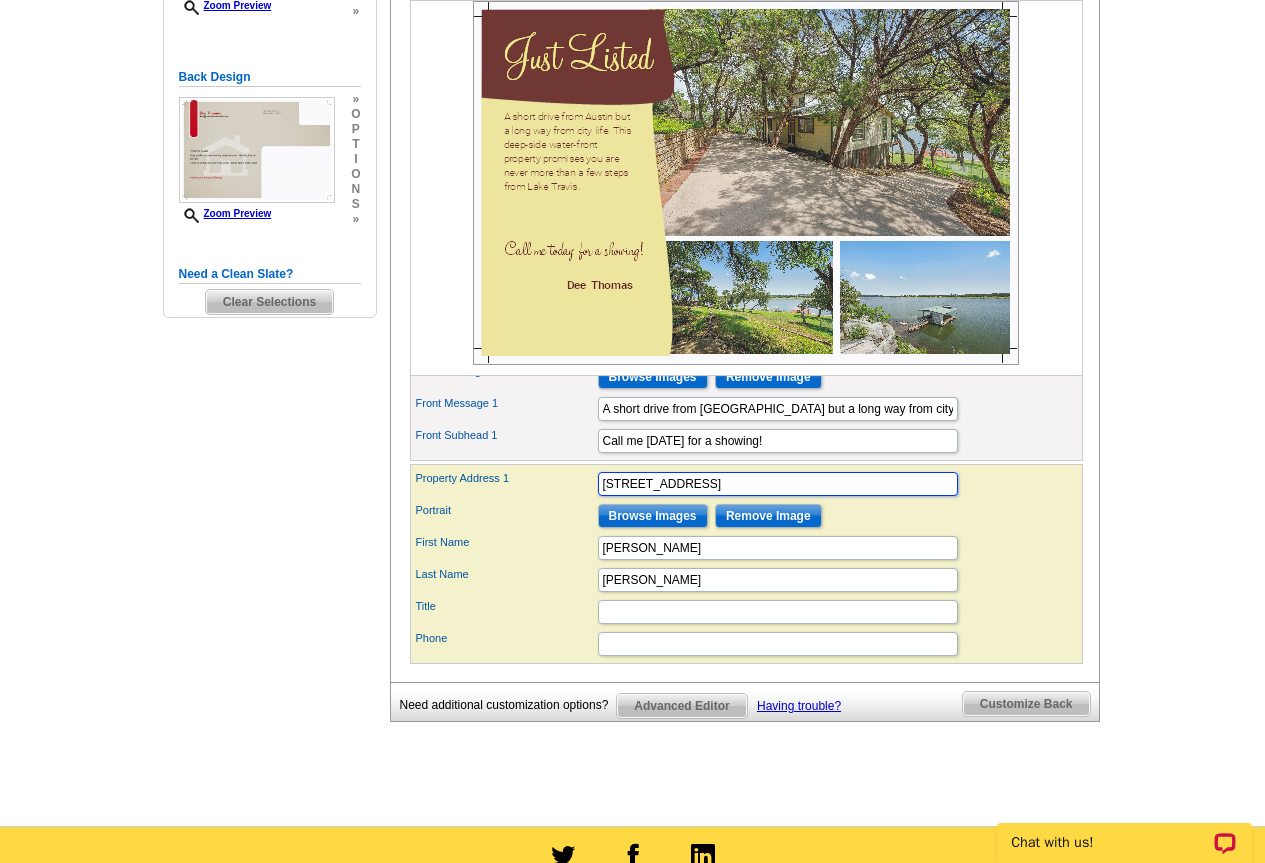 scroll, scrollTop: 500, scrollLeft: 0, axis: vertical 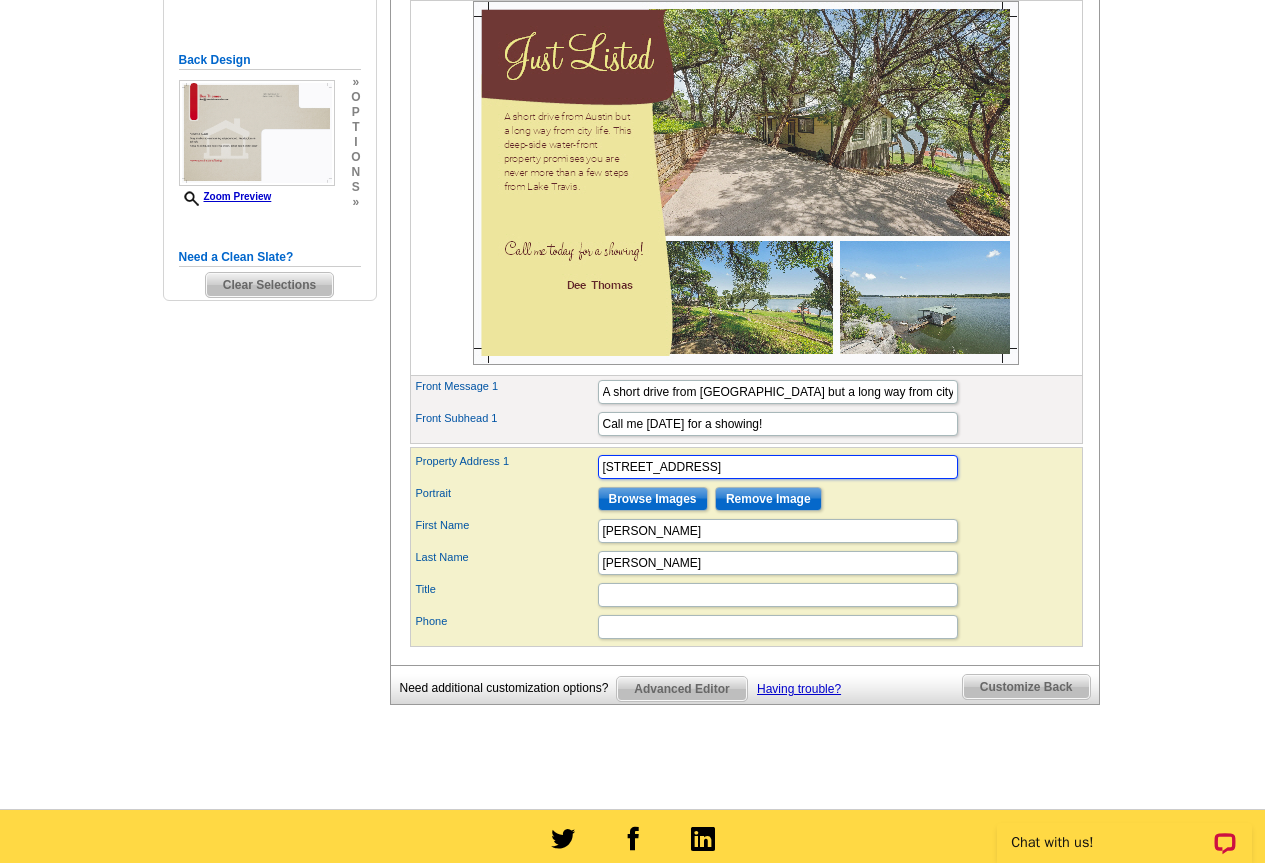 type on "[STREET_ADDRESS]" 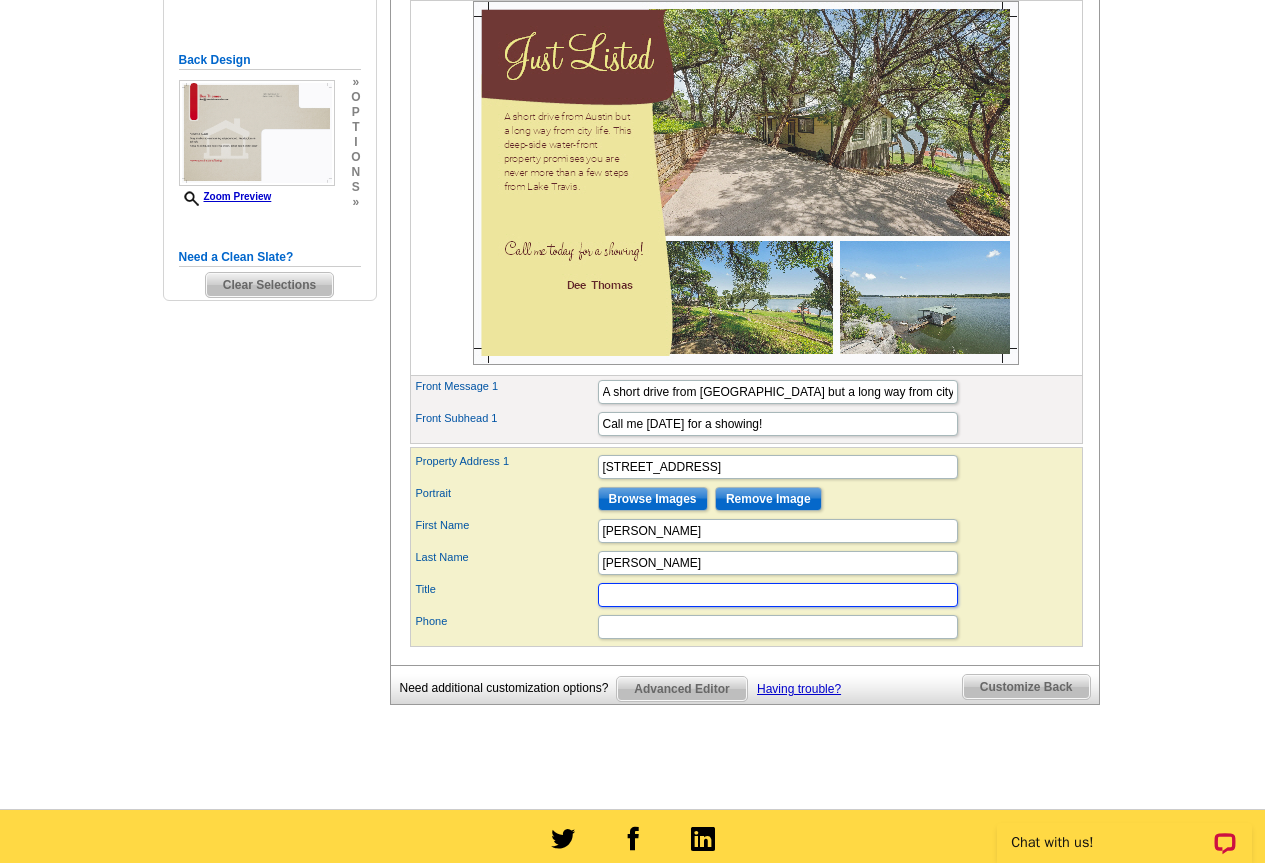 click on "Title" at bounding box center [778, 595] 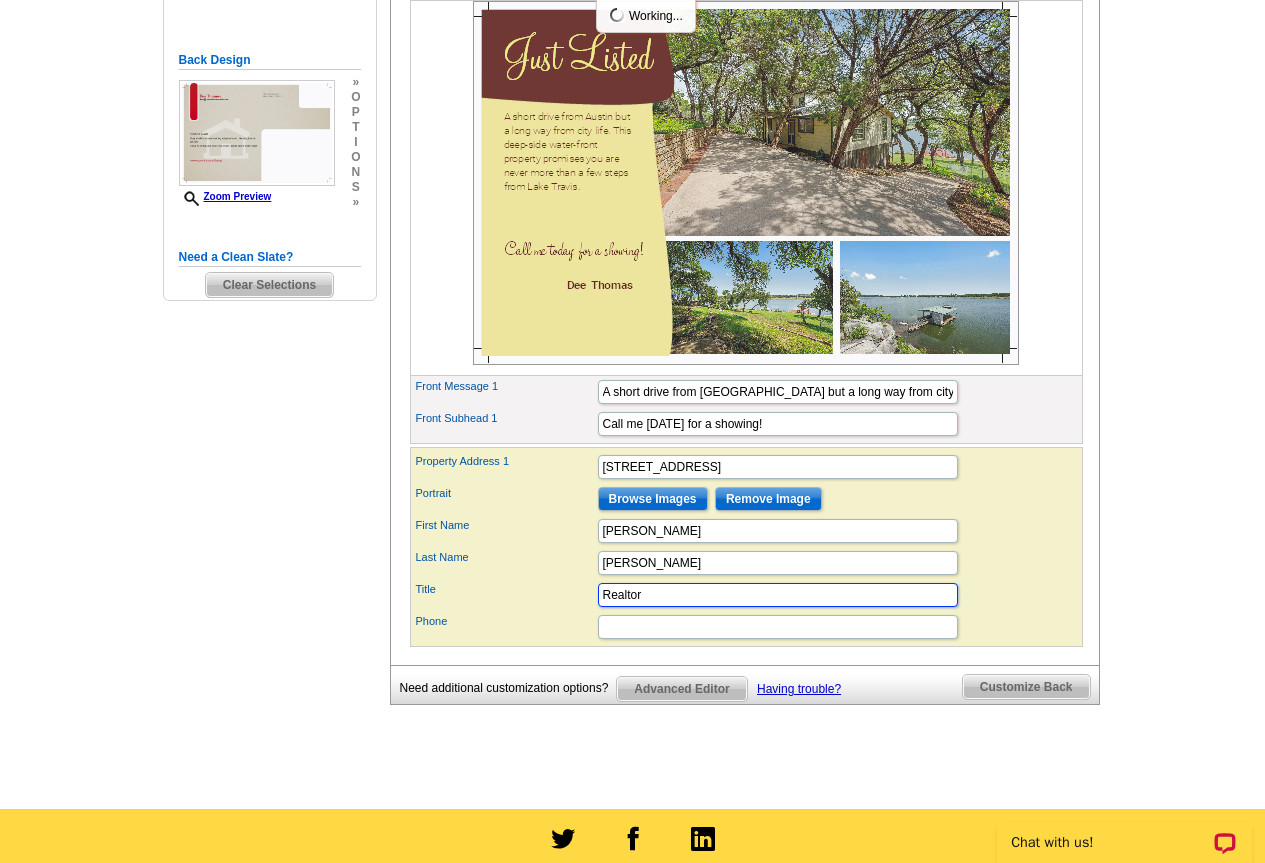 type on "Realtor" 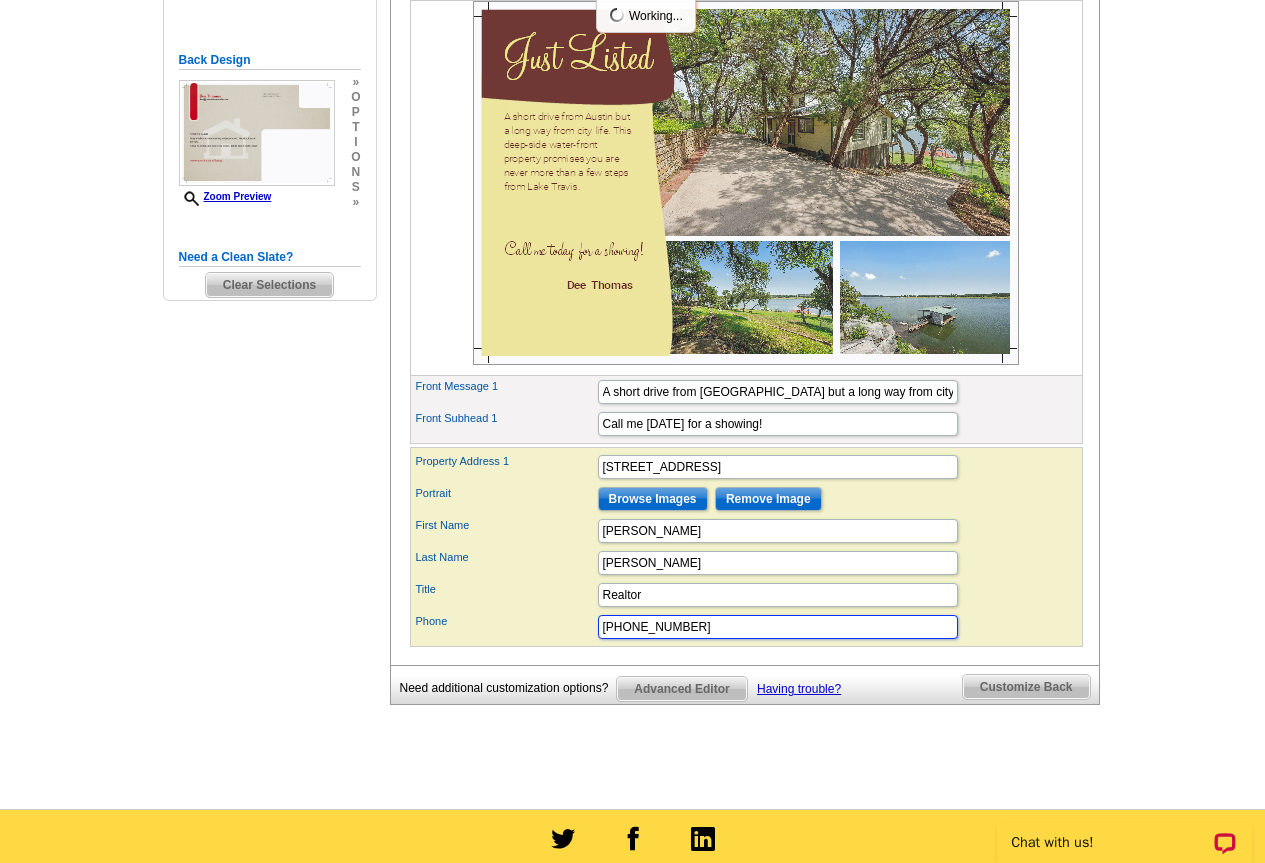 type on "[PHONE_NUMBER]" 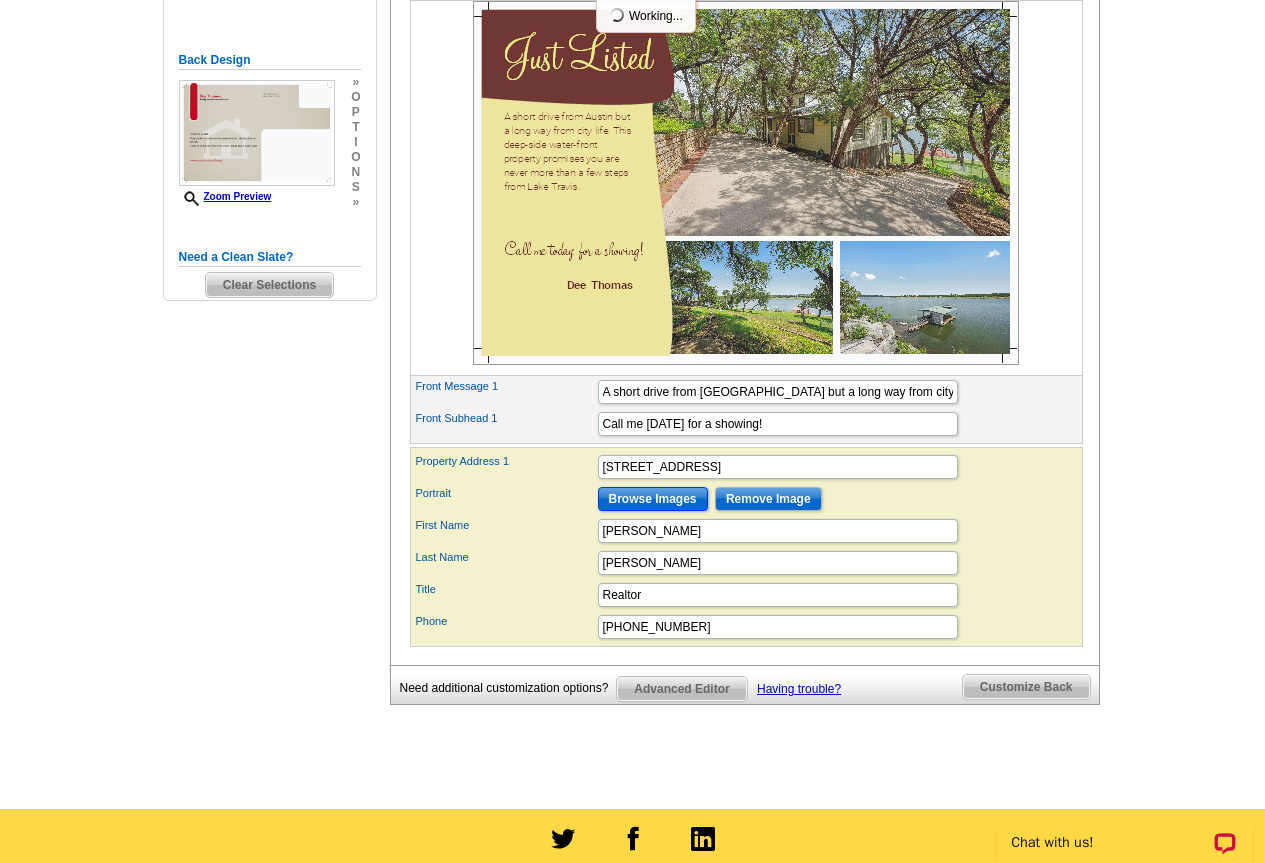 click on "Browse Images" at bounding box center (653, 499) 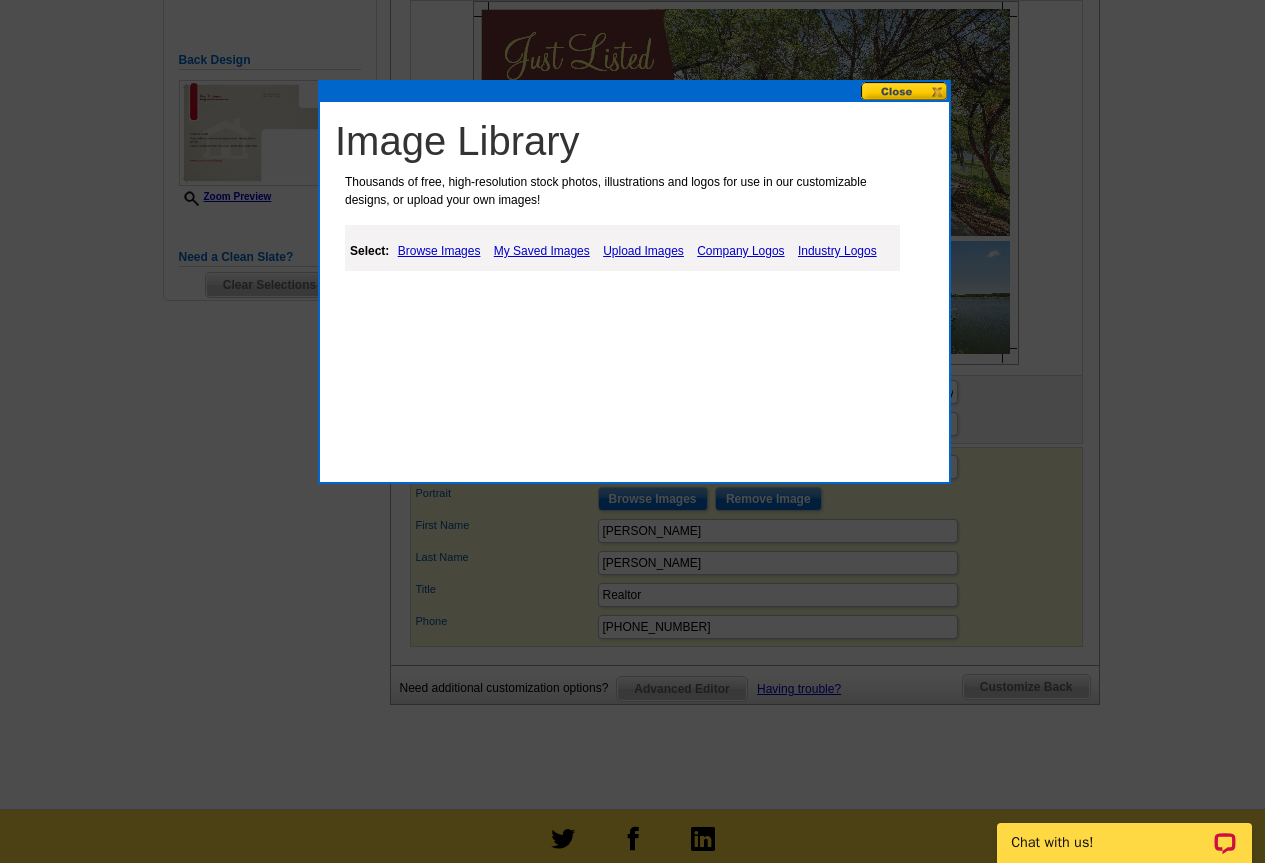 click on "My Saved Images" at bounding box center (542, 251) 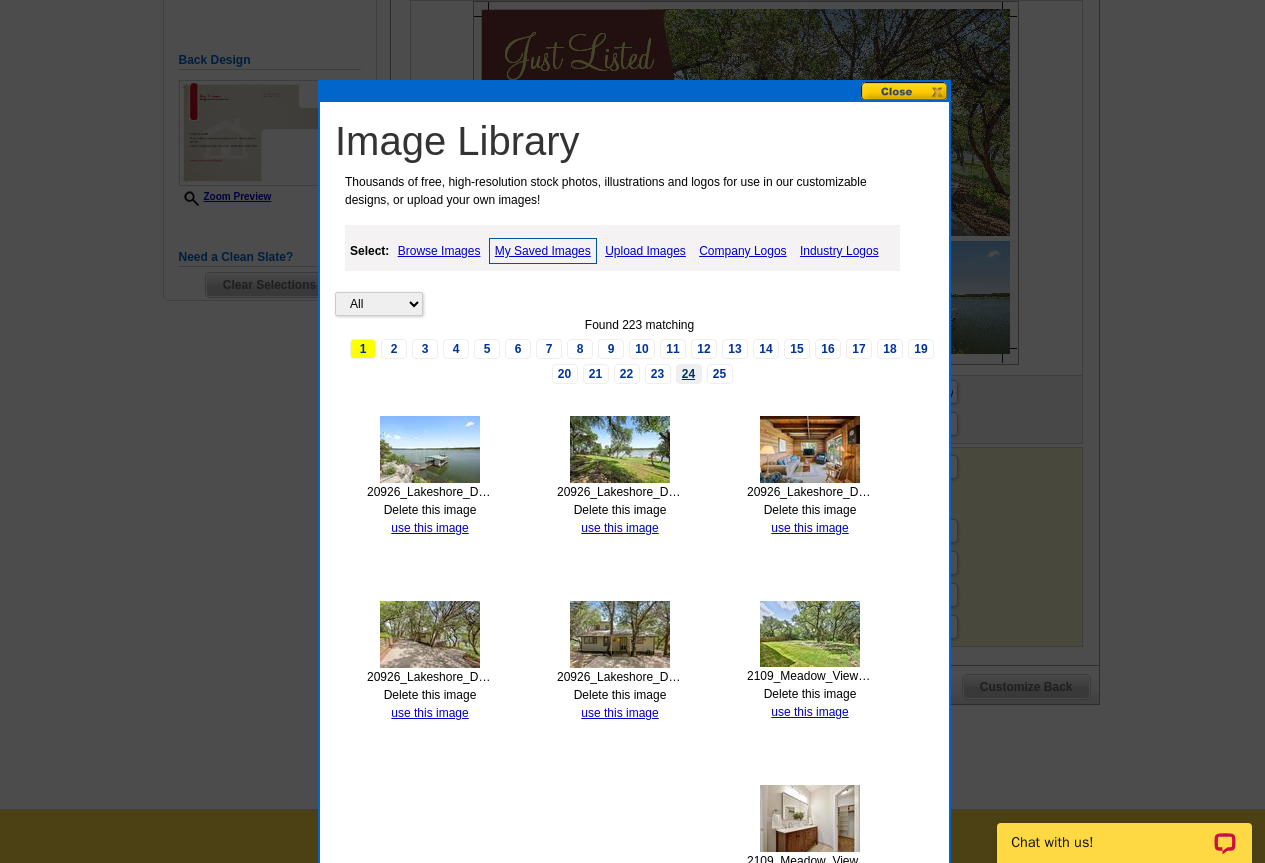 click on "24" at bounding box center (689, 374) 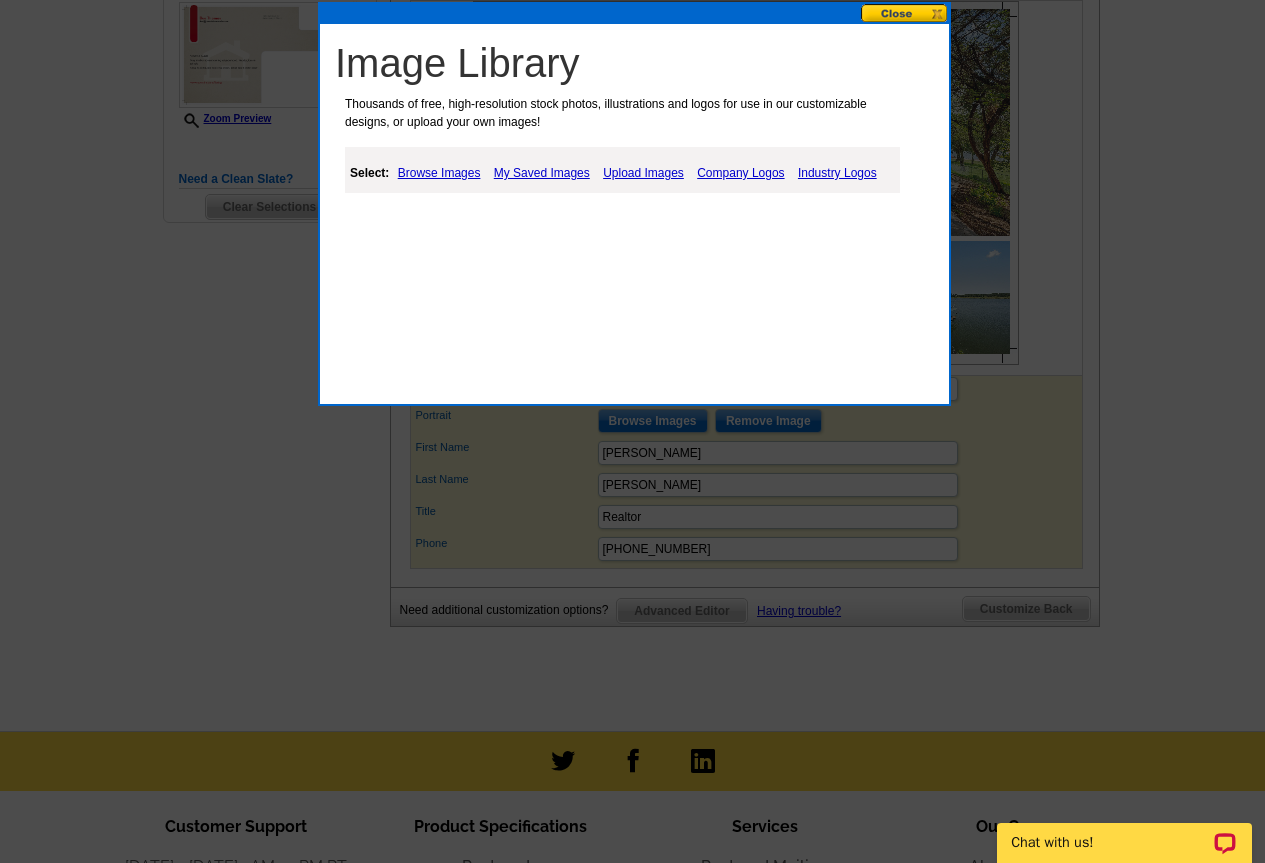 scroll, scrollTop: 400, scrollLeft: 0, axis: vertical 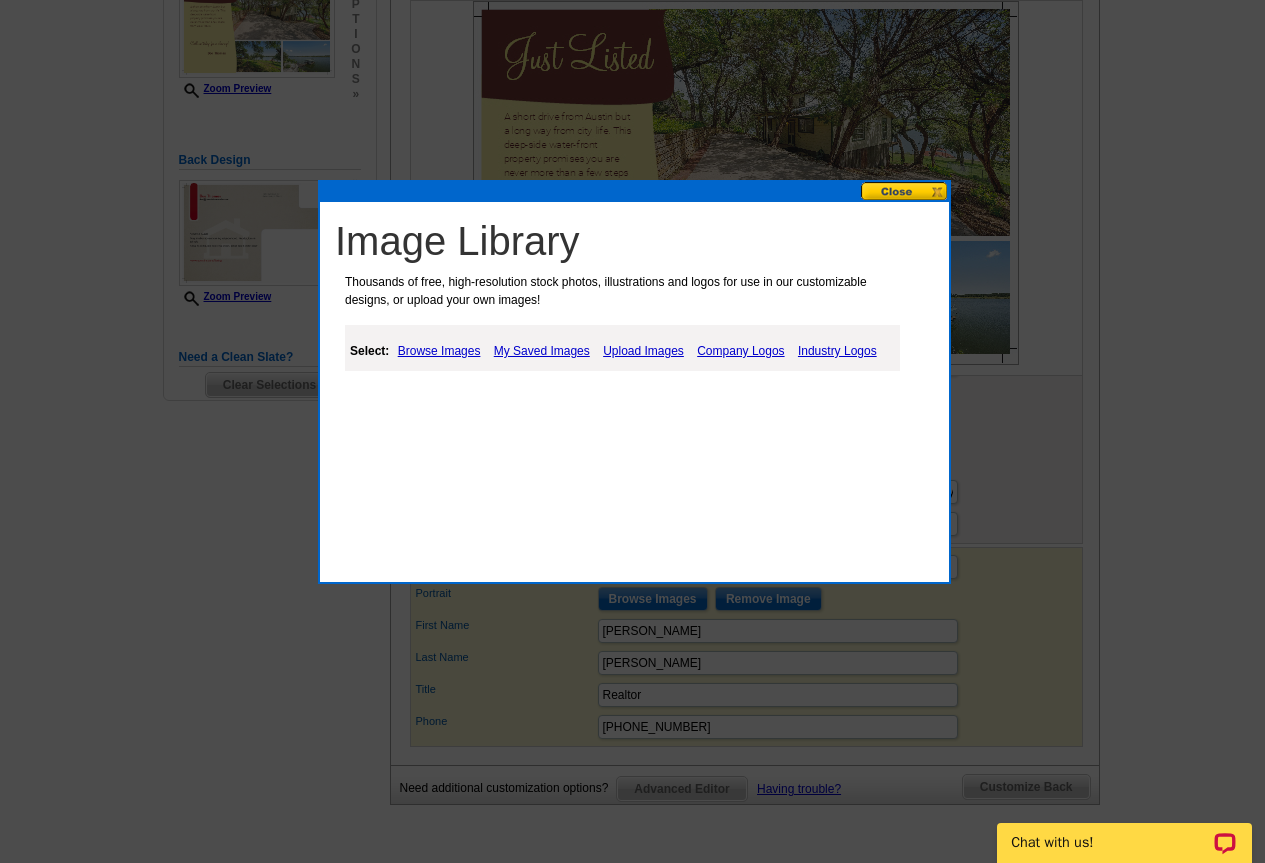 click on "My Saved Images" at bounding box center [542, 351] 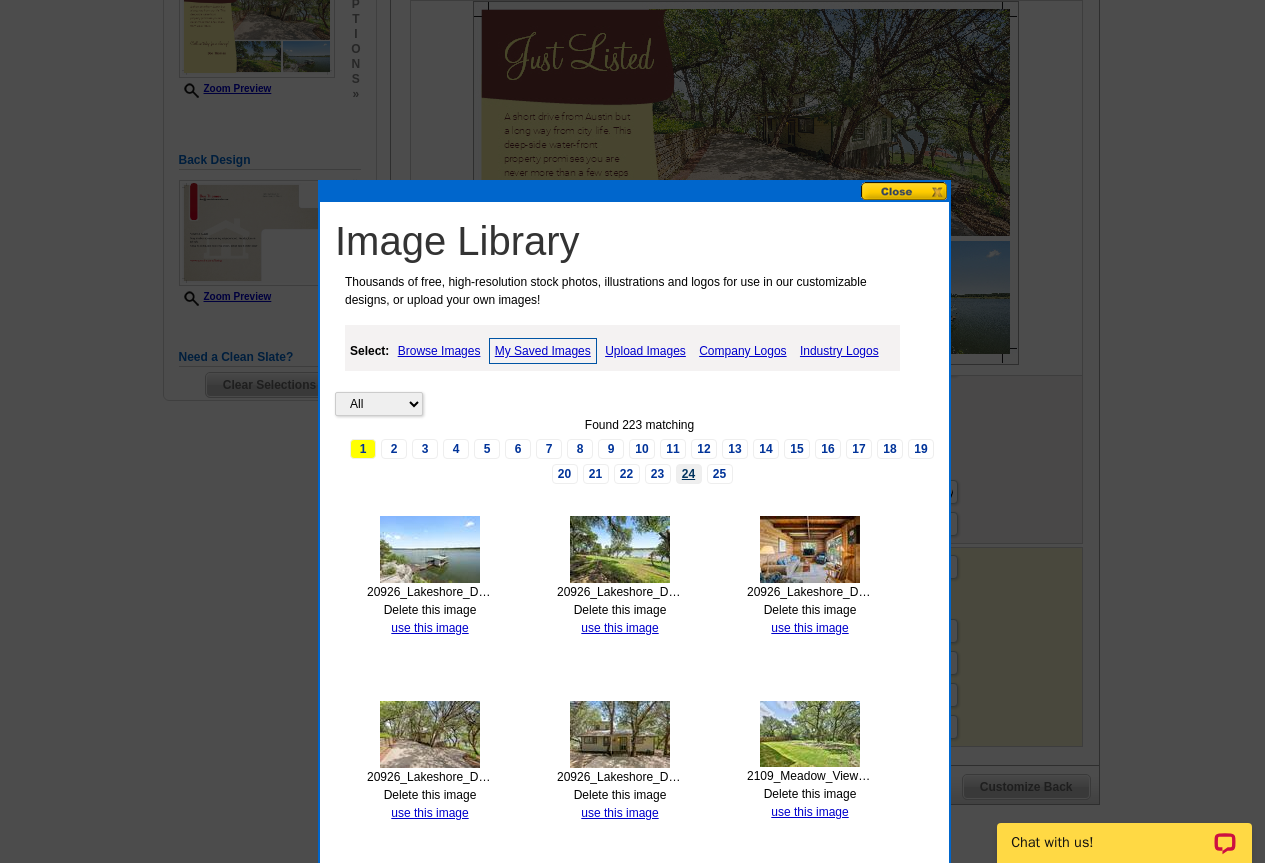 click on "24" at bounding box center (689, 474) 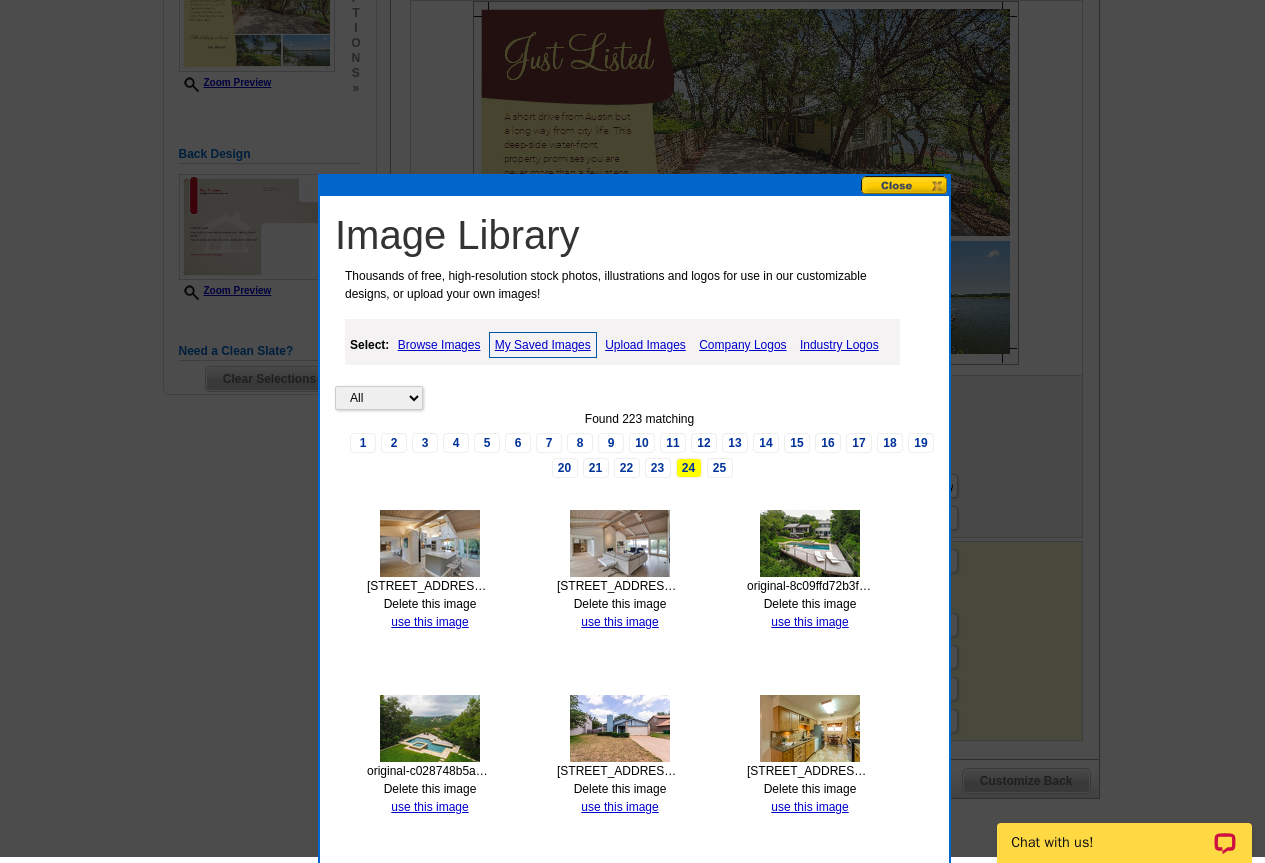 scroll, scrollTop: 700, scrollLeft: 0, axis: vertical 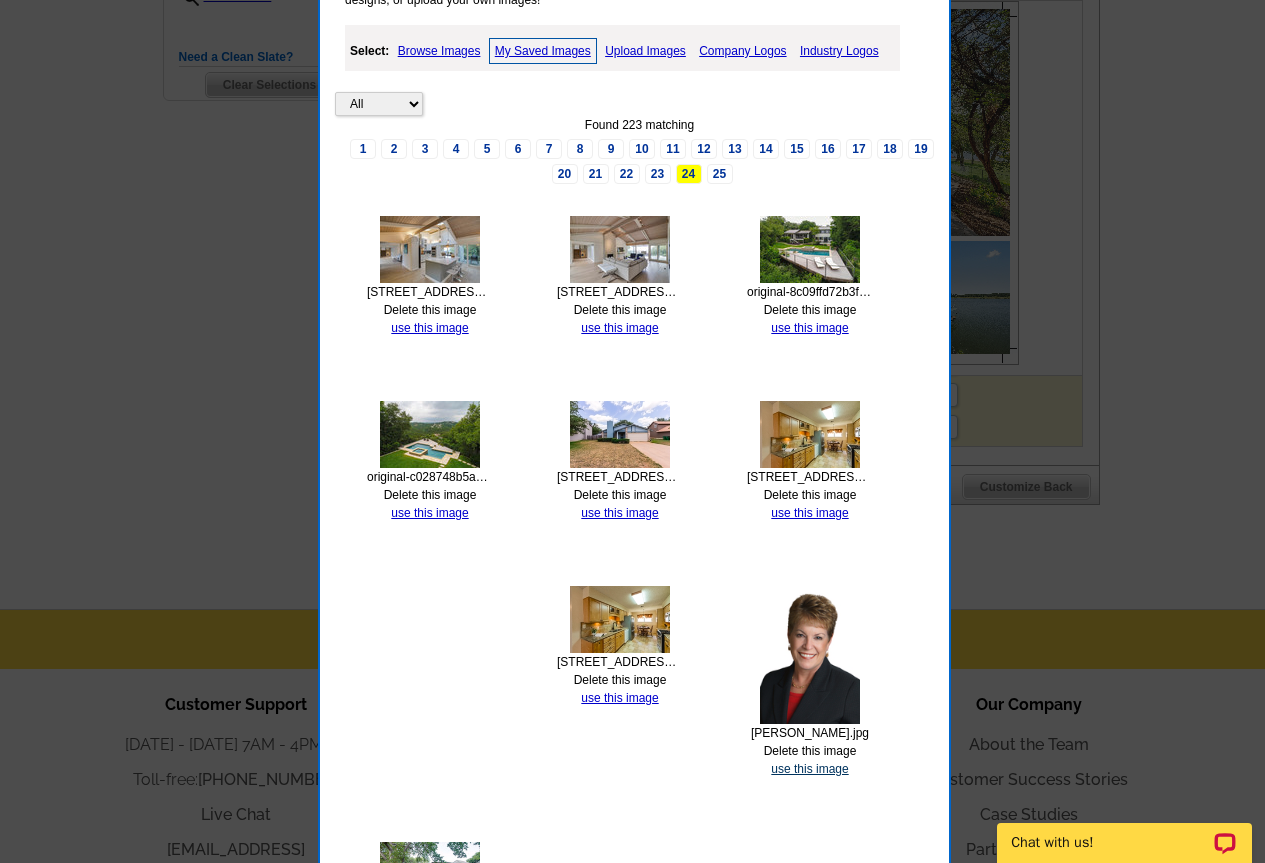 click on "use this image" at bounding box center [809, 769] 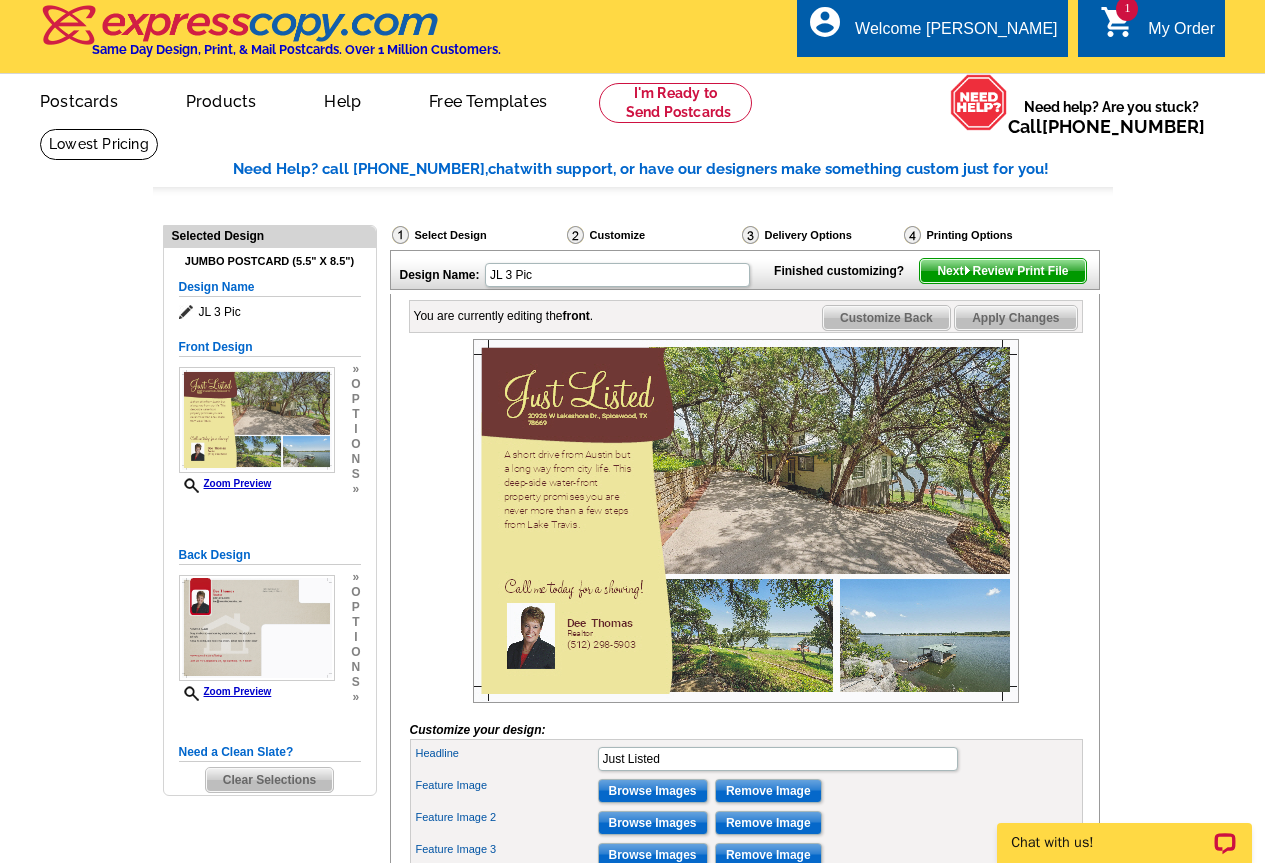 scroll, scrollTop: 0, scrollLeft: 0, axis: both 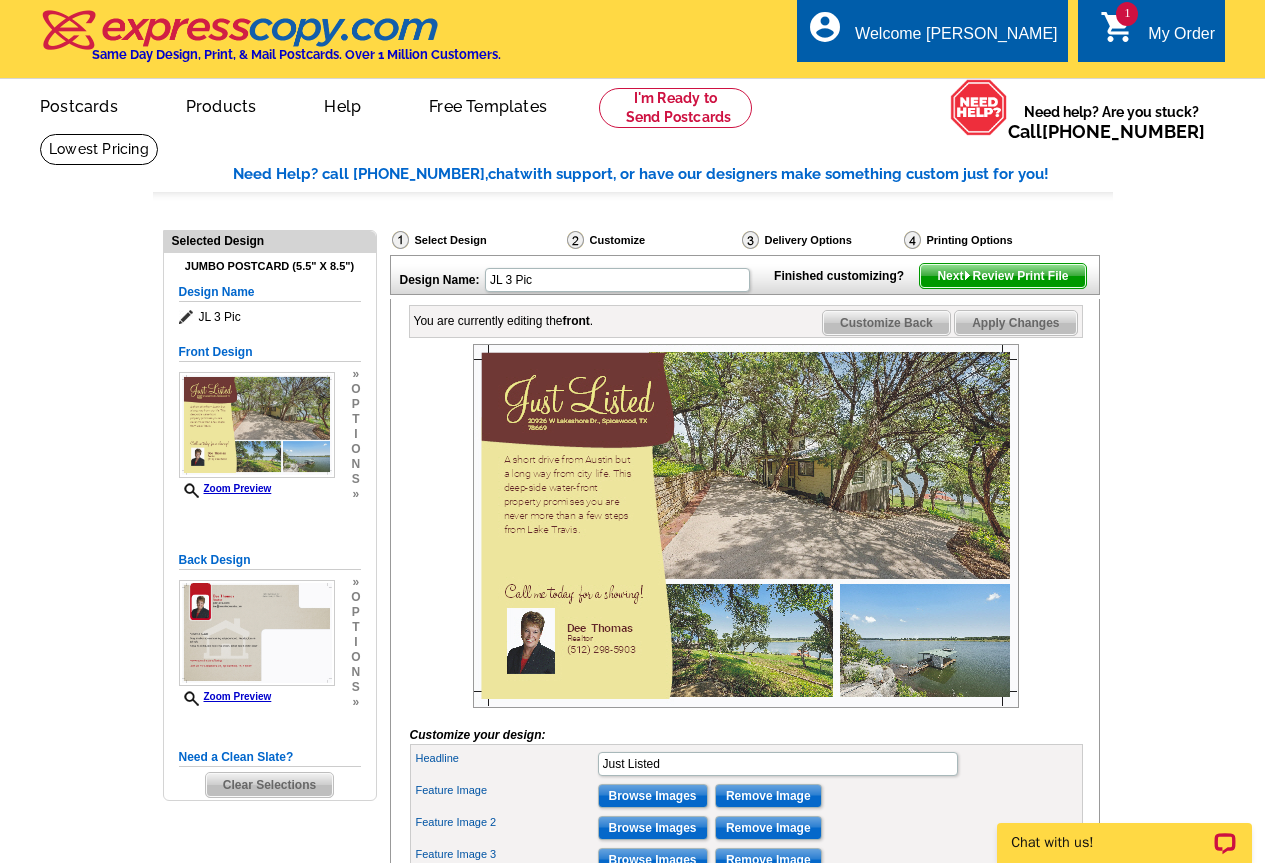 click on "Next   Review Print File" at bounding box center [1002, 276] 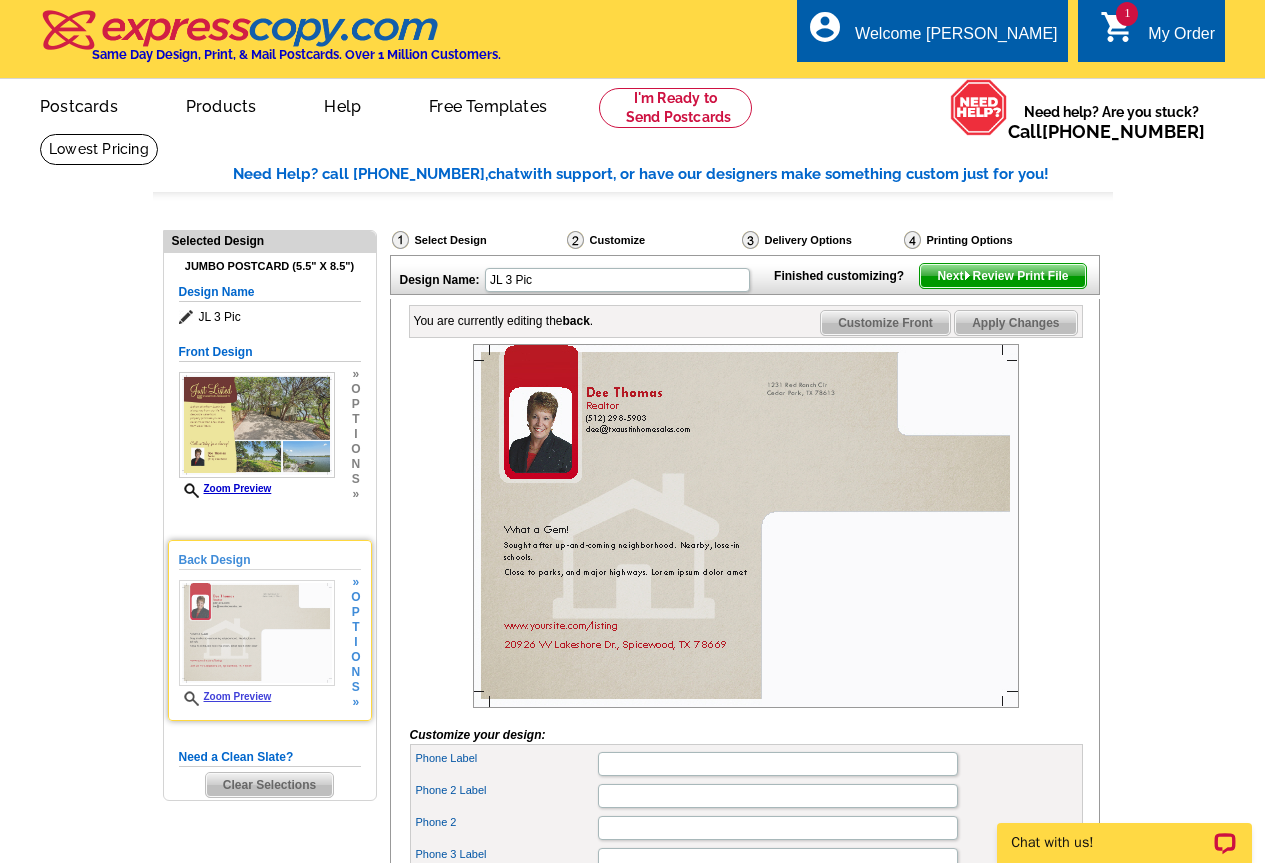 click at bounding box center [257, 633] 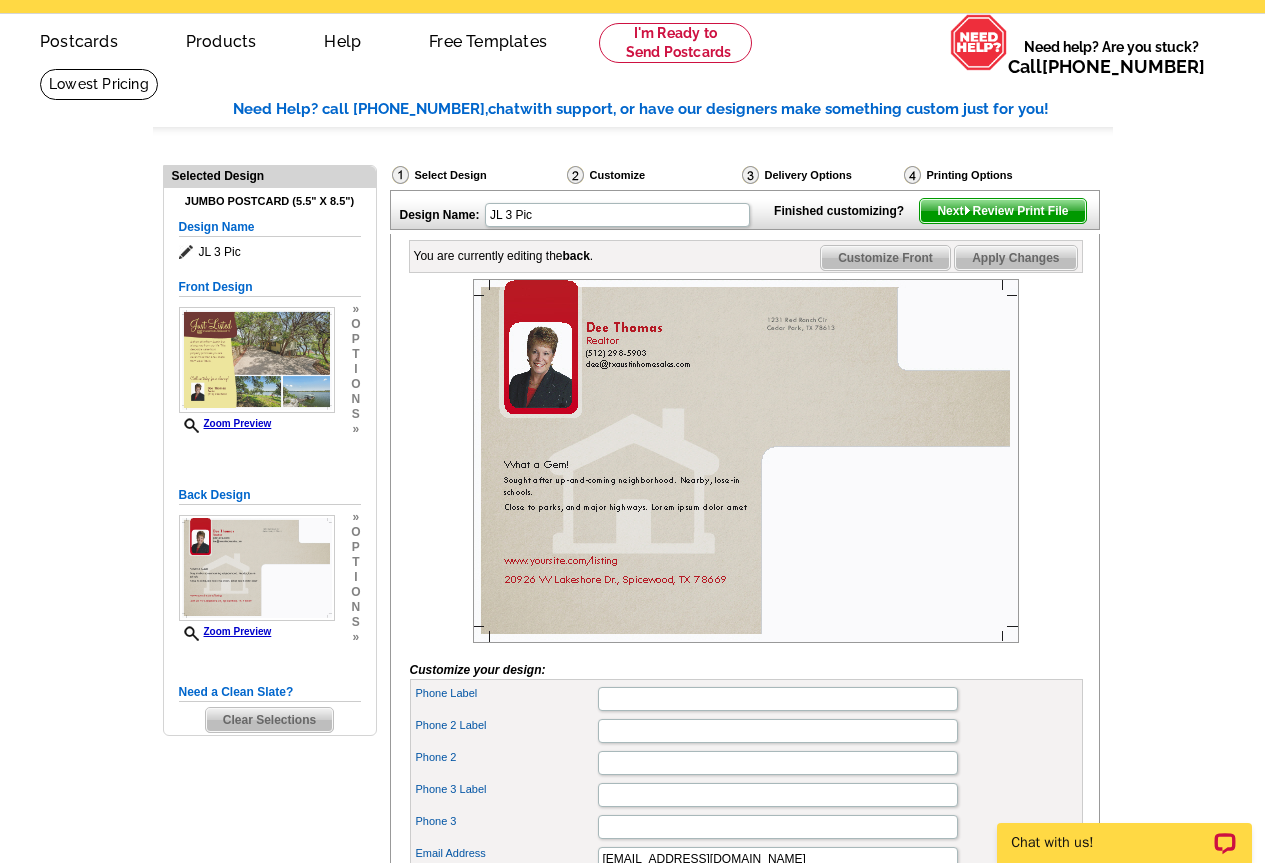 scroll, scrollTop: 100, scrollLeft: 0, axis: vertical 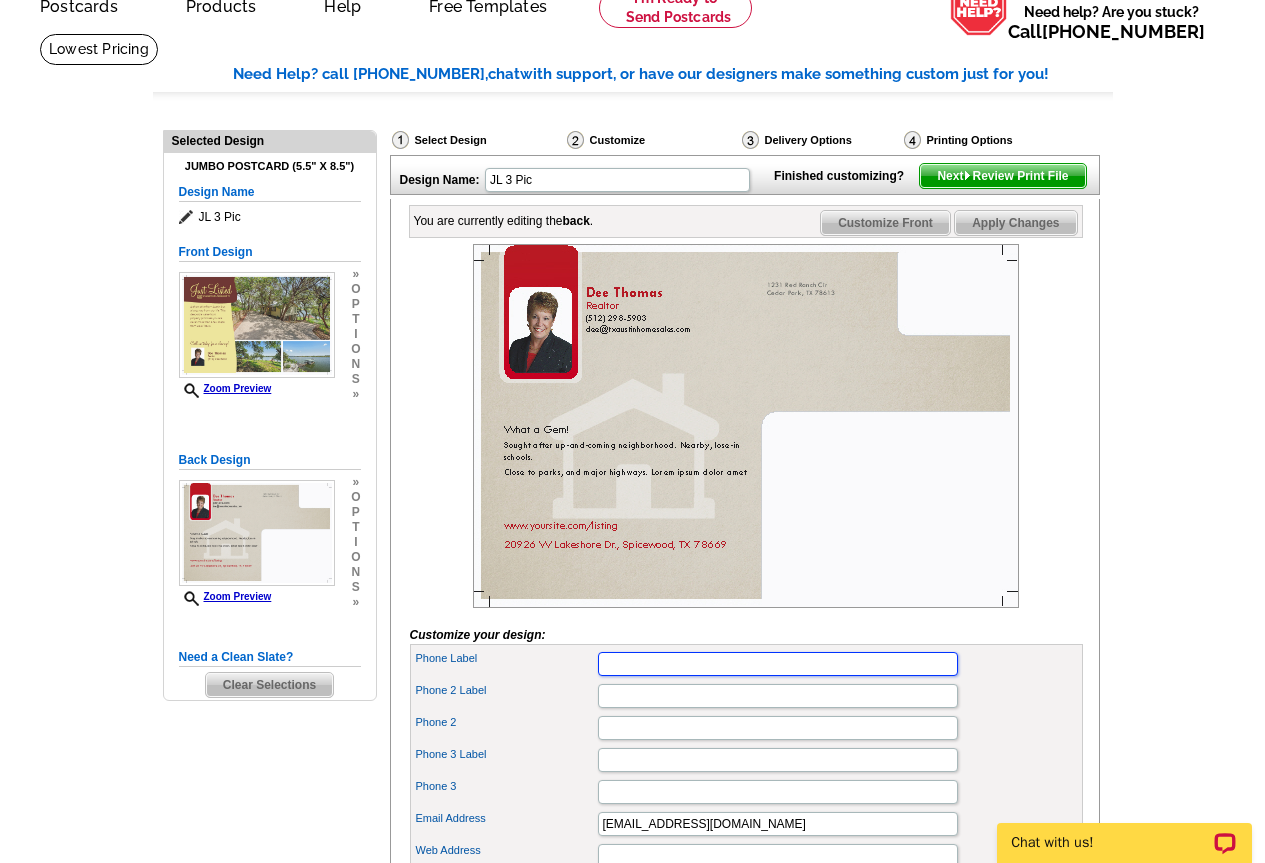 click on "Phone Label" at bounding box center (778, 664) 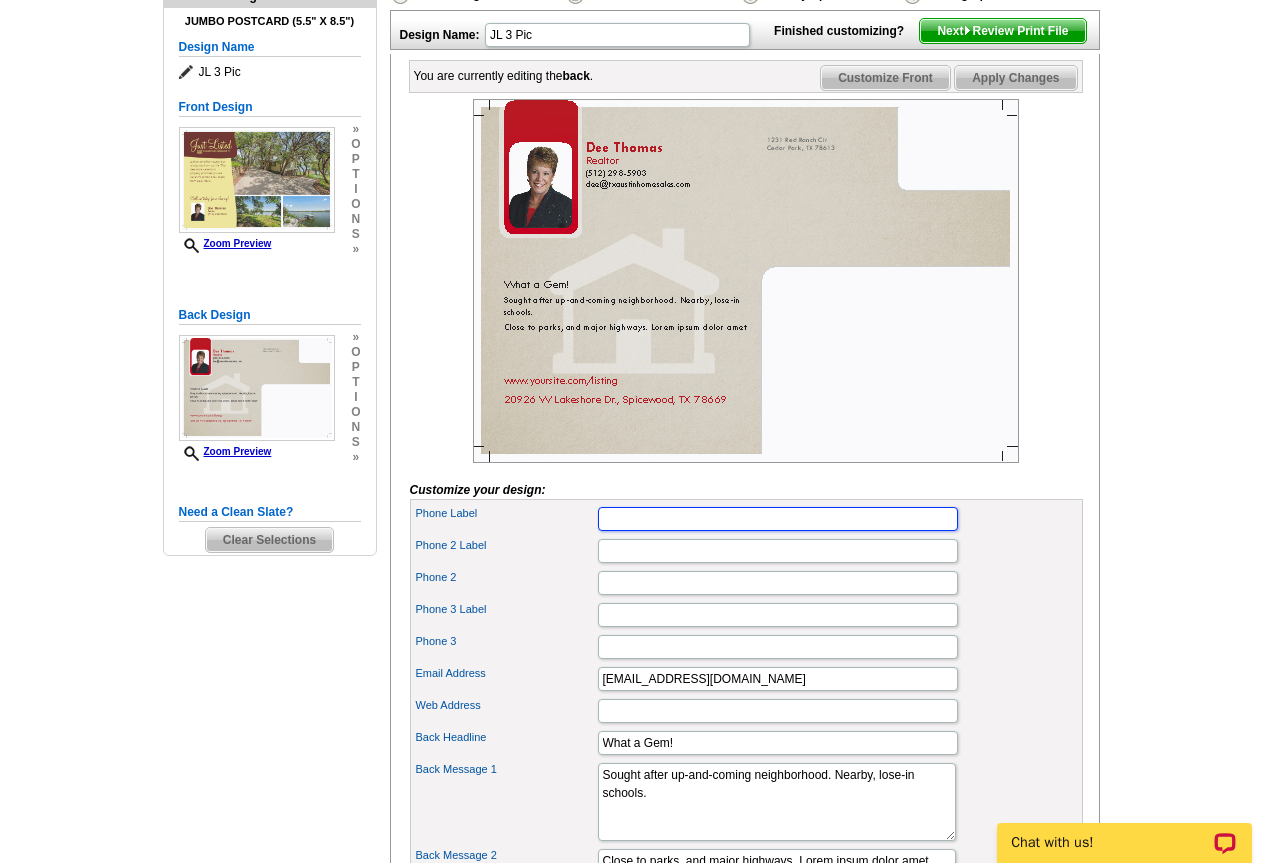 scroll, scrollTop: 300, scrollLeft: 0, axis: vertical 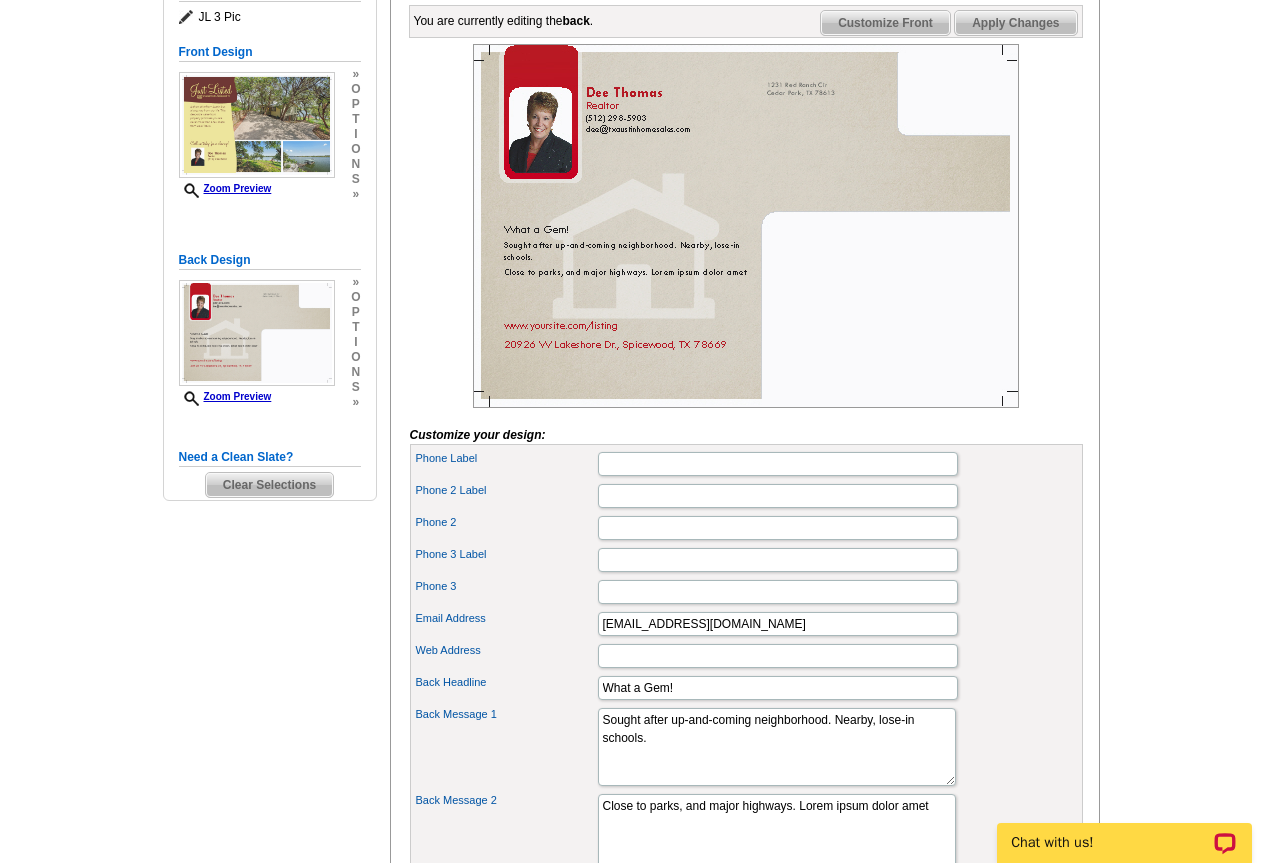 click on "Phone 3" at bounding box center (746, 592) 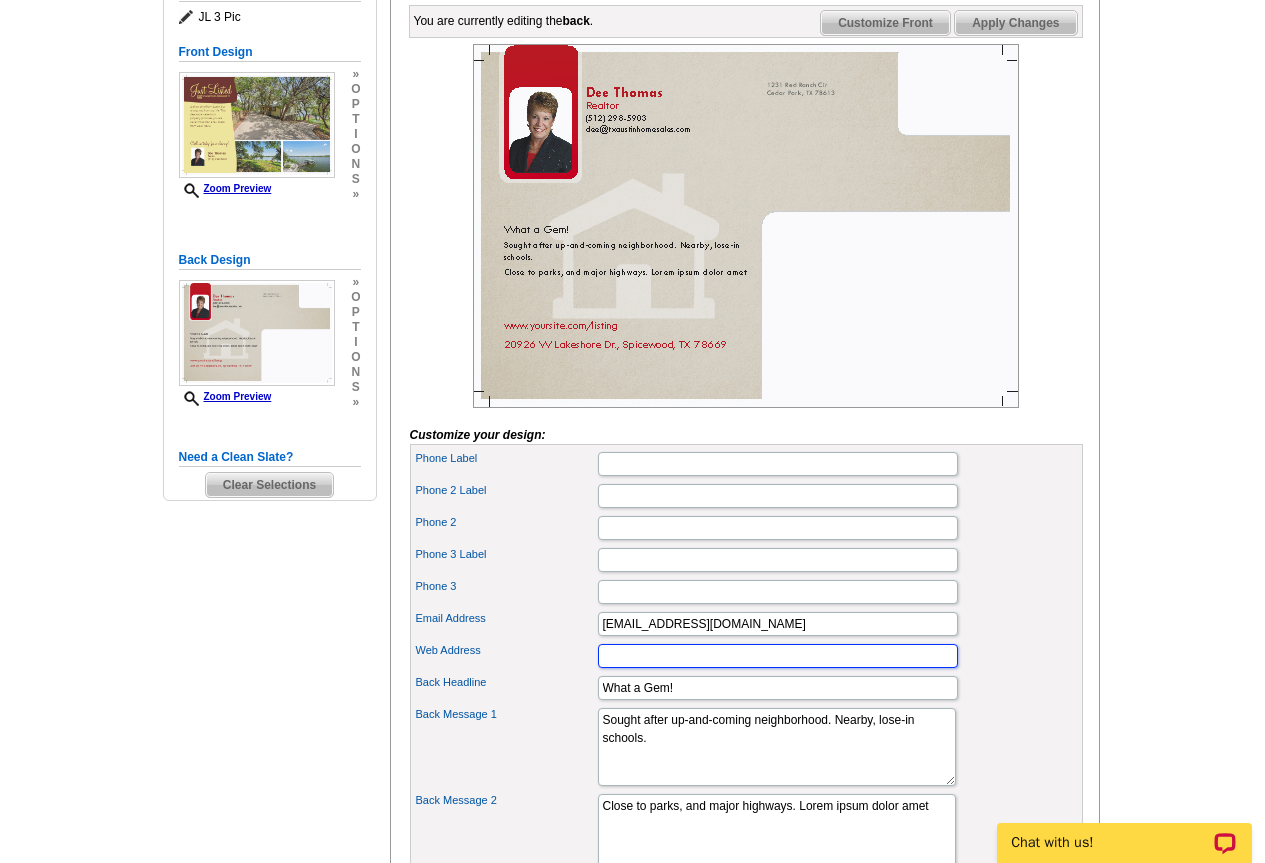 click on "Web Address" at bounding box center [778, 656] 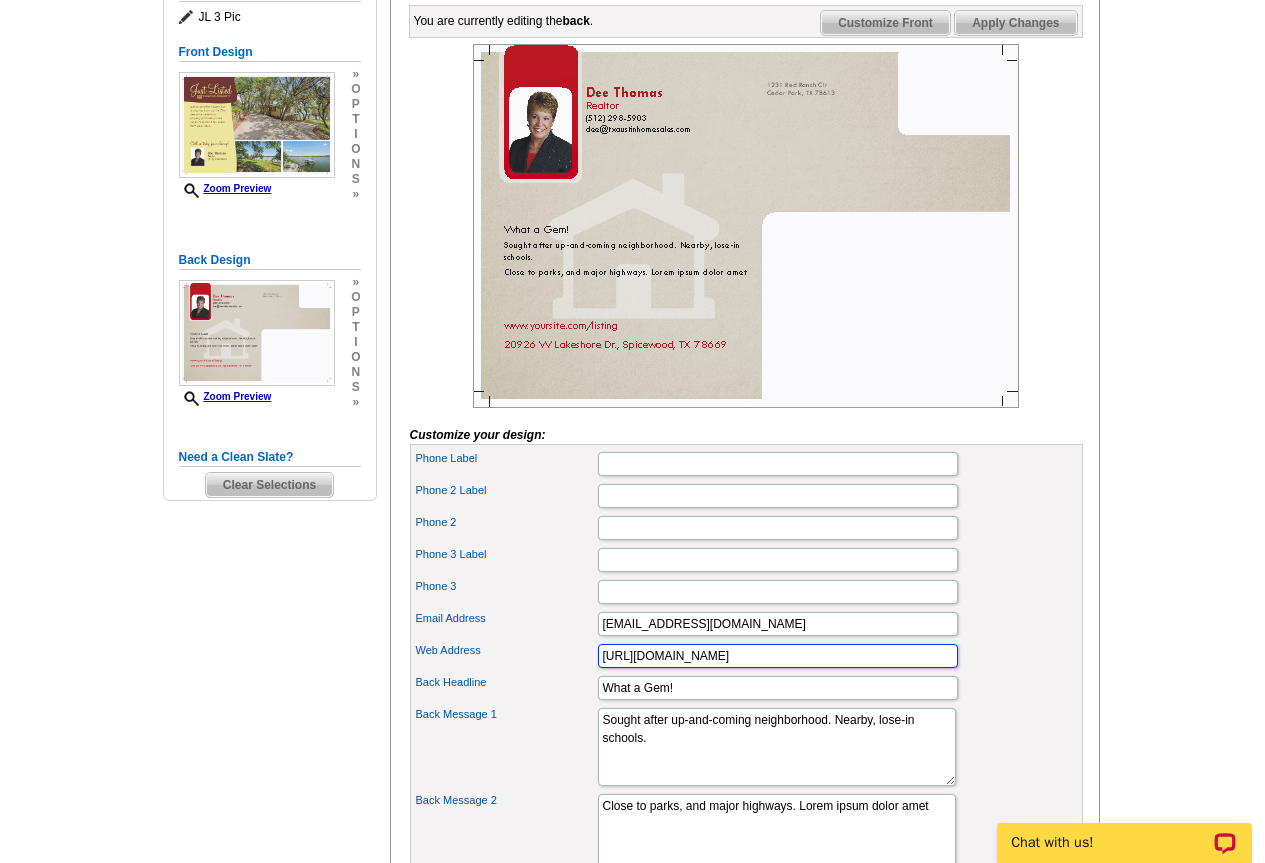 type on "[URL][DOMAIN_NAME]" 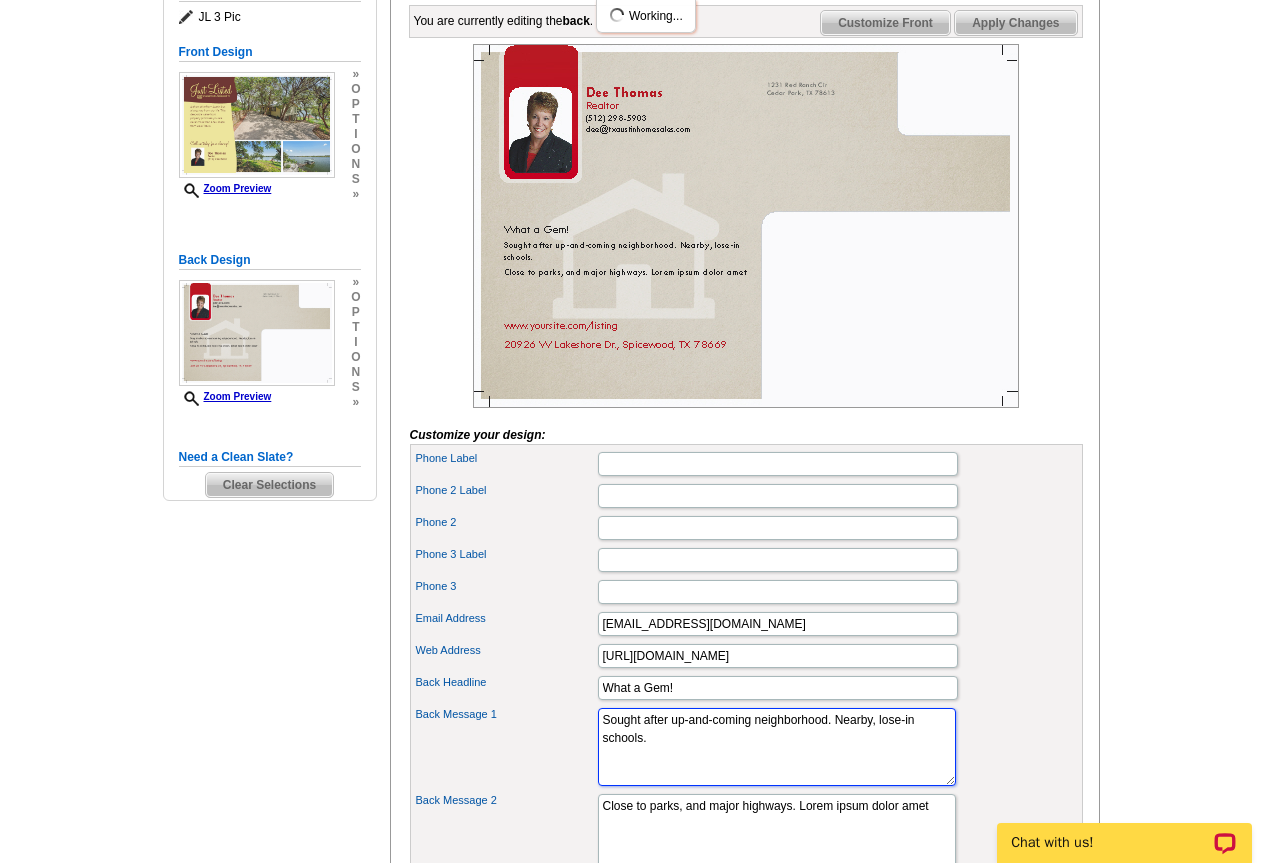 drag, startPoint x: 697, startPoint y: 771, endPoint x: 599, endPoint y: 754, distance: 99.46356 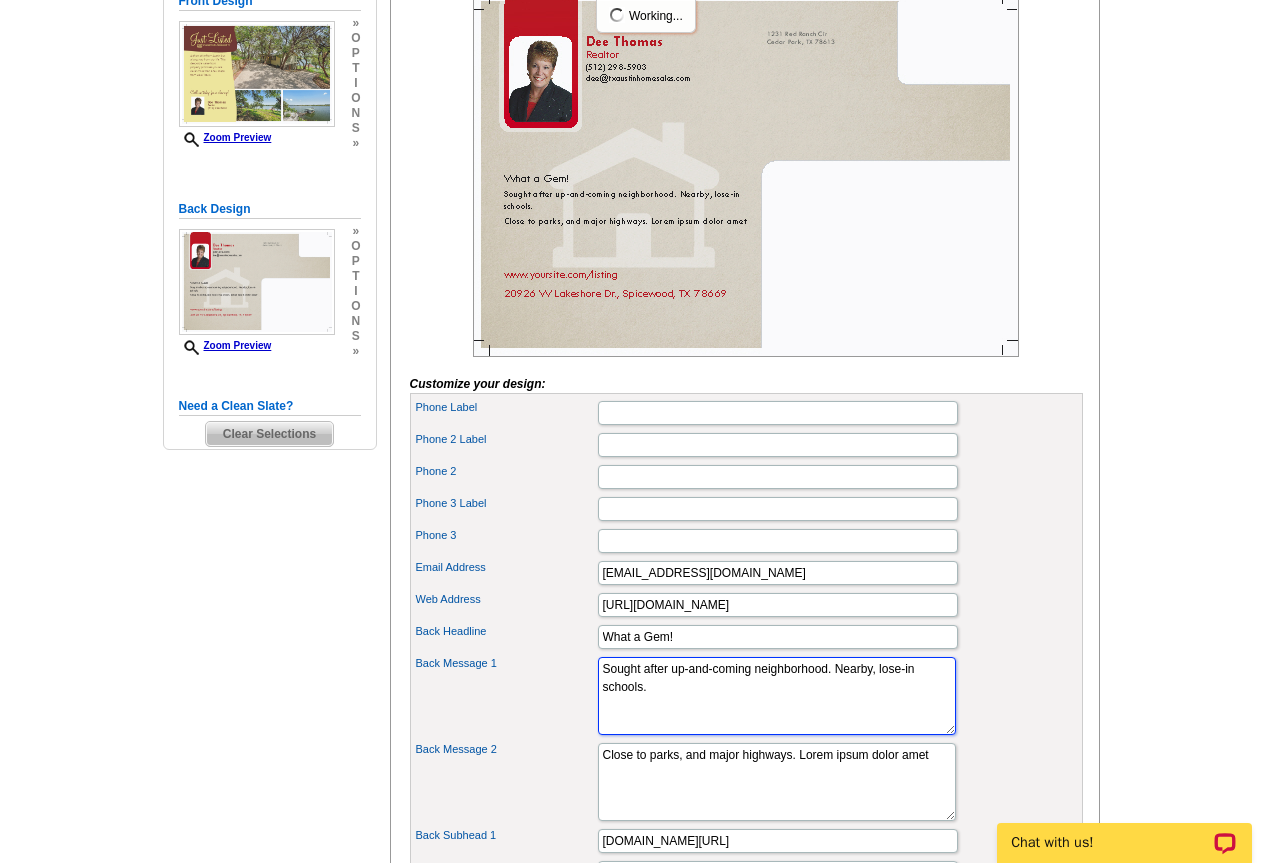 scroll, scrollTop: 400, scrollLeft: 0, axis: vertical 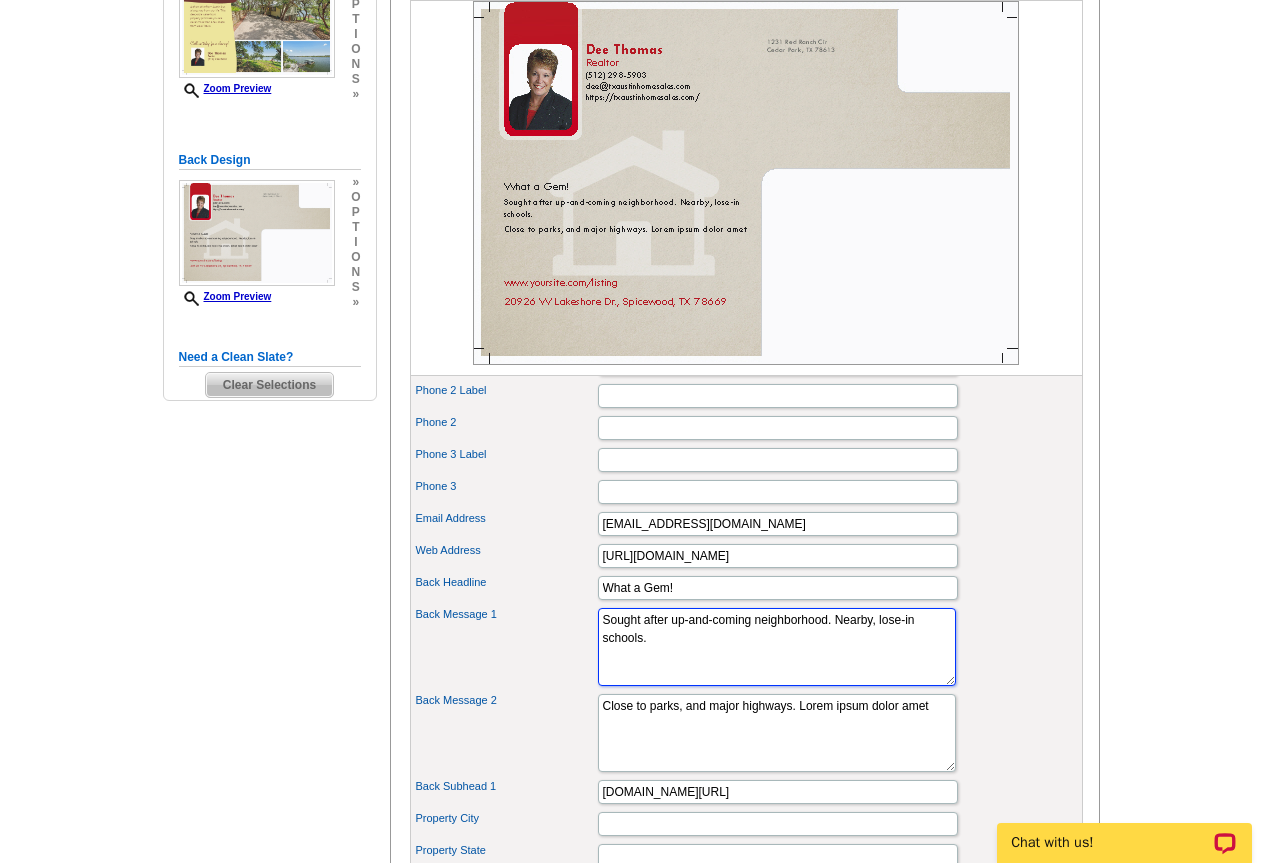 click on "Sought after up-and-coming neighborhood. Nearby, lose-in schools." at bounding box center [777, 647] 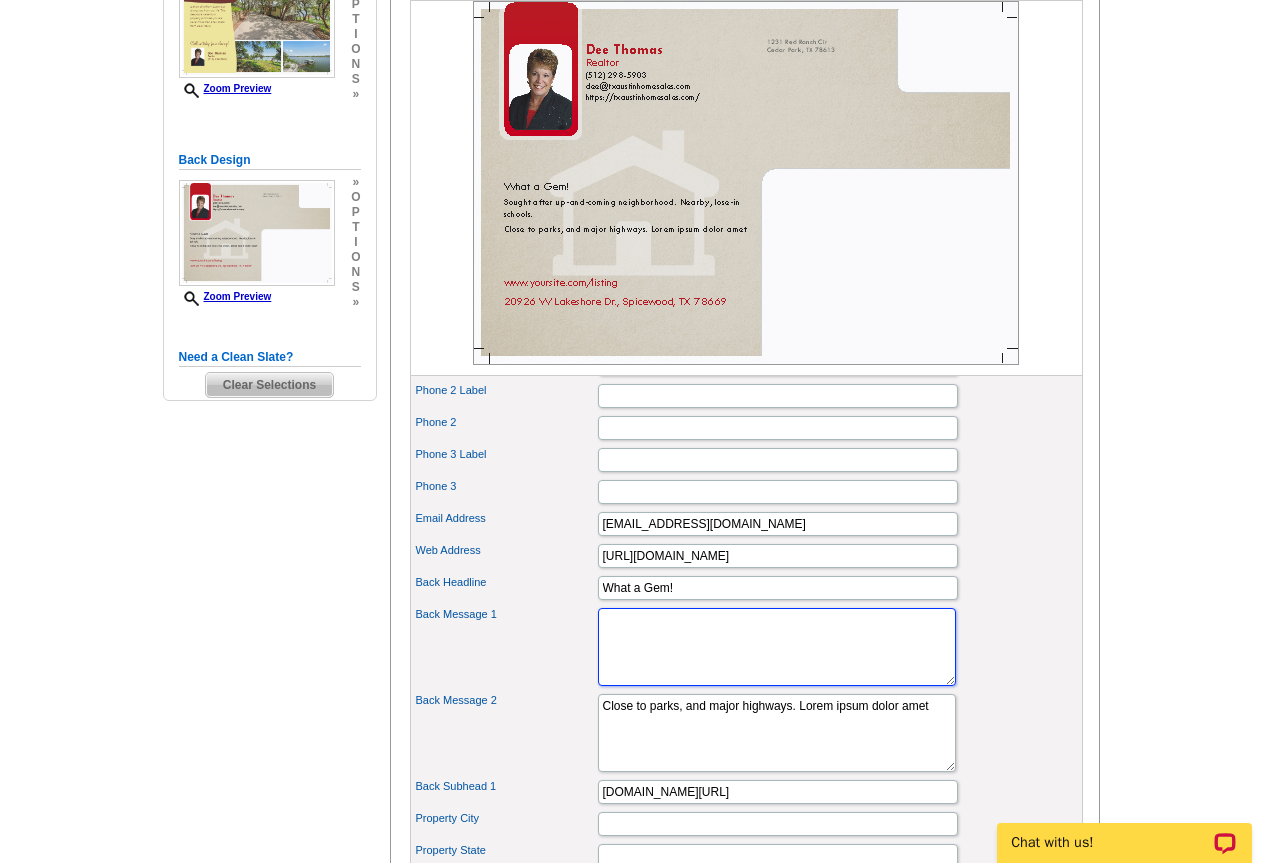type 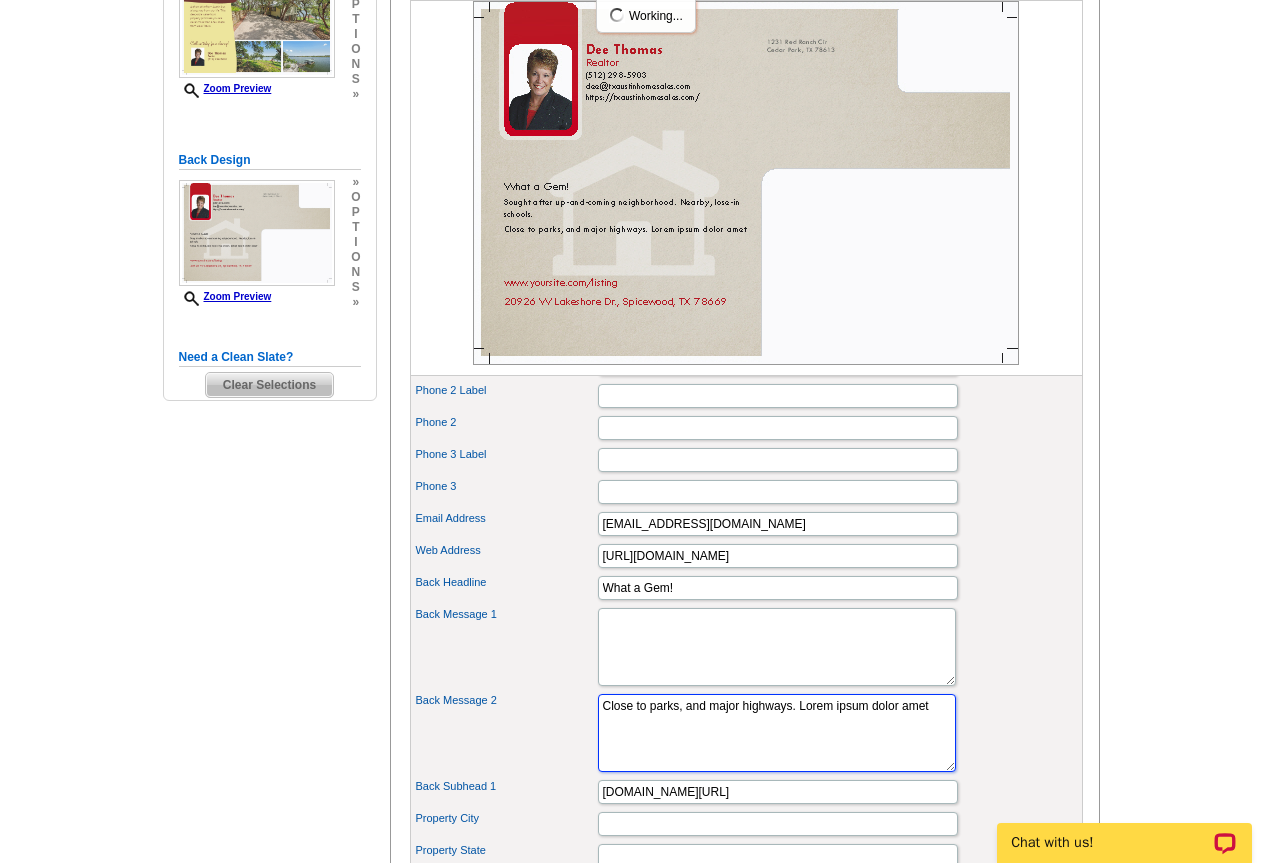drag, startPoint x: 641, startPoint y: 760, endPoint x: 596, endPoint y: 737, distance: 50.537113 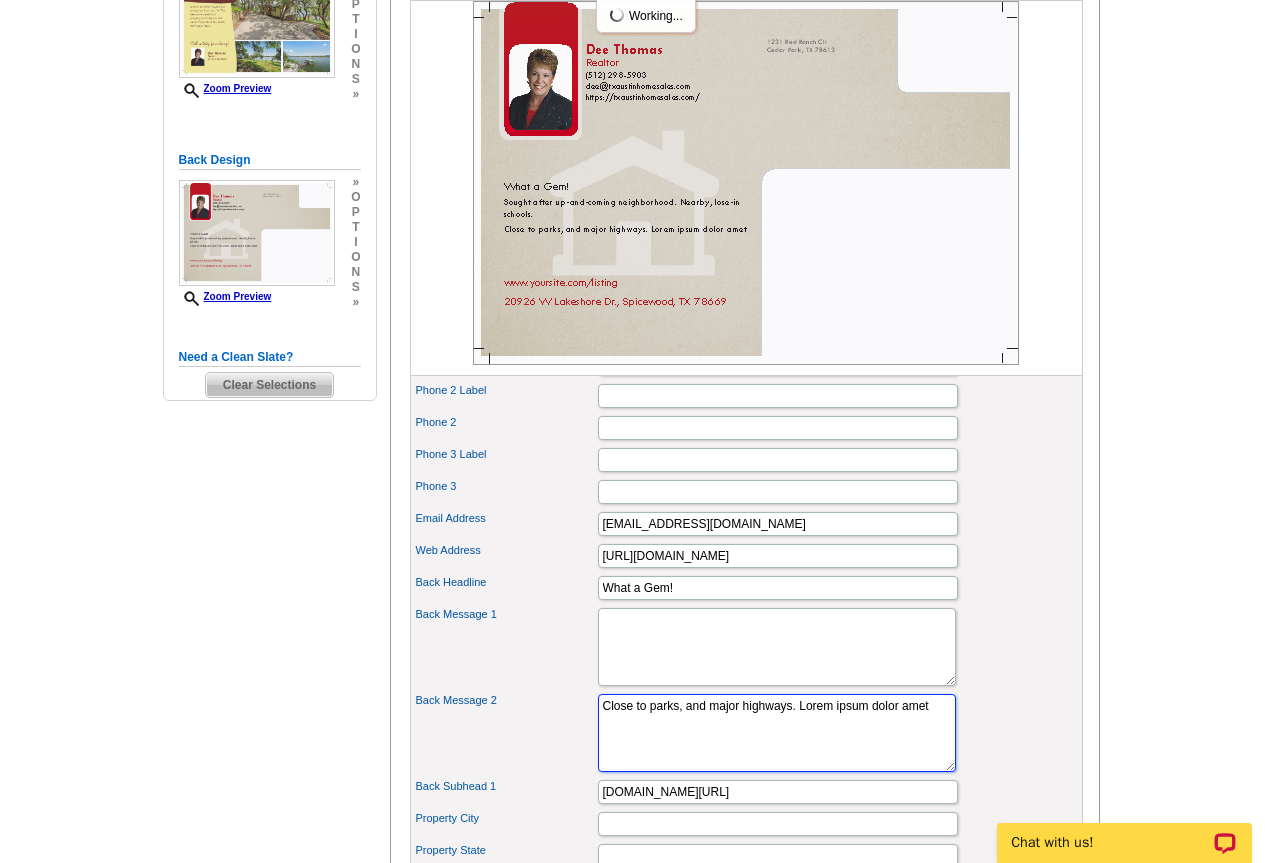 click on "Back Message 2
Close to parks, and major highways. Lorem ipsum dolor amet" at bounding box center (746, 733) 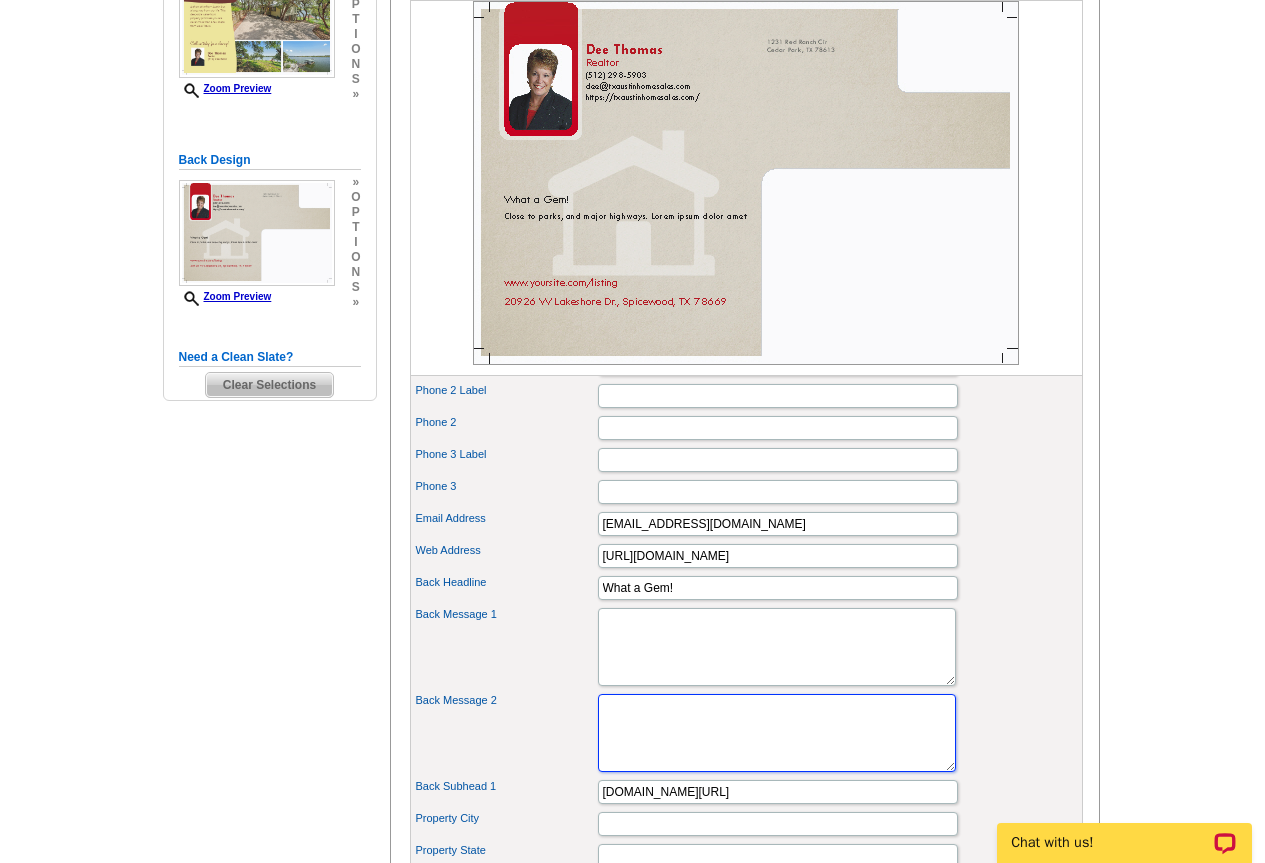 type 